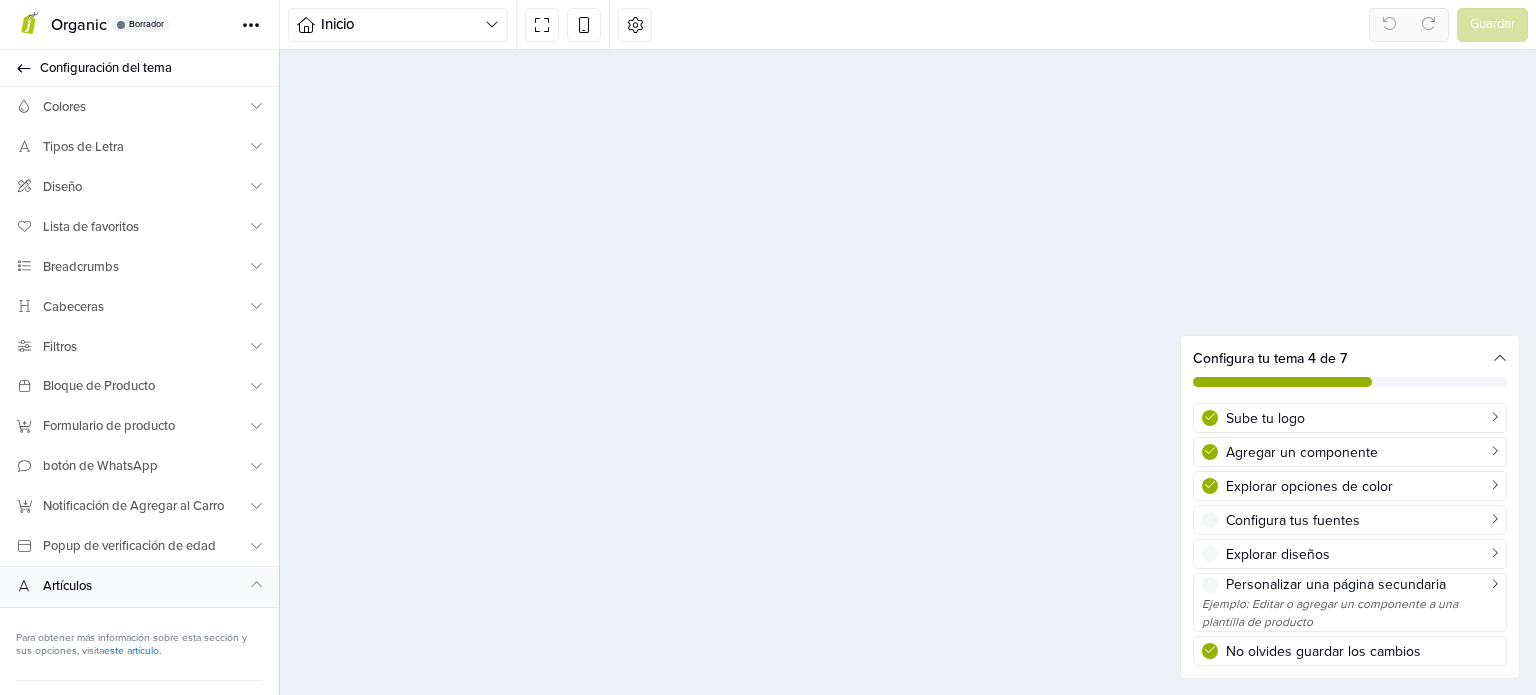 select on "*****" 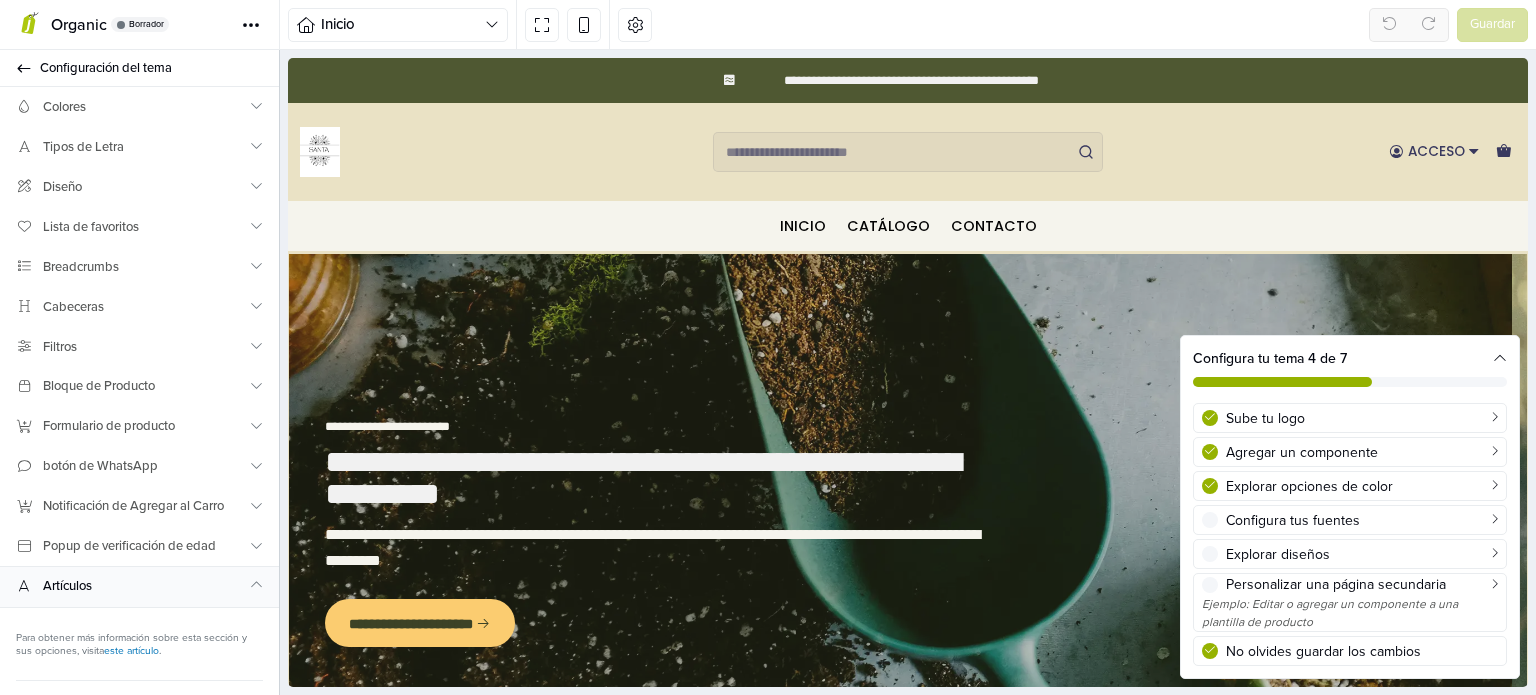 scroll, scrollTop: 0, scrollLeft: 0, axis: both 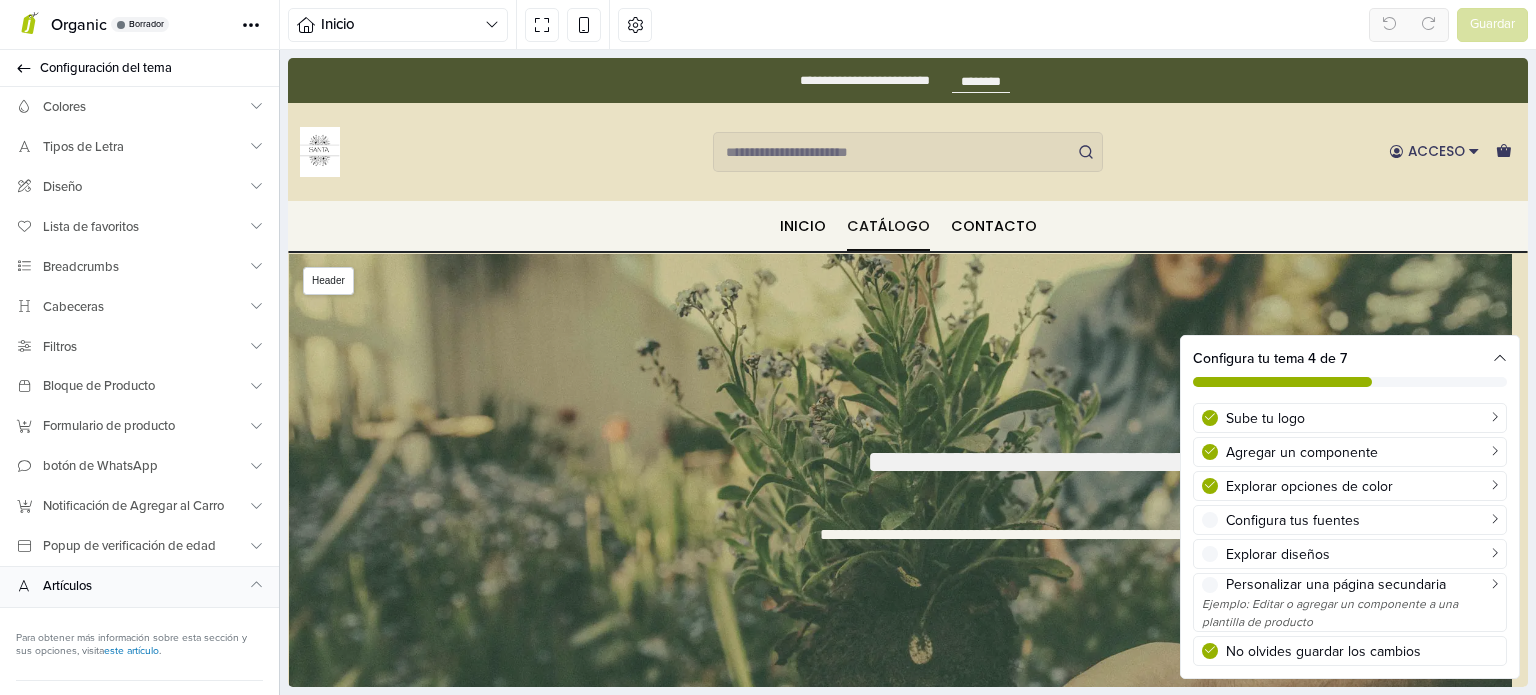 click on "Catálogo" at bounding box center [888, 226] 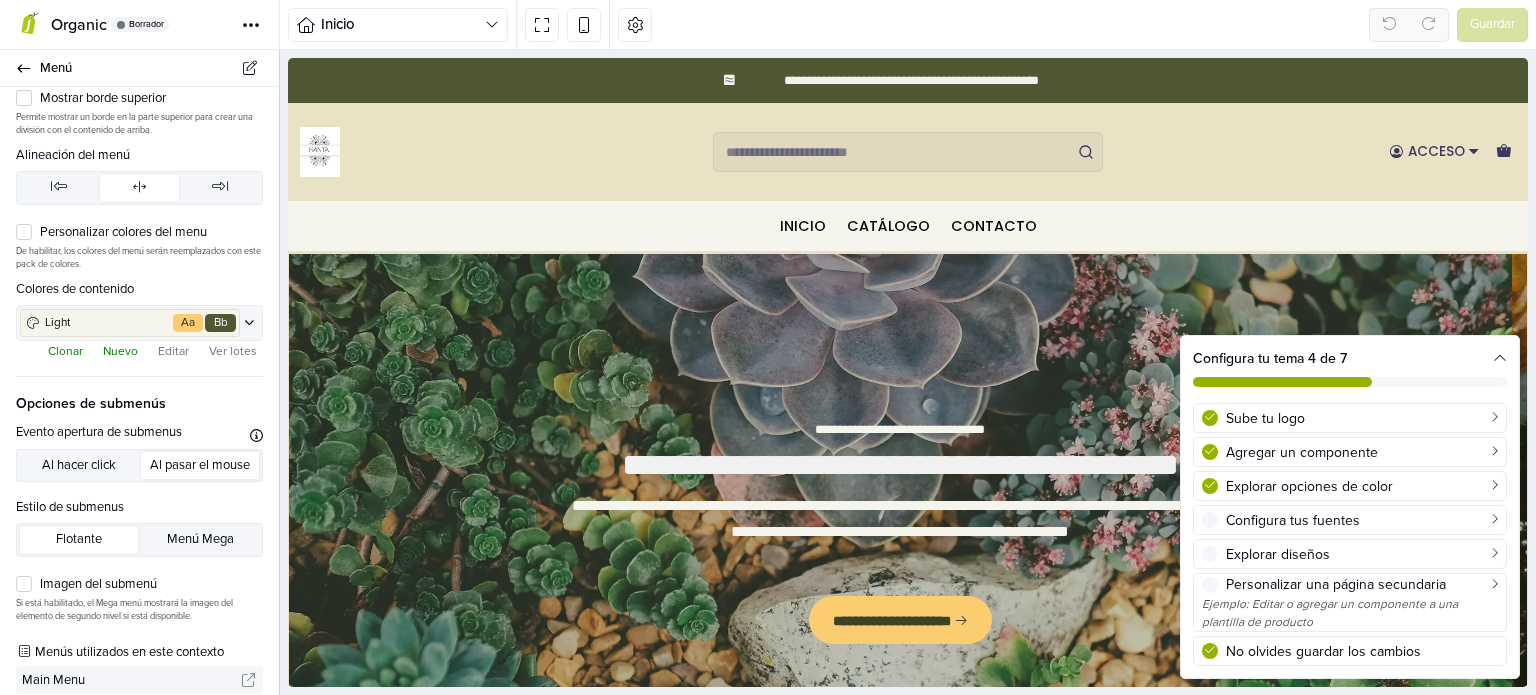 scroll, scrollTop: 200, scrollLeft: 0, axis: vertical 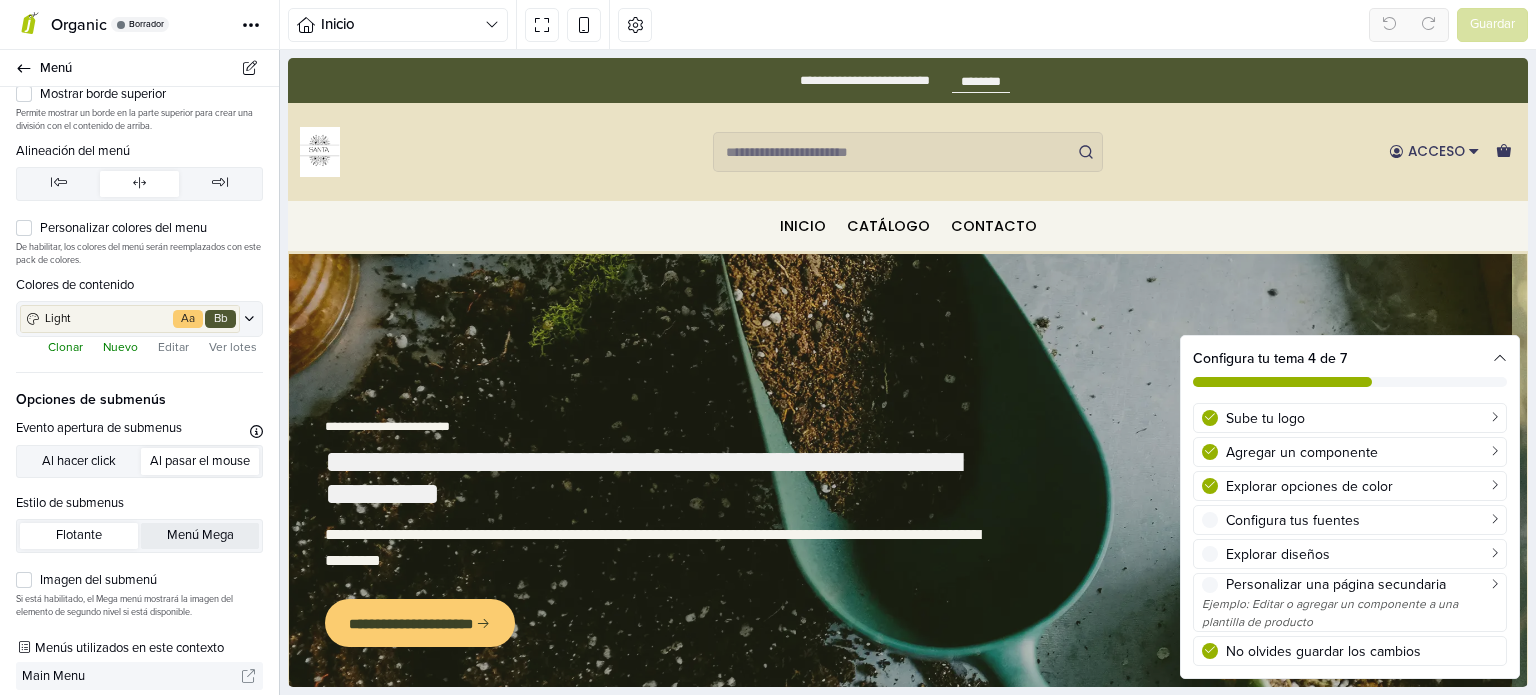 click on "Menú Mega" at bounding box center [200, 536] 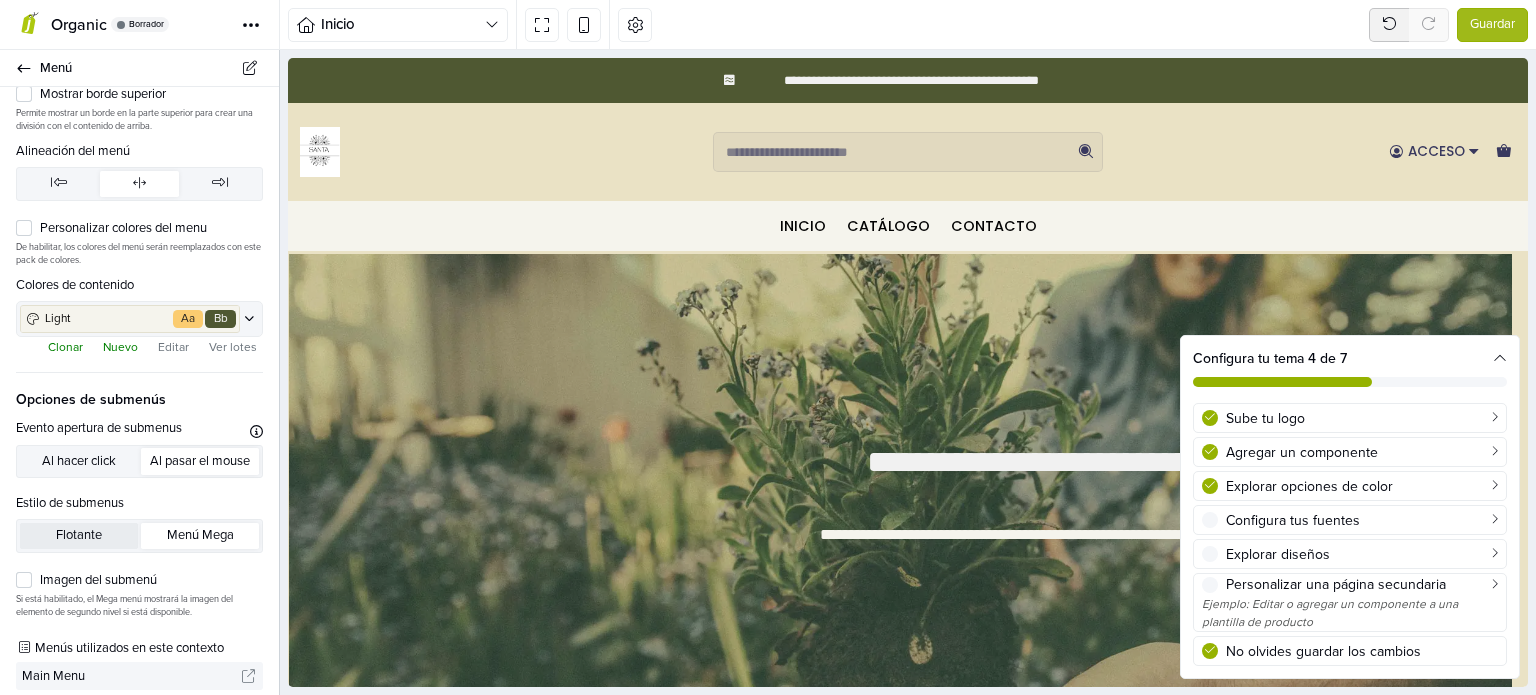 click on "Flotante" at bounding box center (79, 536) 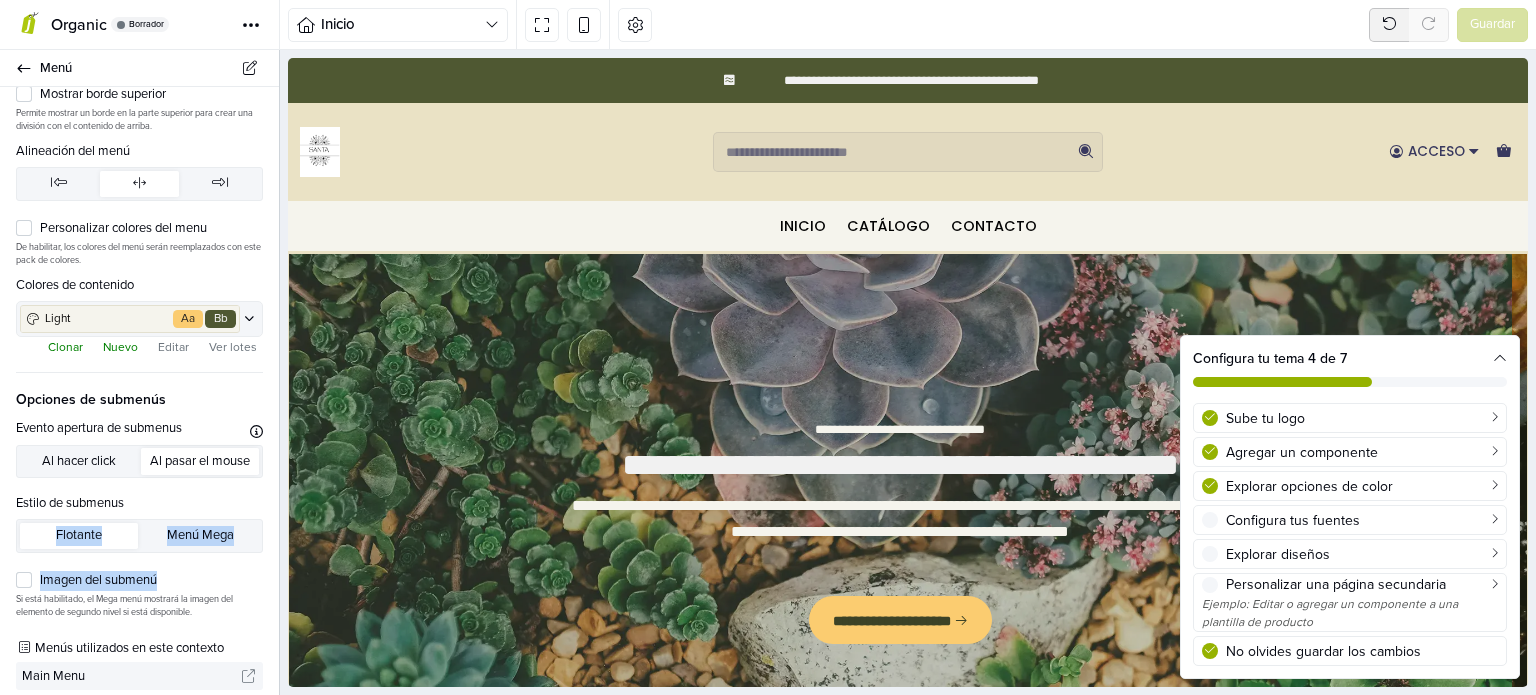 drag, startPoint x: 267, startPoint y: 495, endPoint x: 259, endPoint y: 575, distance: 80.399 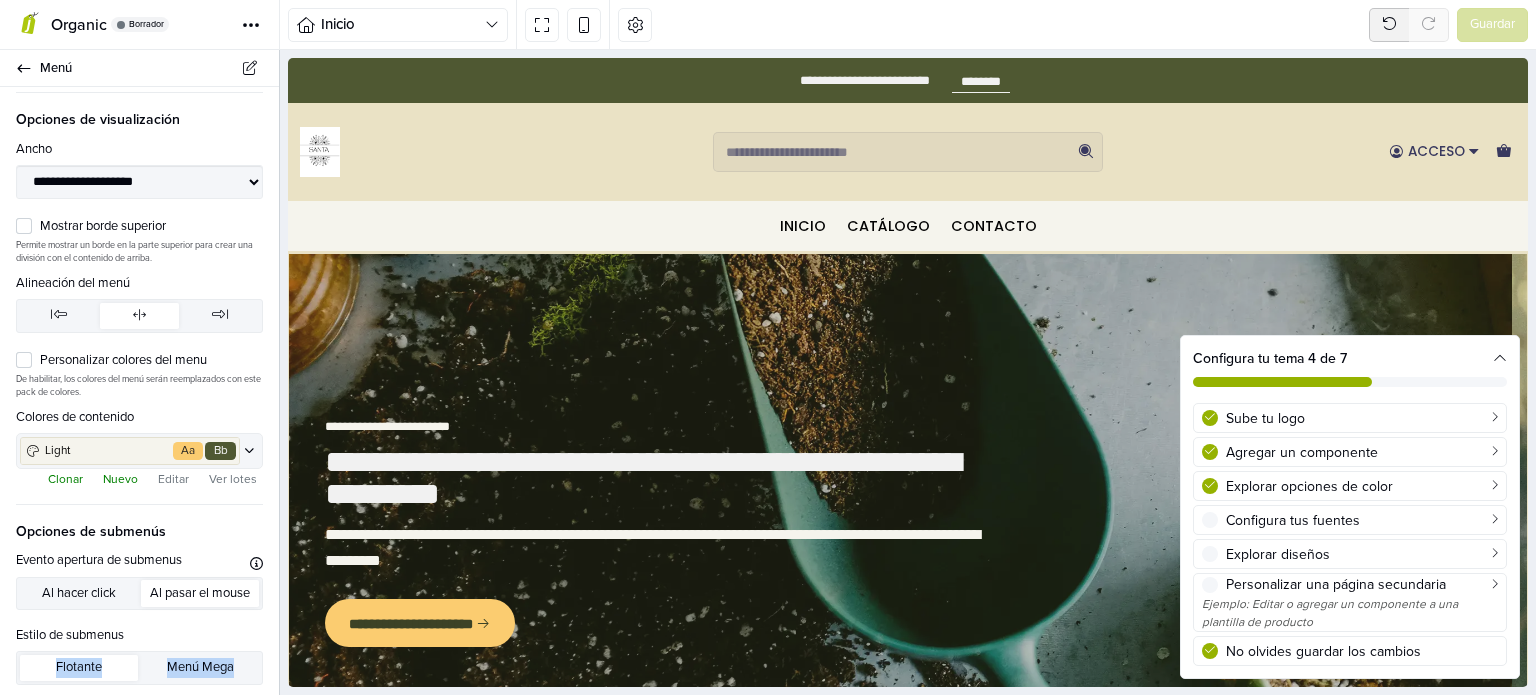 scroll, scrollTop: 0, scrollLeft: 0, axis: both 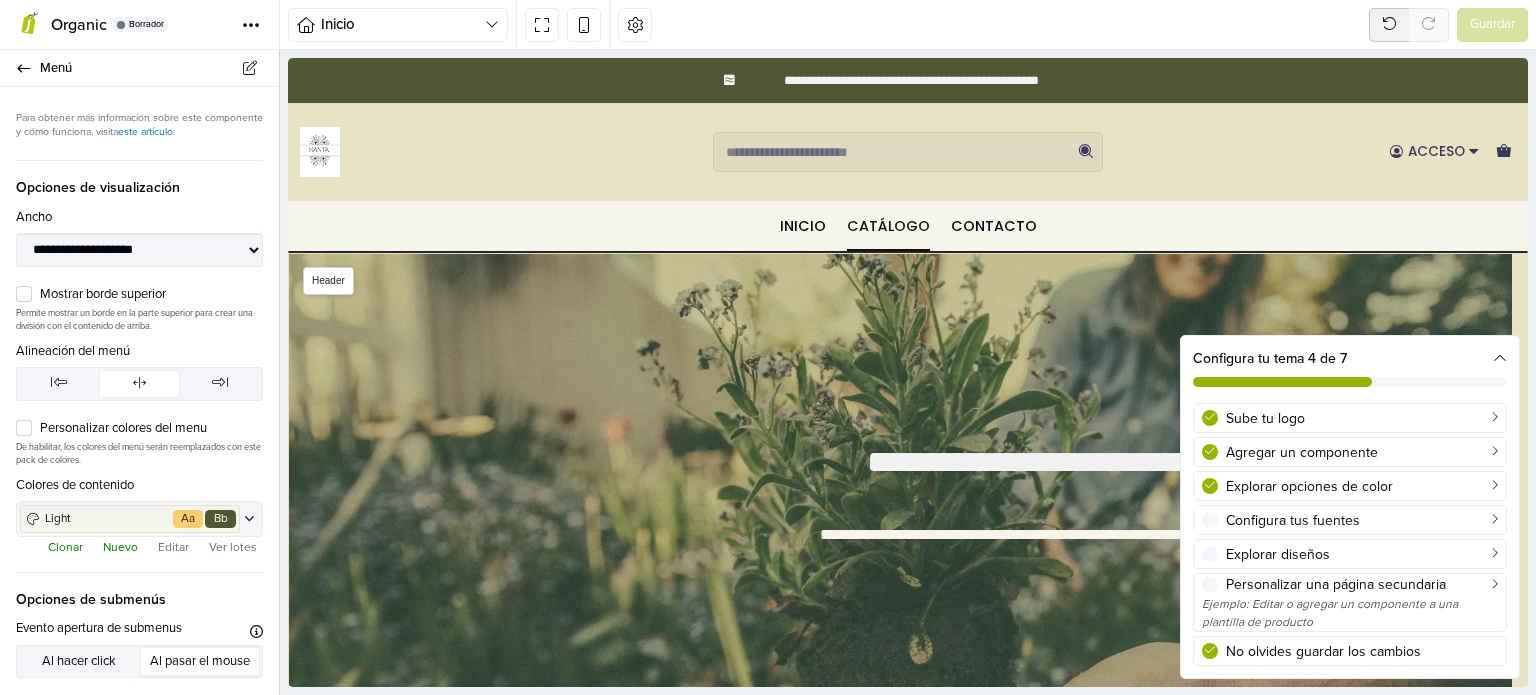 click on "Catálogo" at bounding box center [888, 226] 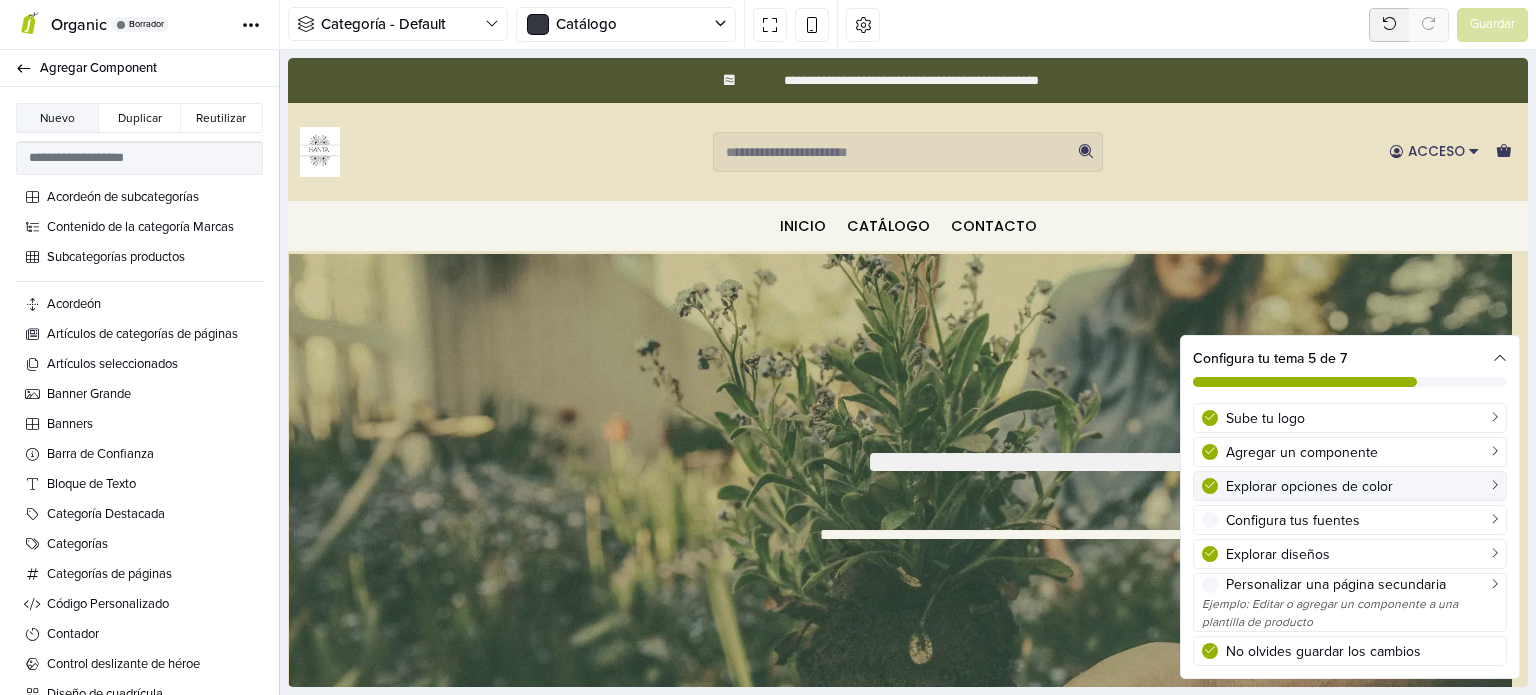 scroll, scrollTop: 0, scrollLeft: 0, axis: both 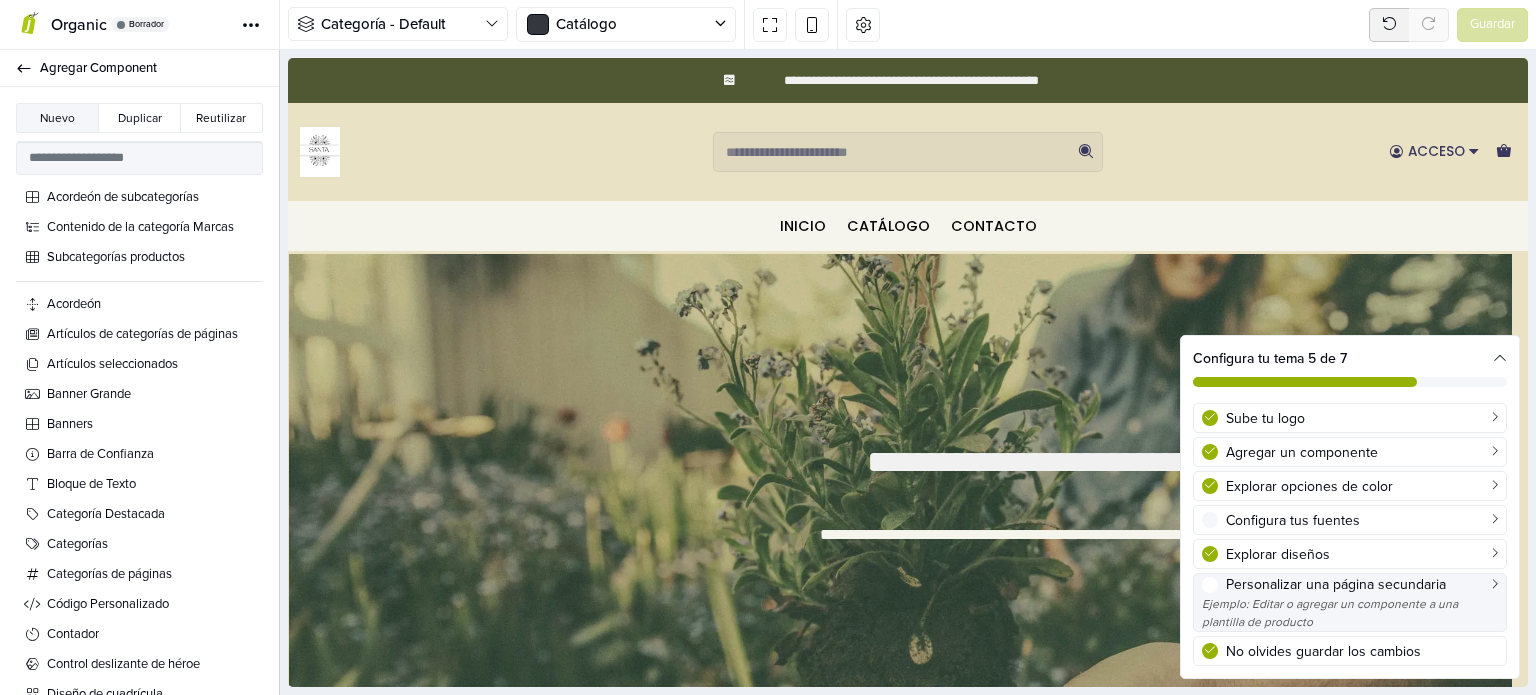 click on "Ejemplo: Editar o agregar un componente a una plantilla de producto" at bounding box center (1350, 613) 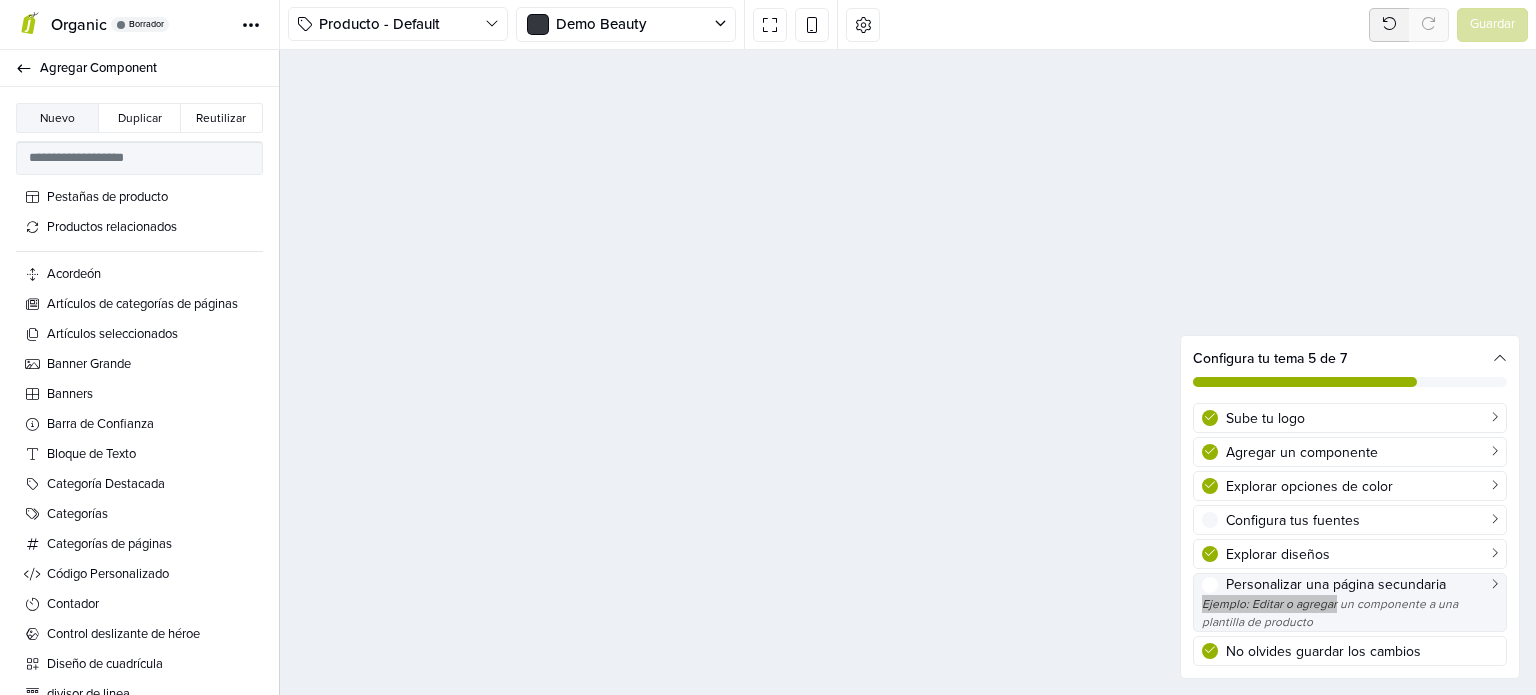 select on "******" 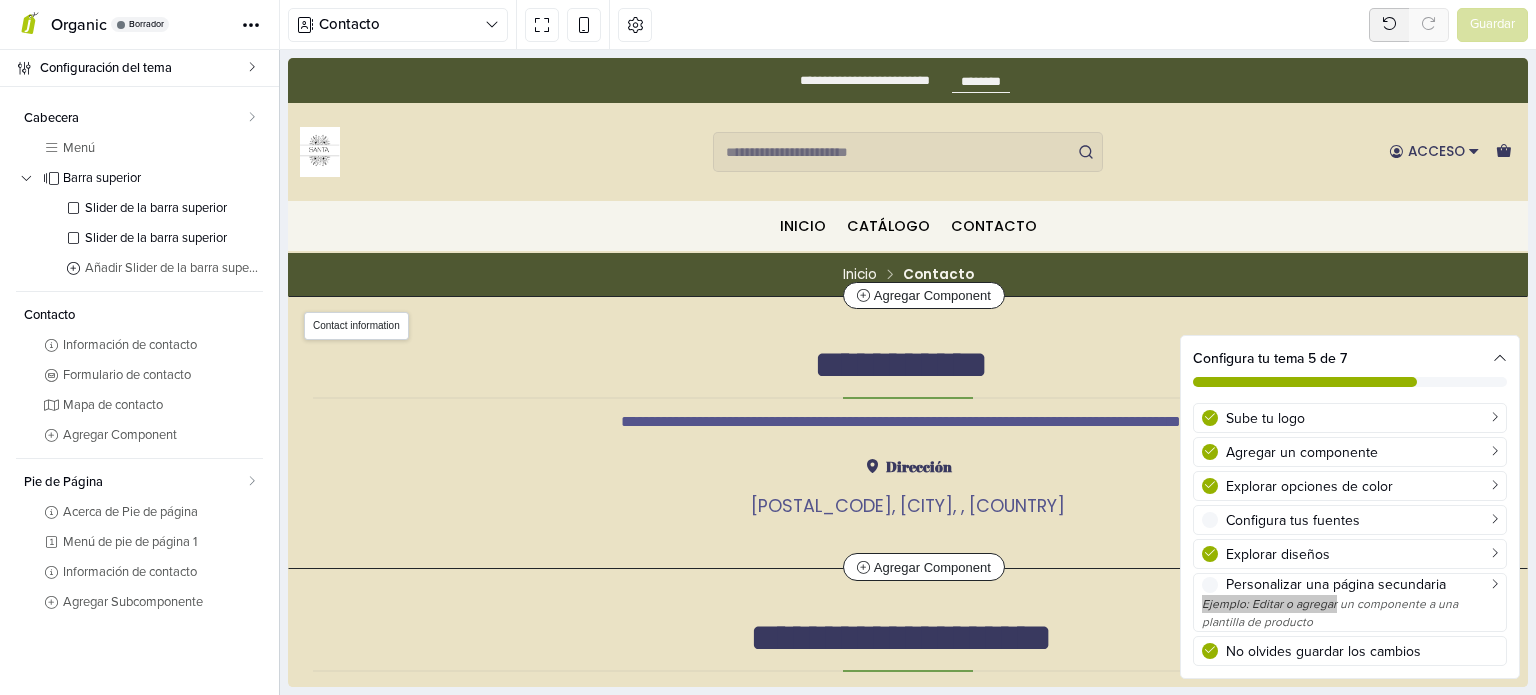 scroll, scrollTop: 0, scrollLeft: 0, axis: both 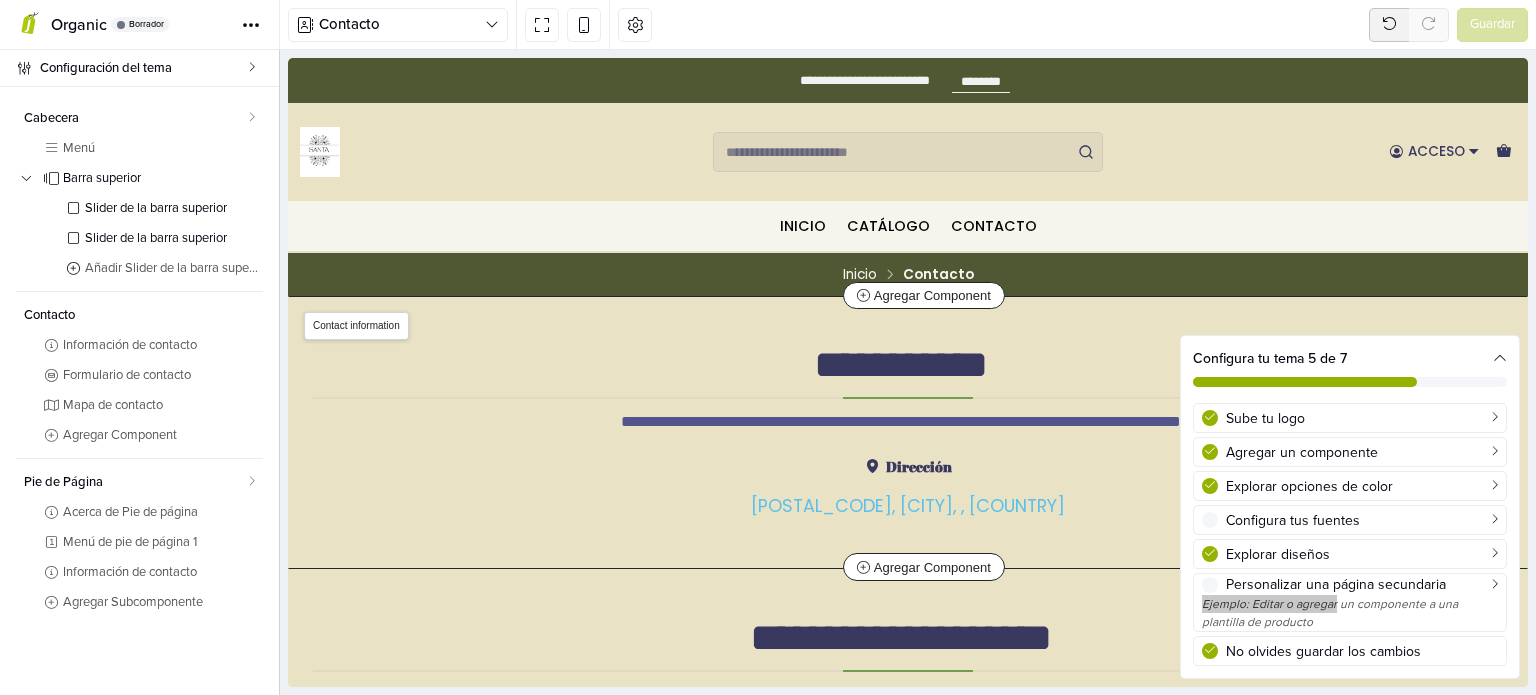 click on "[POSTAL_CODE], [CITY], , [COUNTRY]" at bounding box center [908, 506] 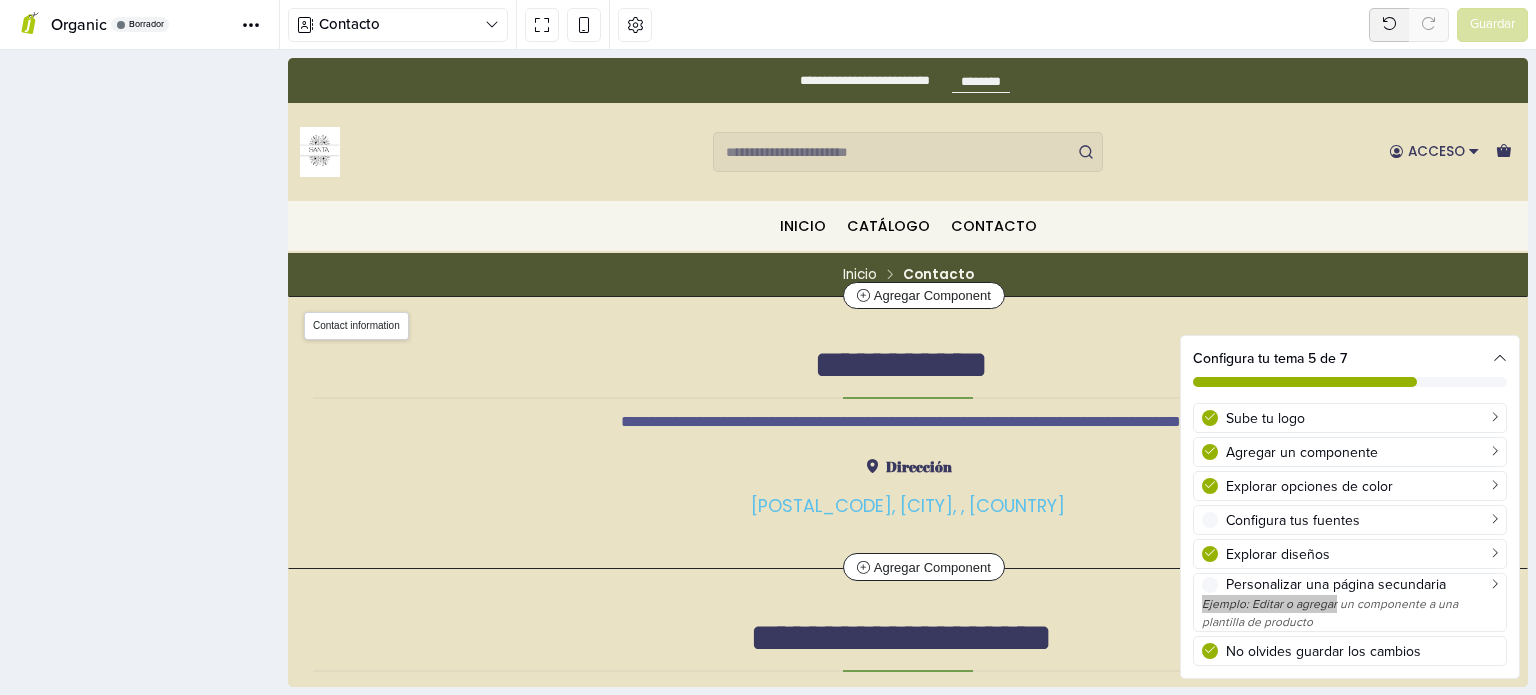 scroll, scrollTop: 59, scrollLeft: 0, axis: vertical 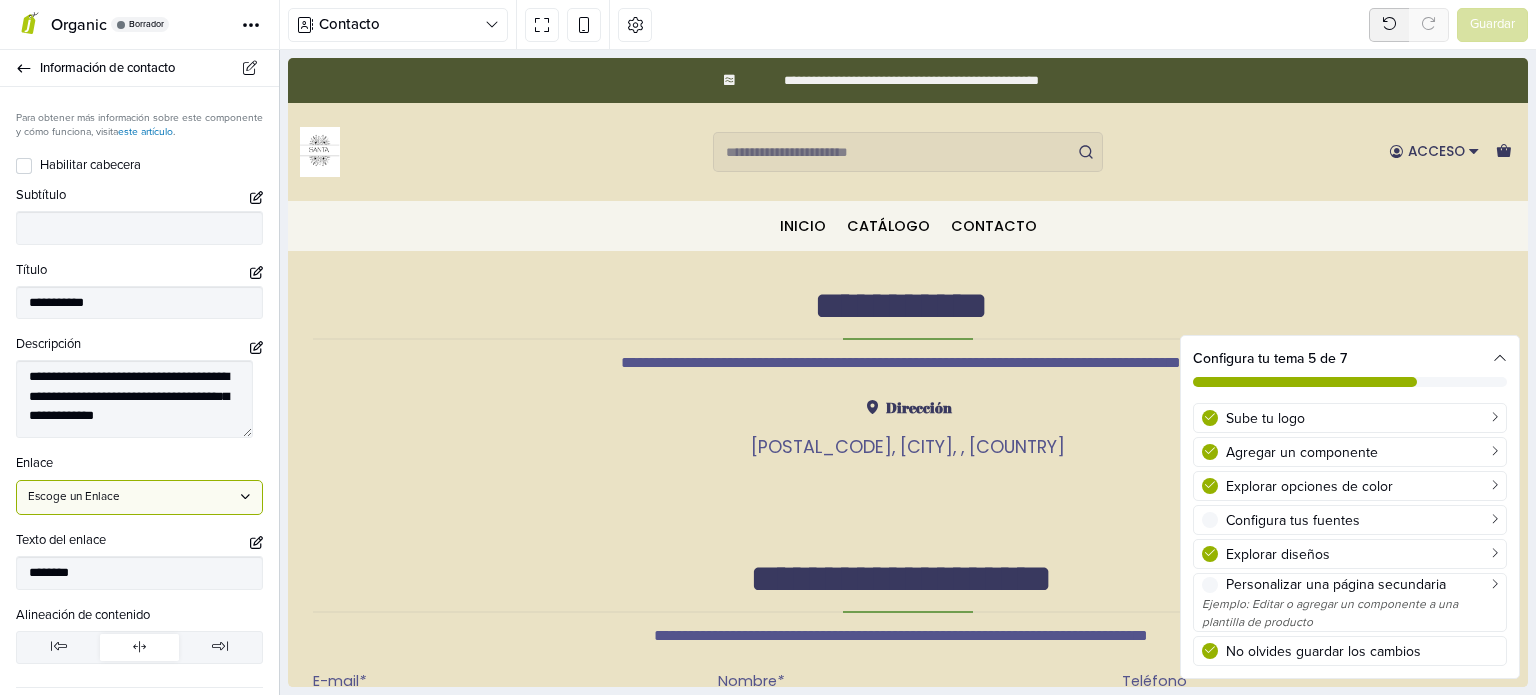 click on "Escoge un Enlace" at bounding box center [131, 497] 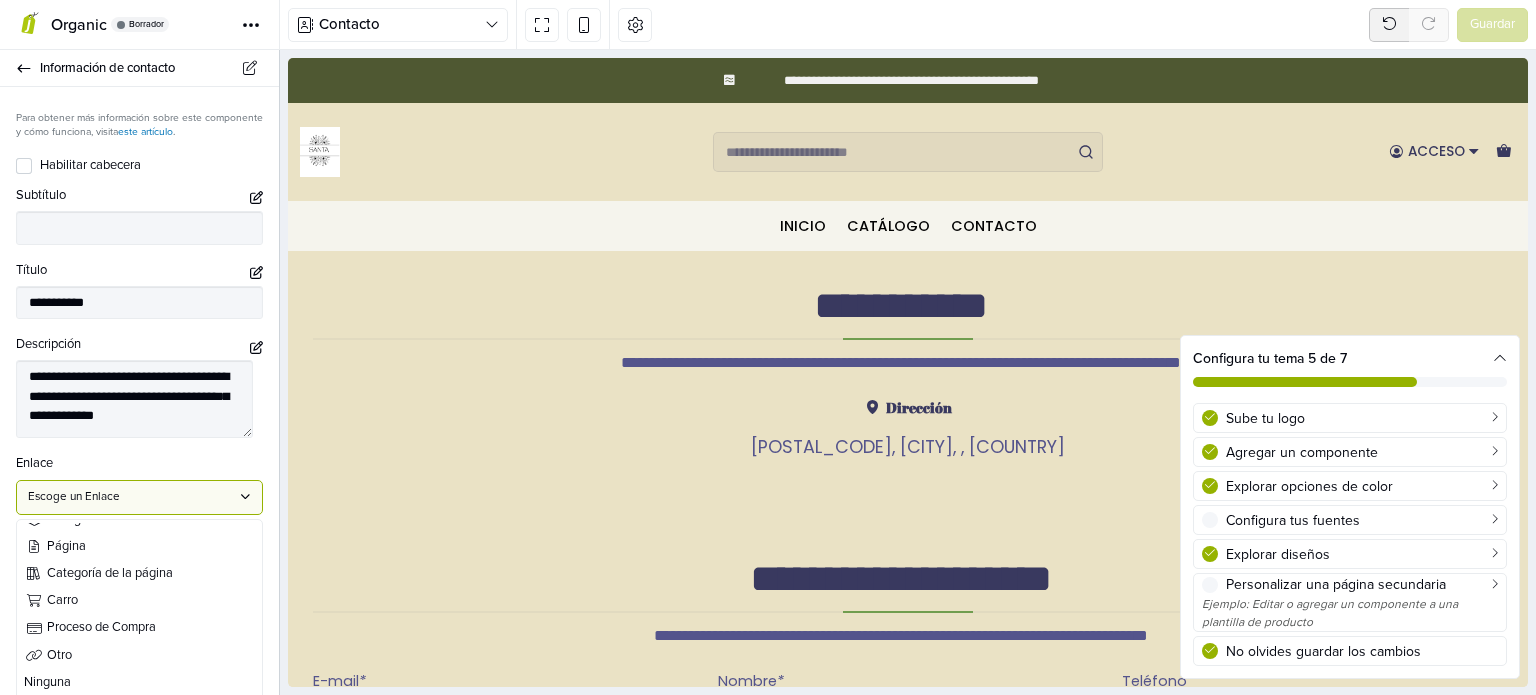 scroll, scrollTop: 0, scrollLeft: 0, axis: both 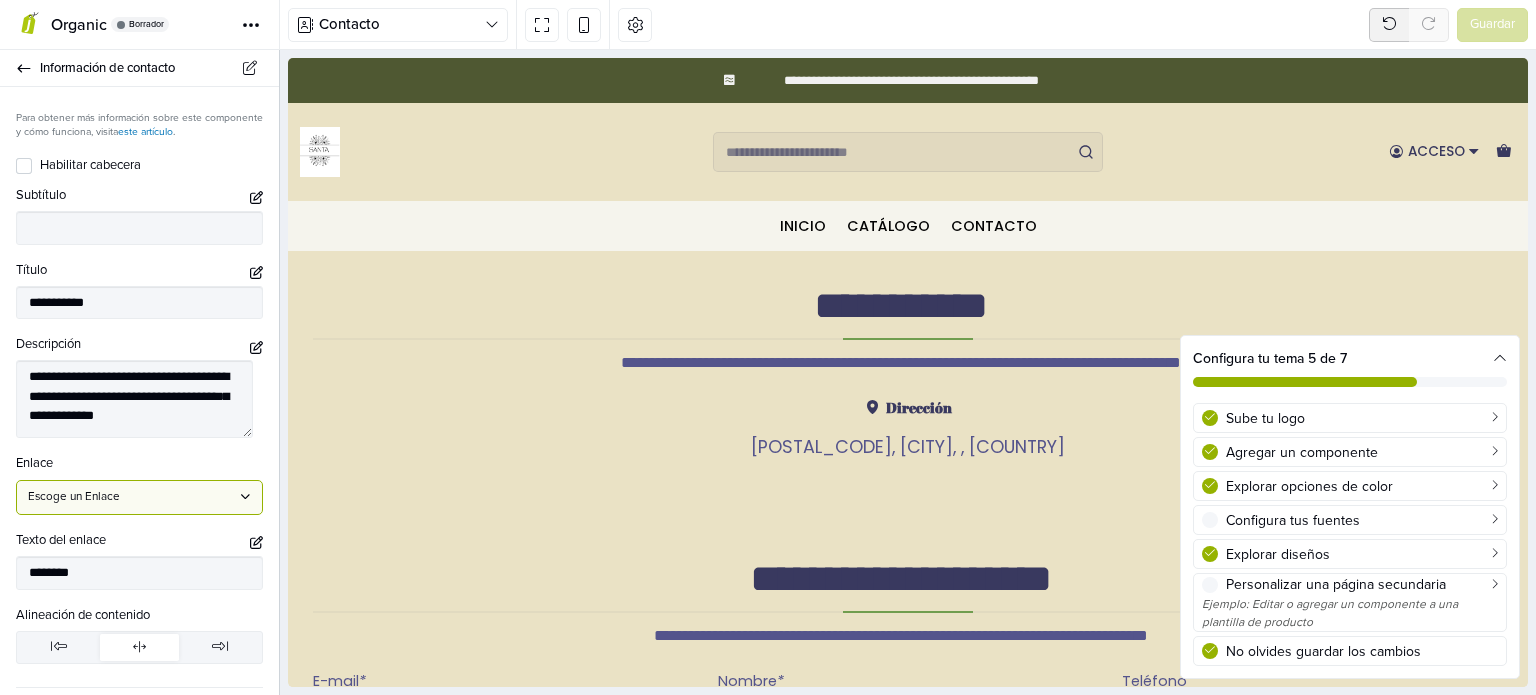 click on "Escoge un Enlace" at bounding box center [130, 497] 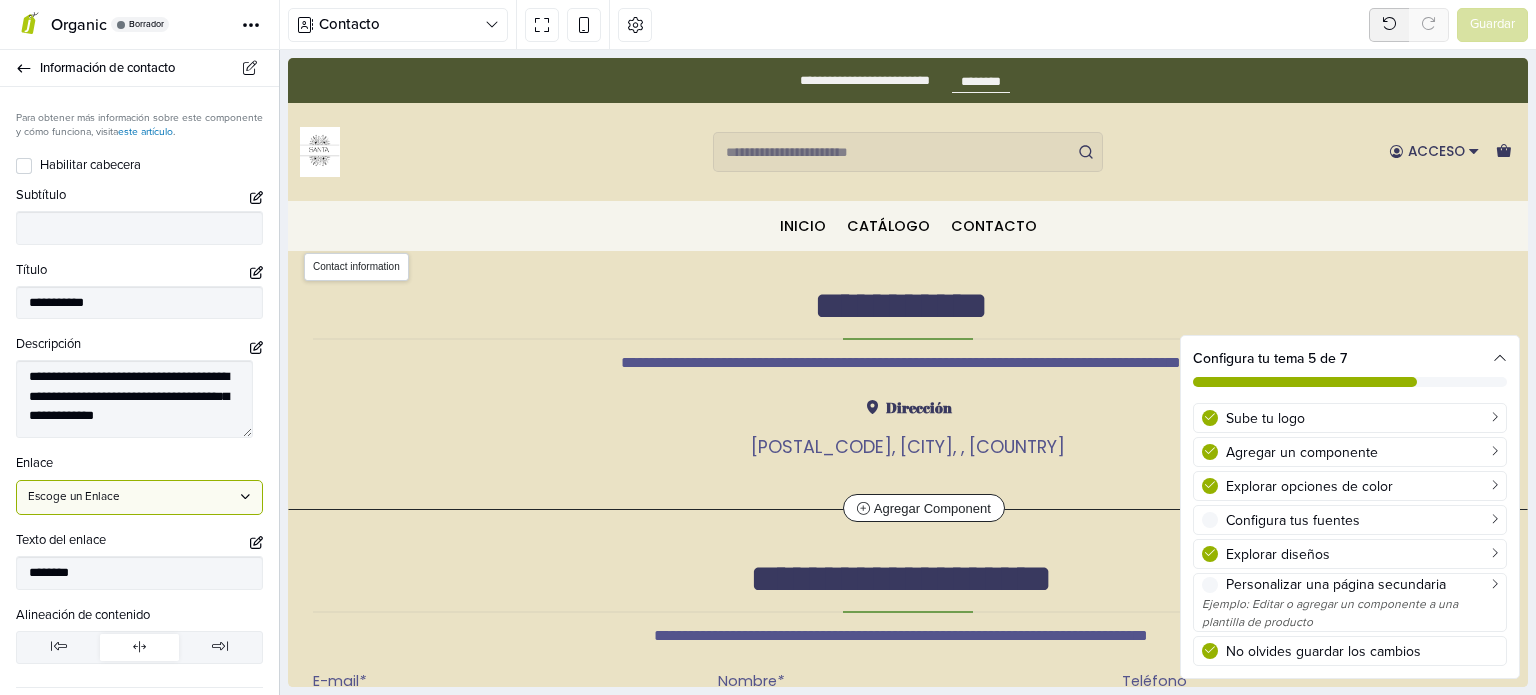 click on "Dirección
[POSTAL_CODE], [CITY], , [COUNTRY]" at bounding box center [908, 430] 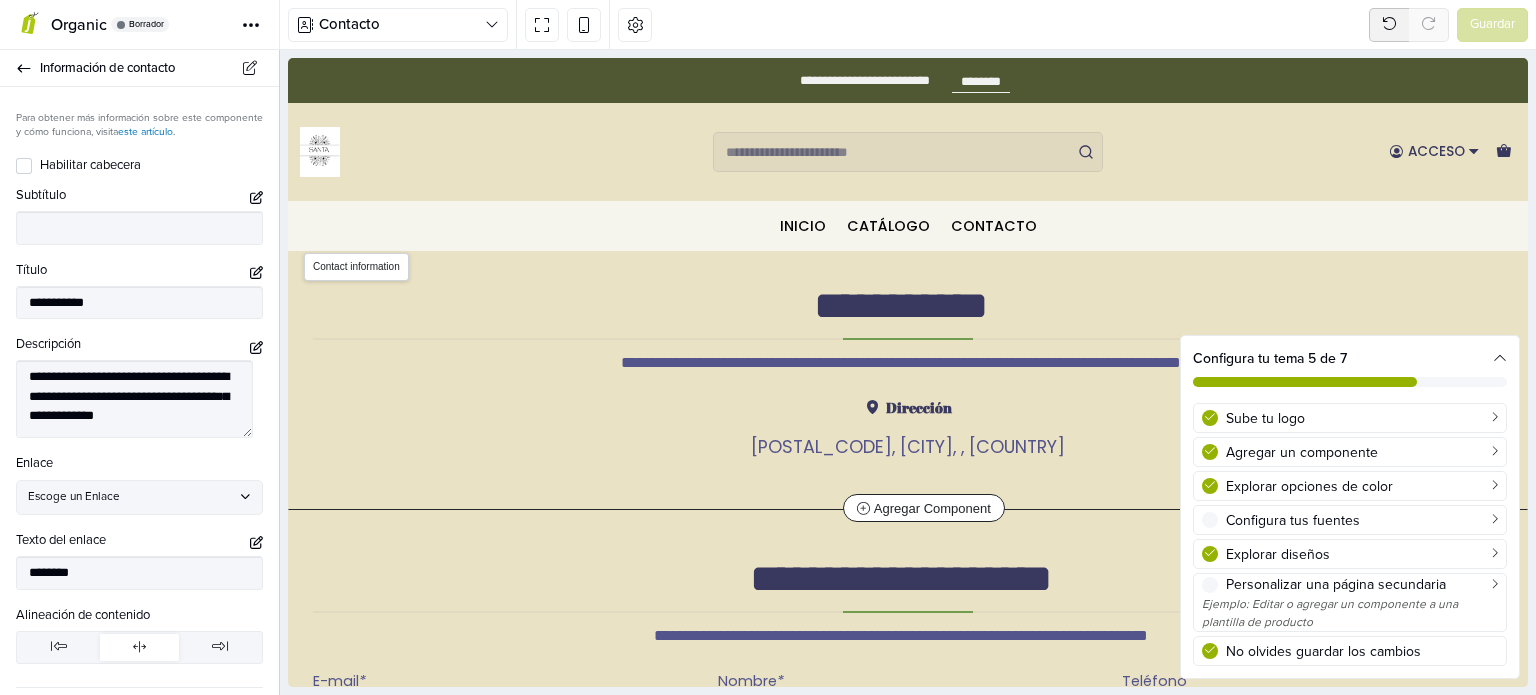 click at bounding box center [872, 408] 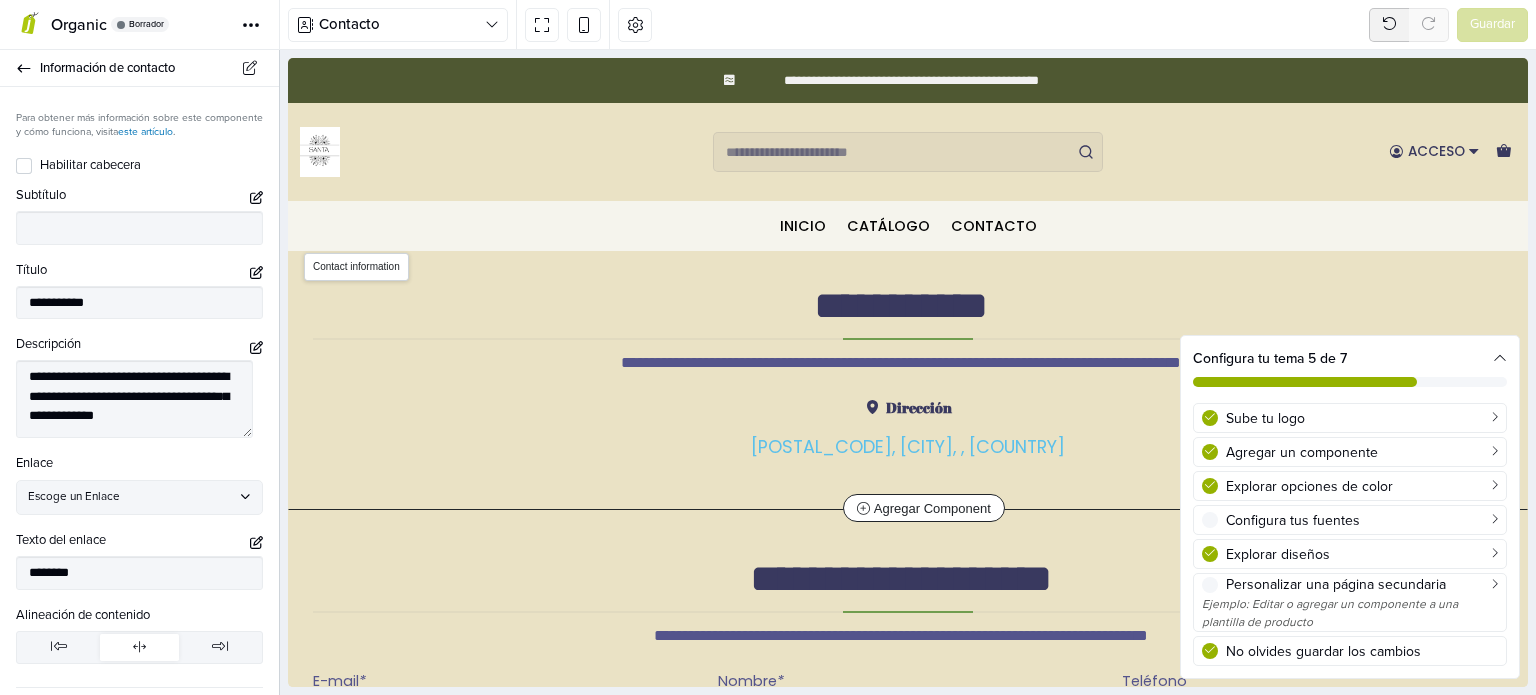 click on "[POSTAL_CODE], [CITY], , [COUNTRY]" at bounding box center (908, 447) 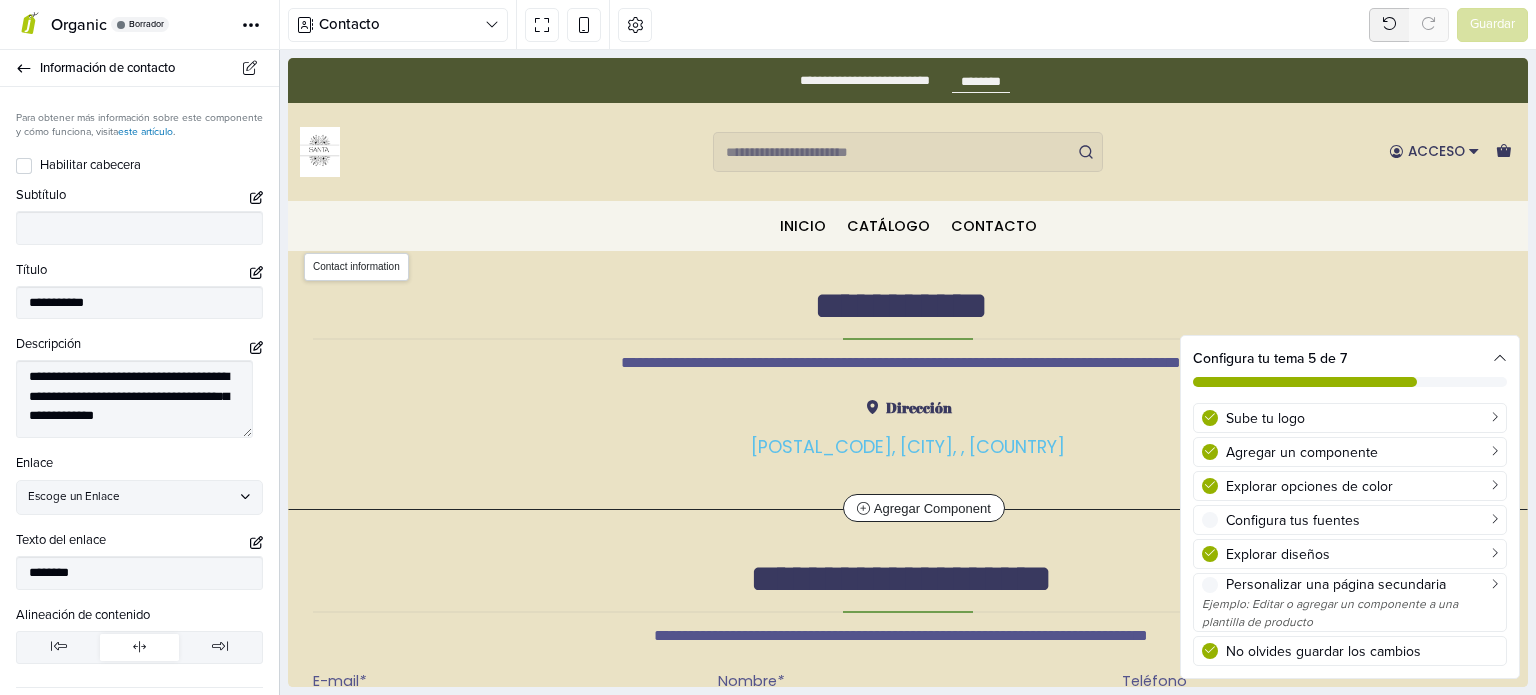 click on "[POSTAL_CODE], [CITY], , [COUNTRY]" at bounding box center (908, 447) 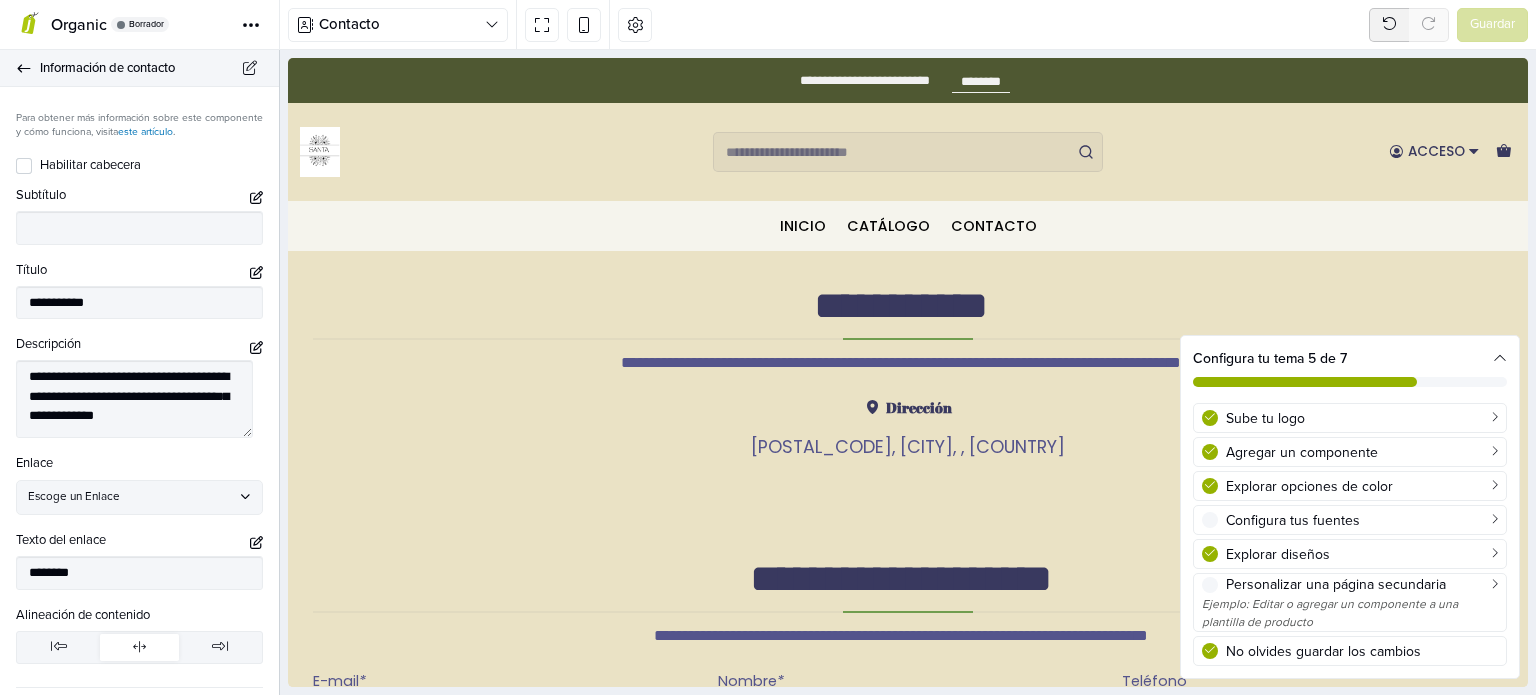 click on "Información de contacto" at bounding box center [147, 68] 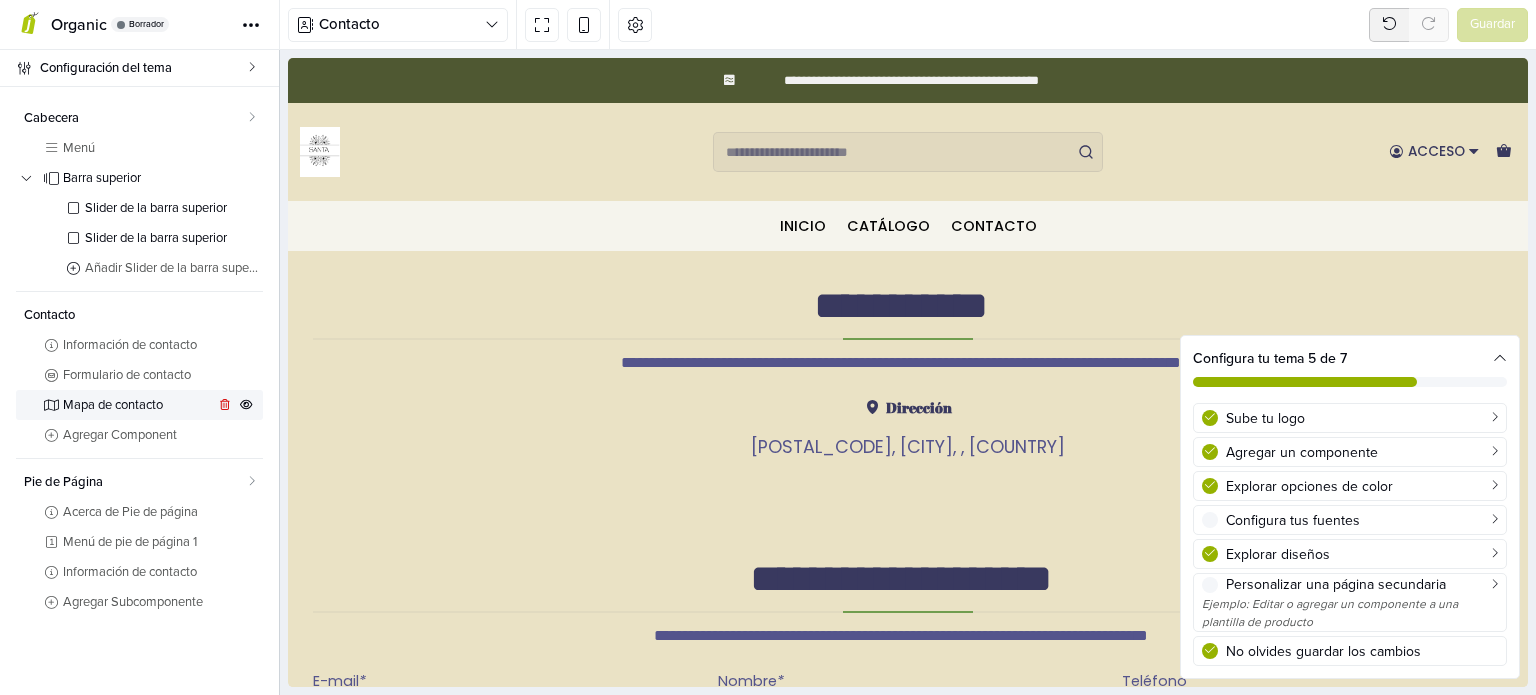 click on "Mapa de contacto" at bounding box center [139, 405] 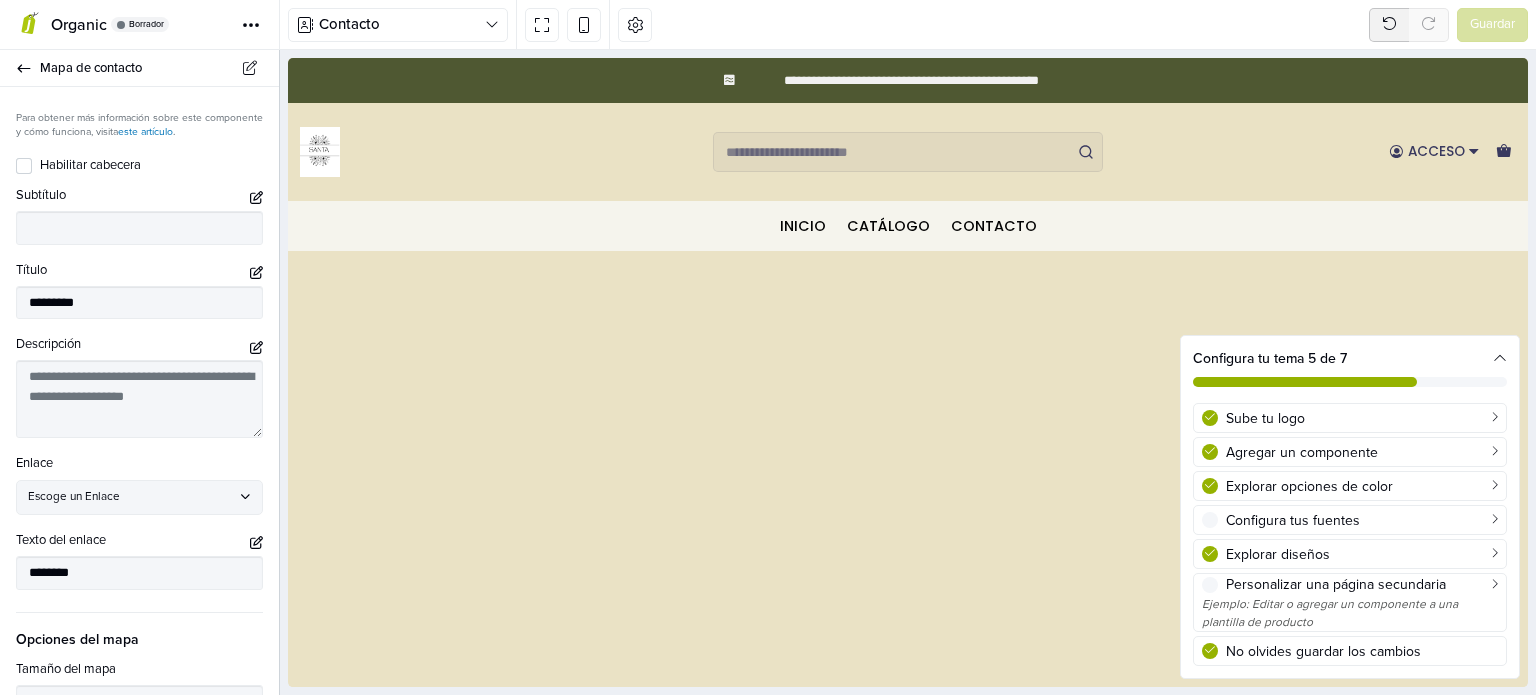 scroll, scrollTop: 1056, scrollLeft: 0, axis: vertical 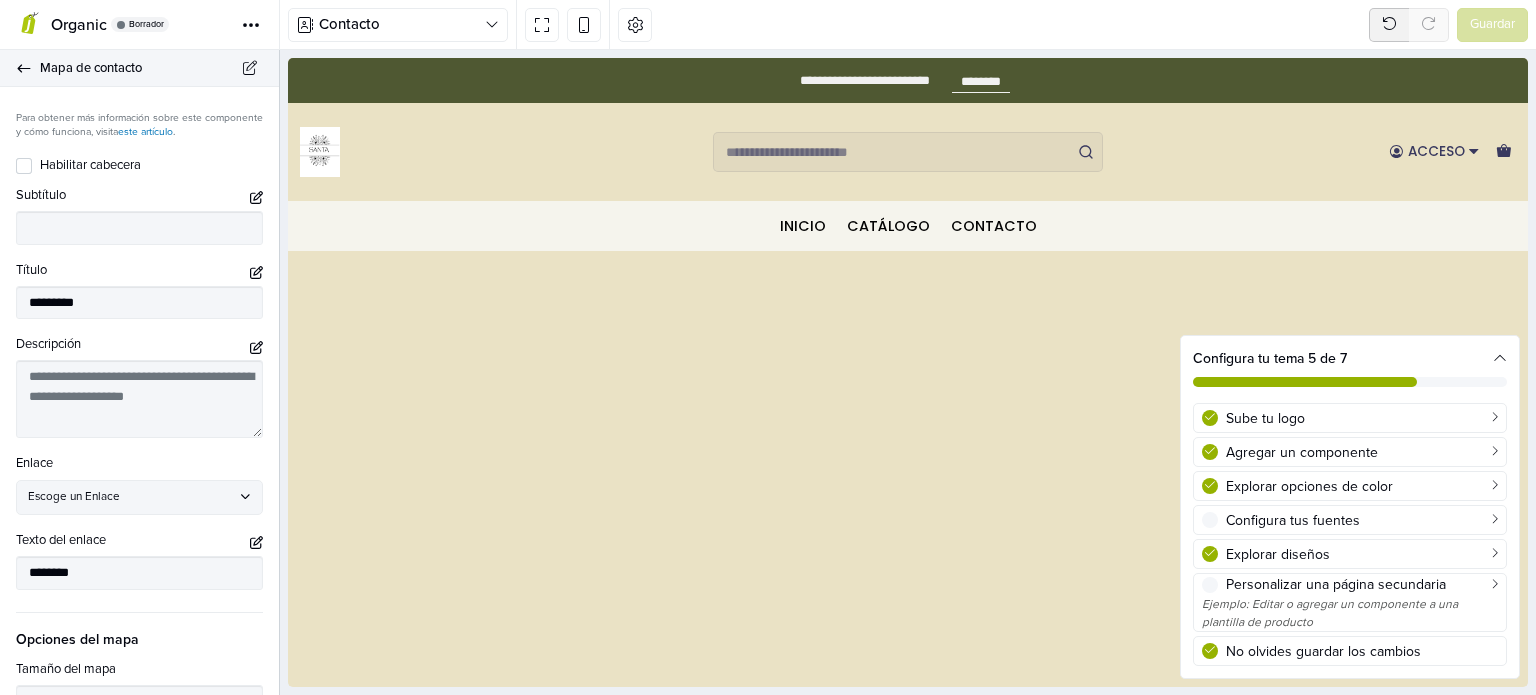 click on "Mapa de contacto" at bounding box center [139, 68] 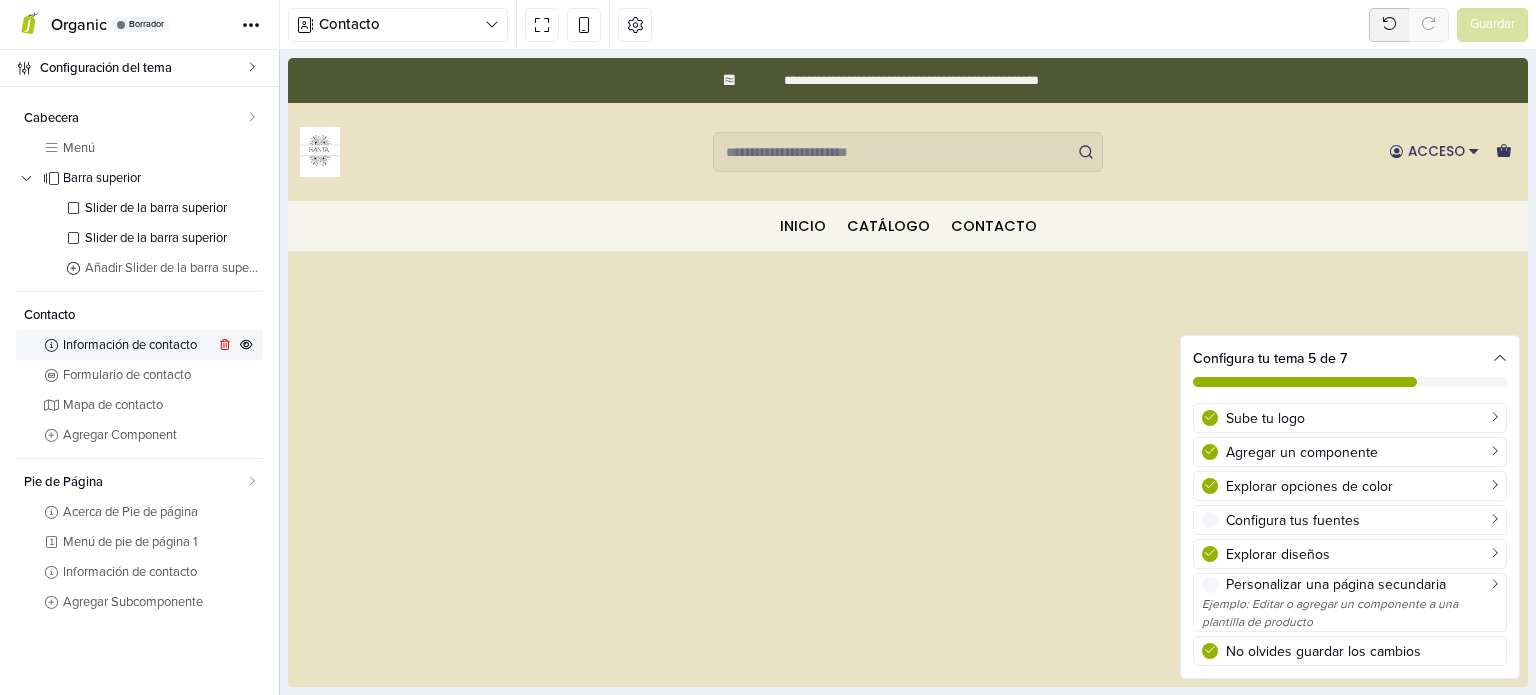 click on "Información de contacto" at bounding box center (139, 345) 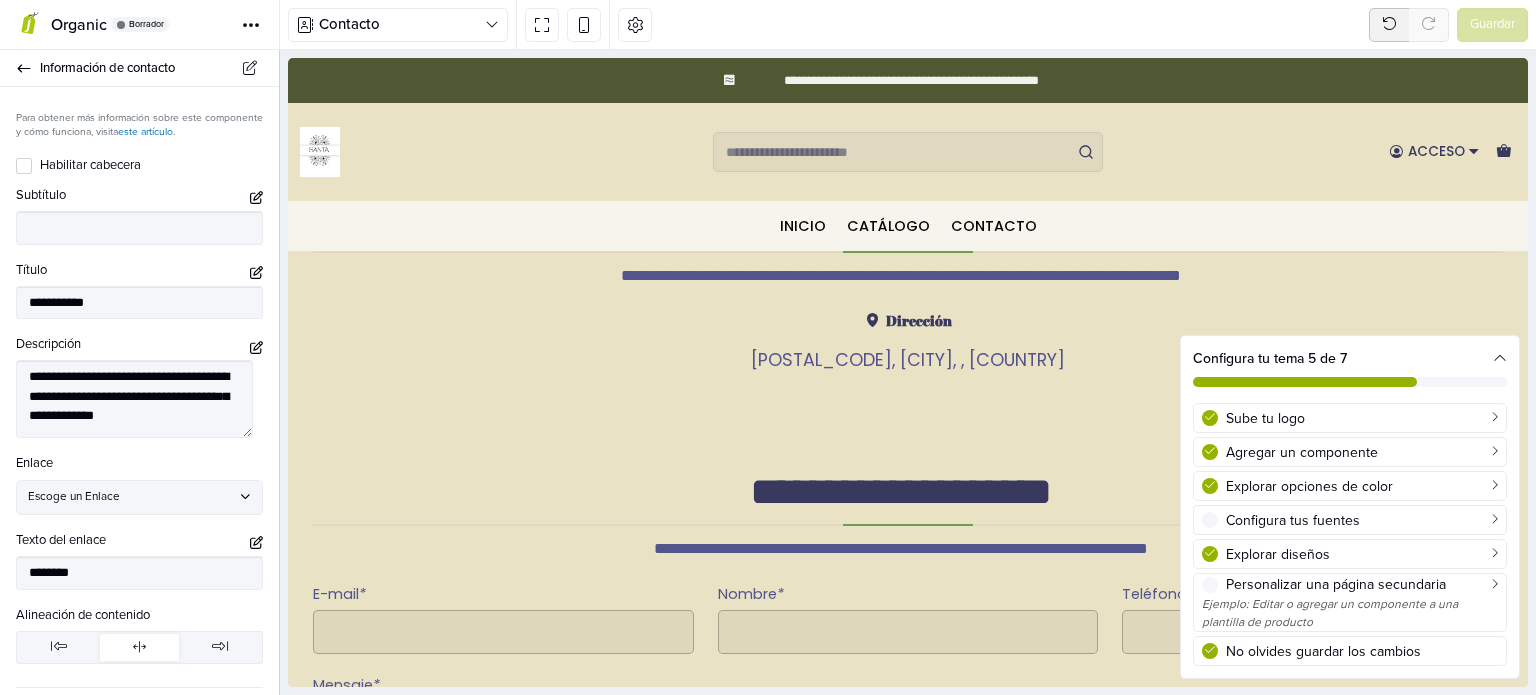 scroll, scrollTop: 59, scrollLeft: 0, axis: vertical 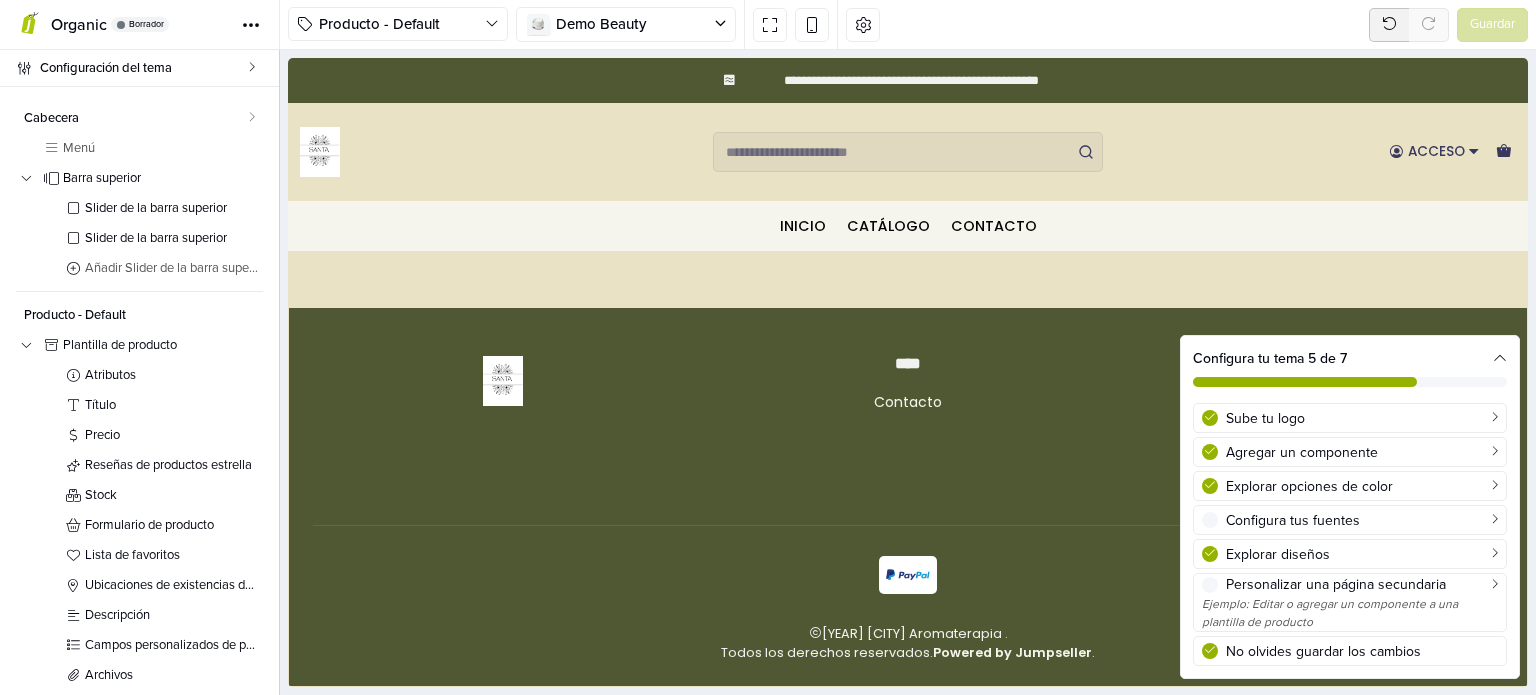 click at bounding box center (1500, 359) 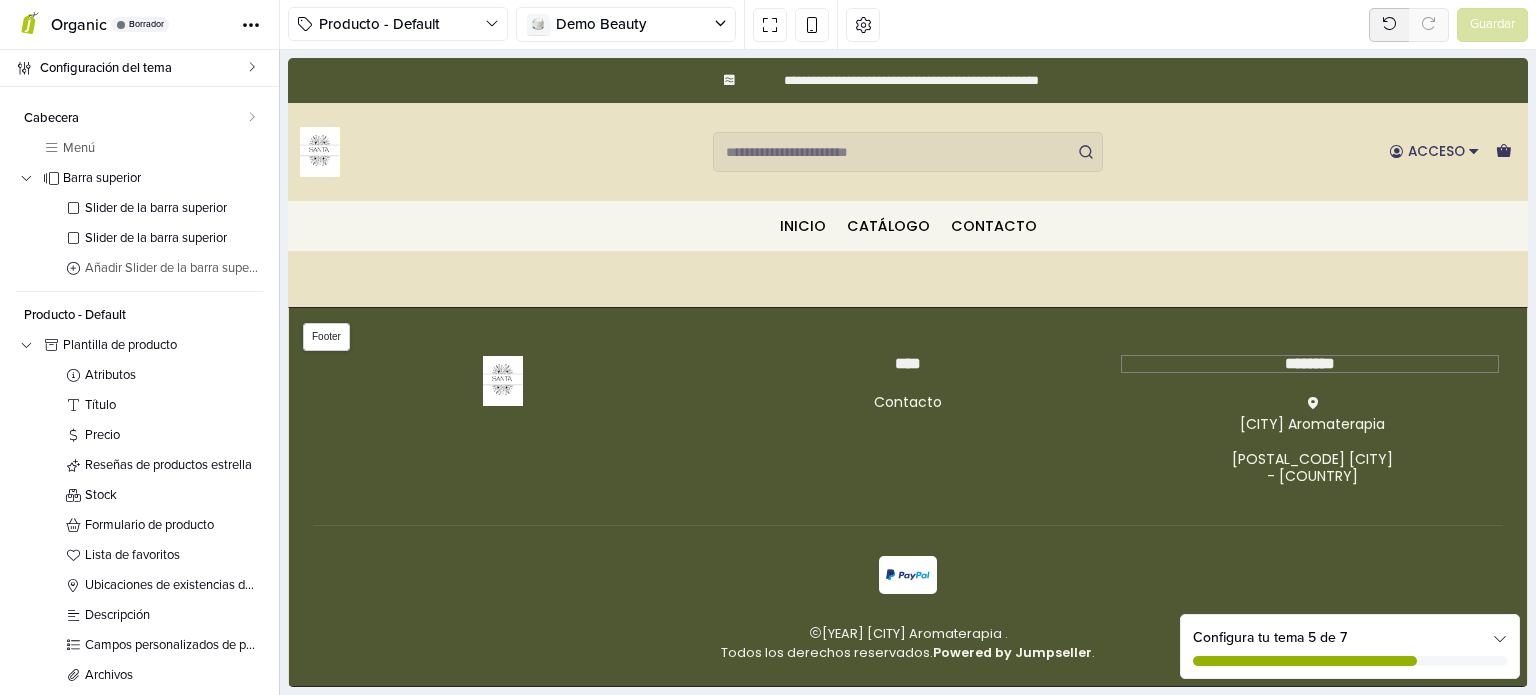 click on "********" at bounding box center [1310, 364] 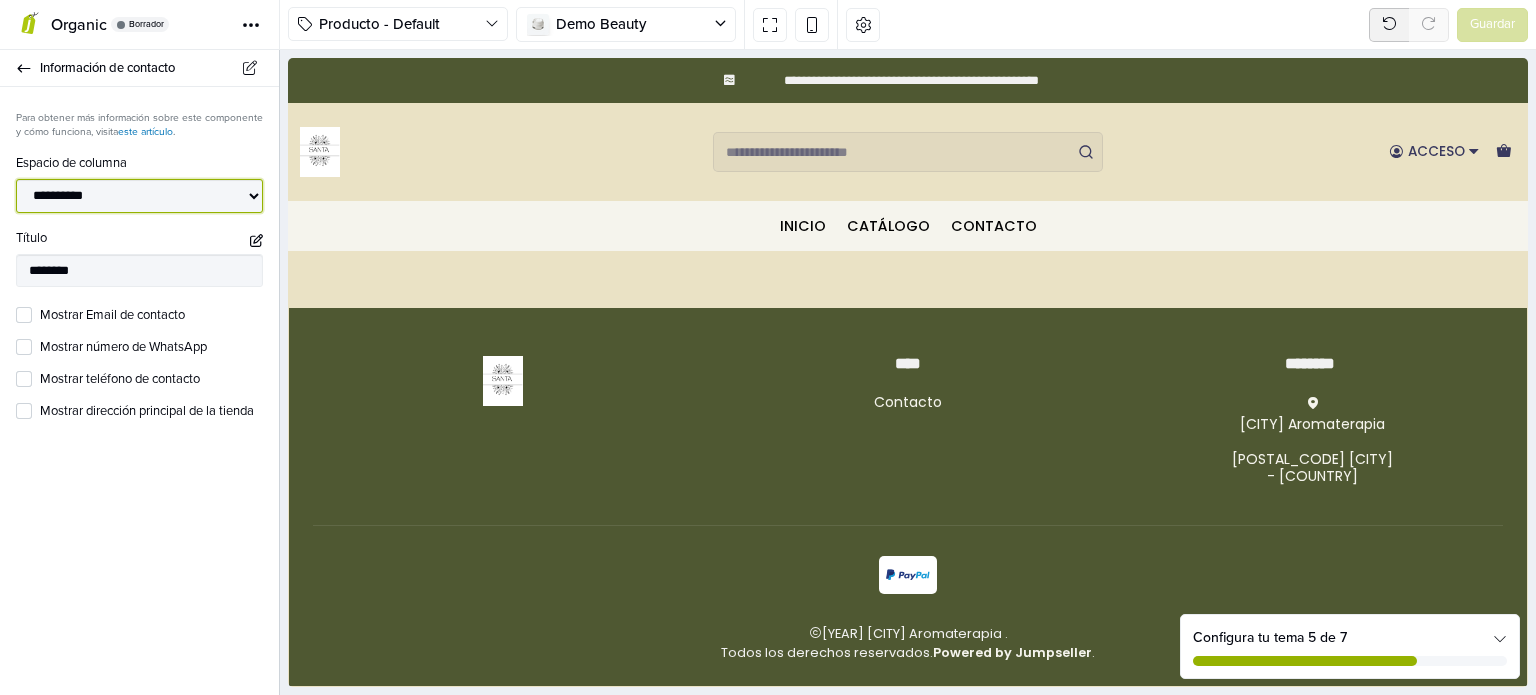 click on "**********" at bounding box center [139, 196] 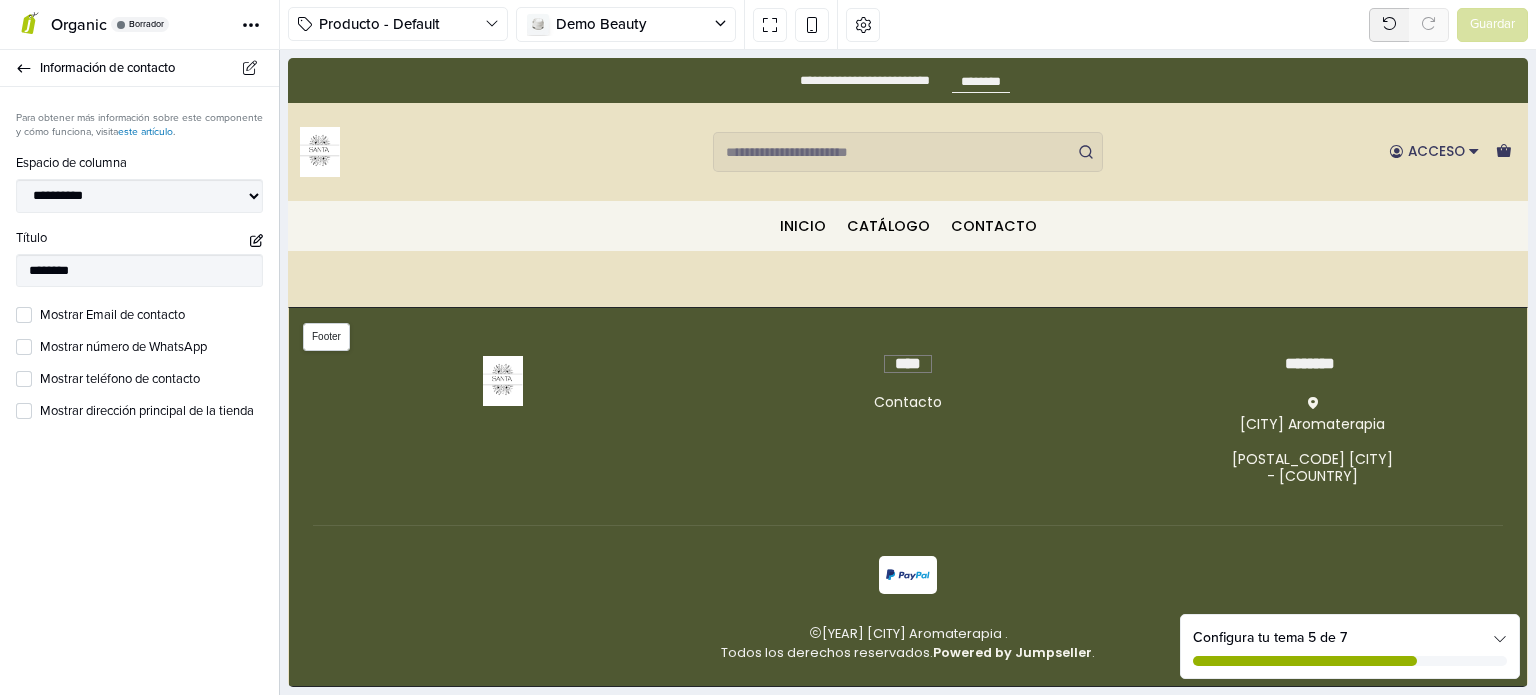 click on "****" at bounding box center (907, 364) 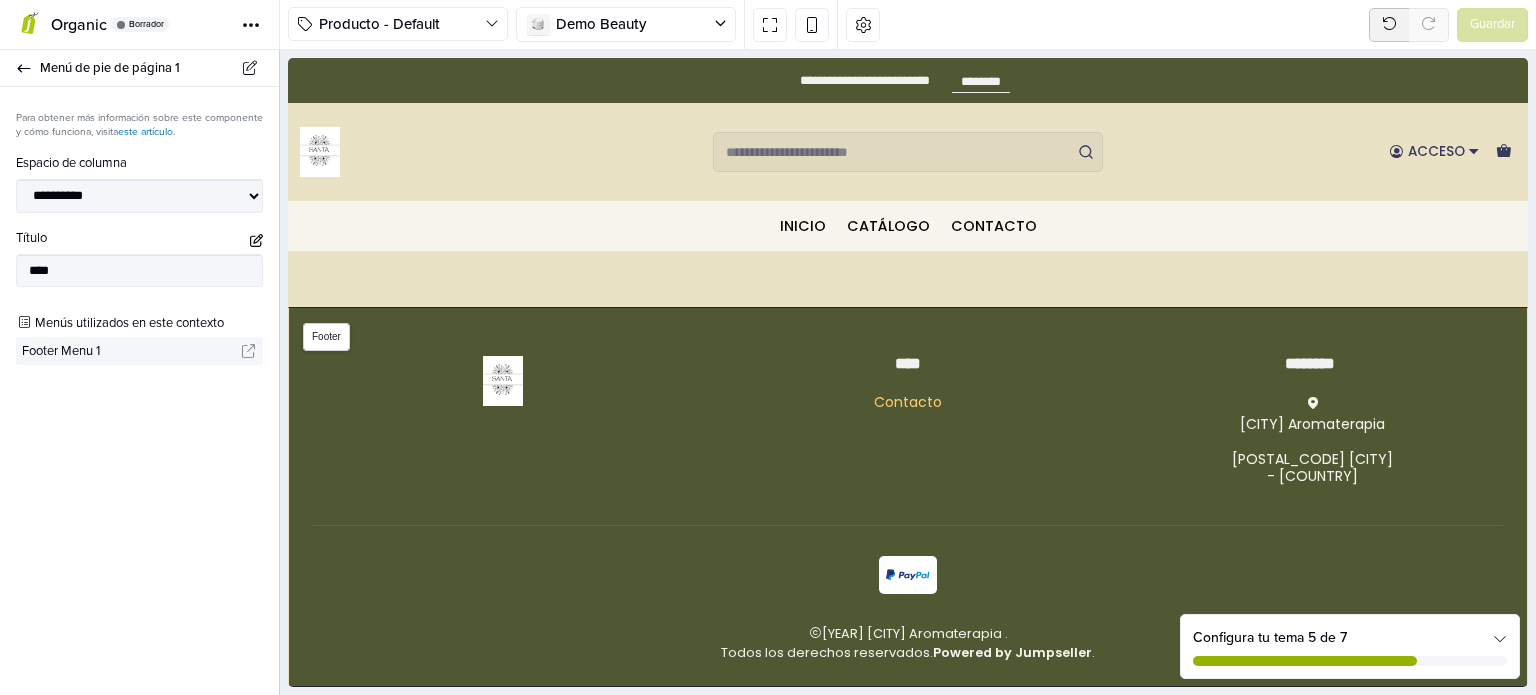 click on "Contacto" at bounding box center [908, 402] 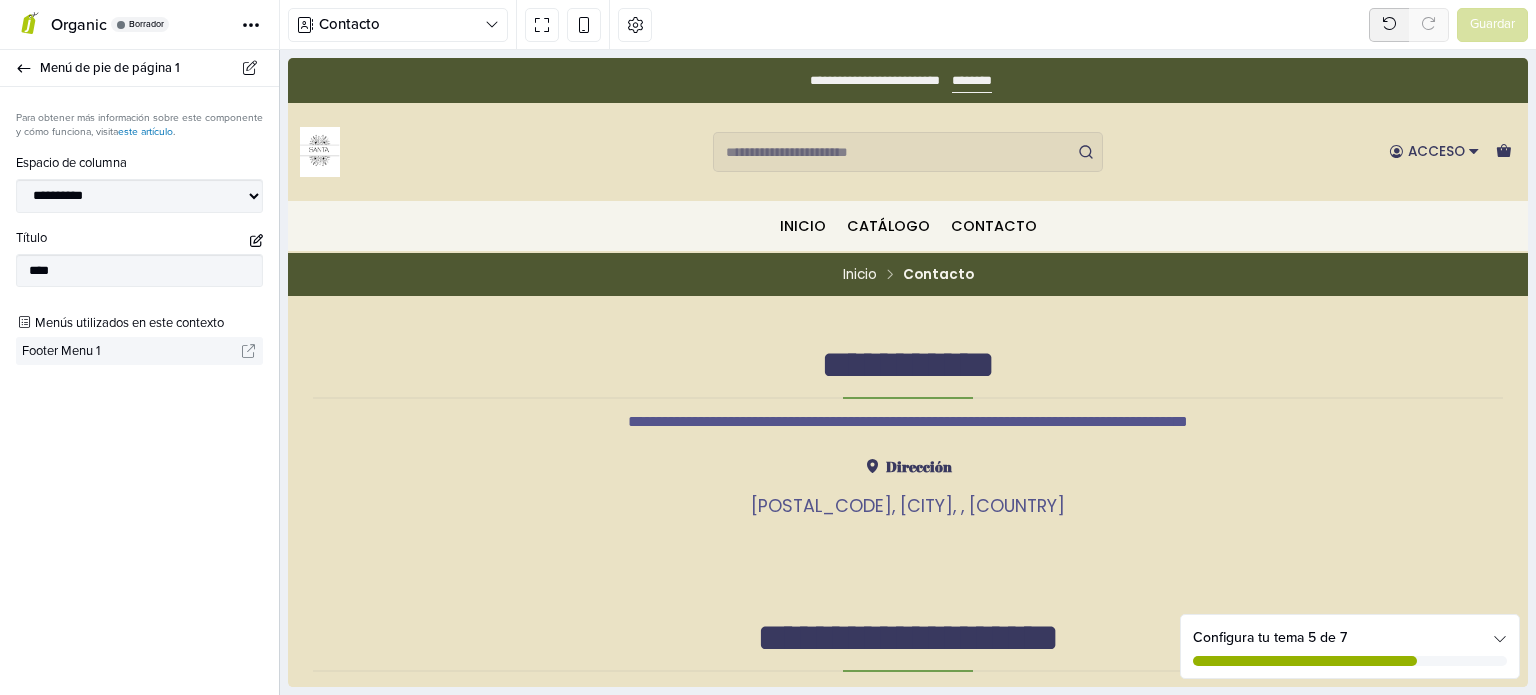 scroll, scrollTop: 0, scrollLeft: 0, axis: both 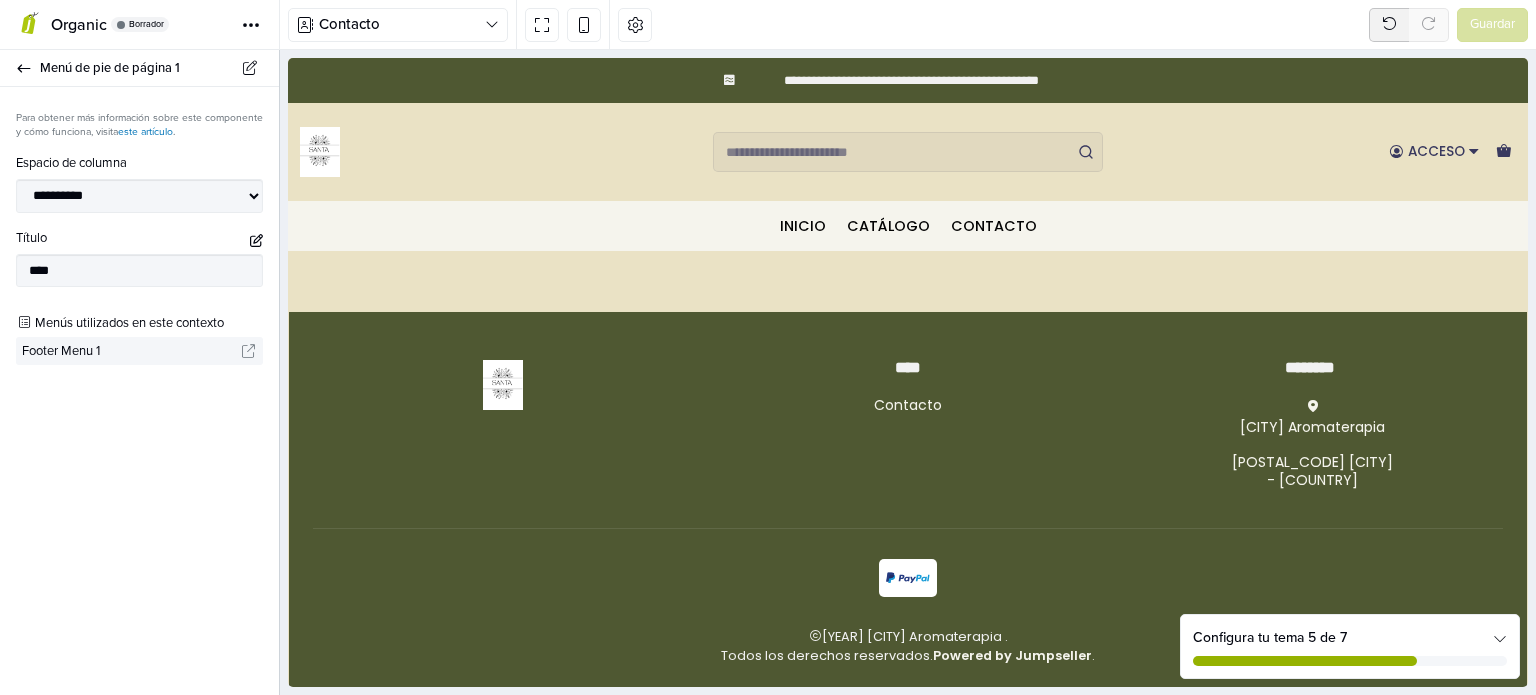 drag, startPoint x: 1515, startPoint y: 181, endPoint x: 1823, endPoint y: 689, distance: 594.07745 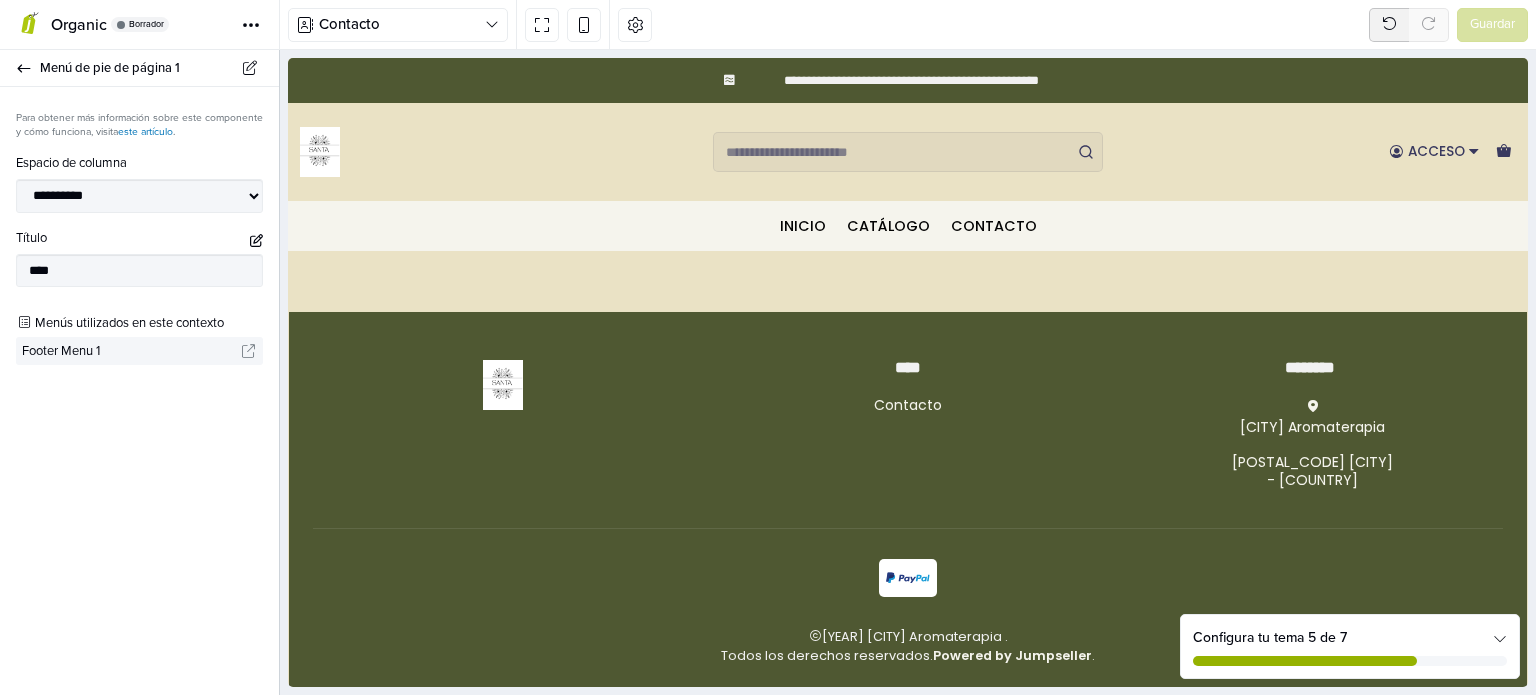 click on "Configura tu tema 5 de 7" at bounding box center (1350, 637) 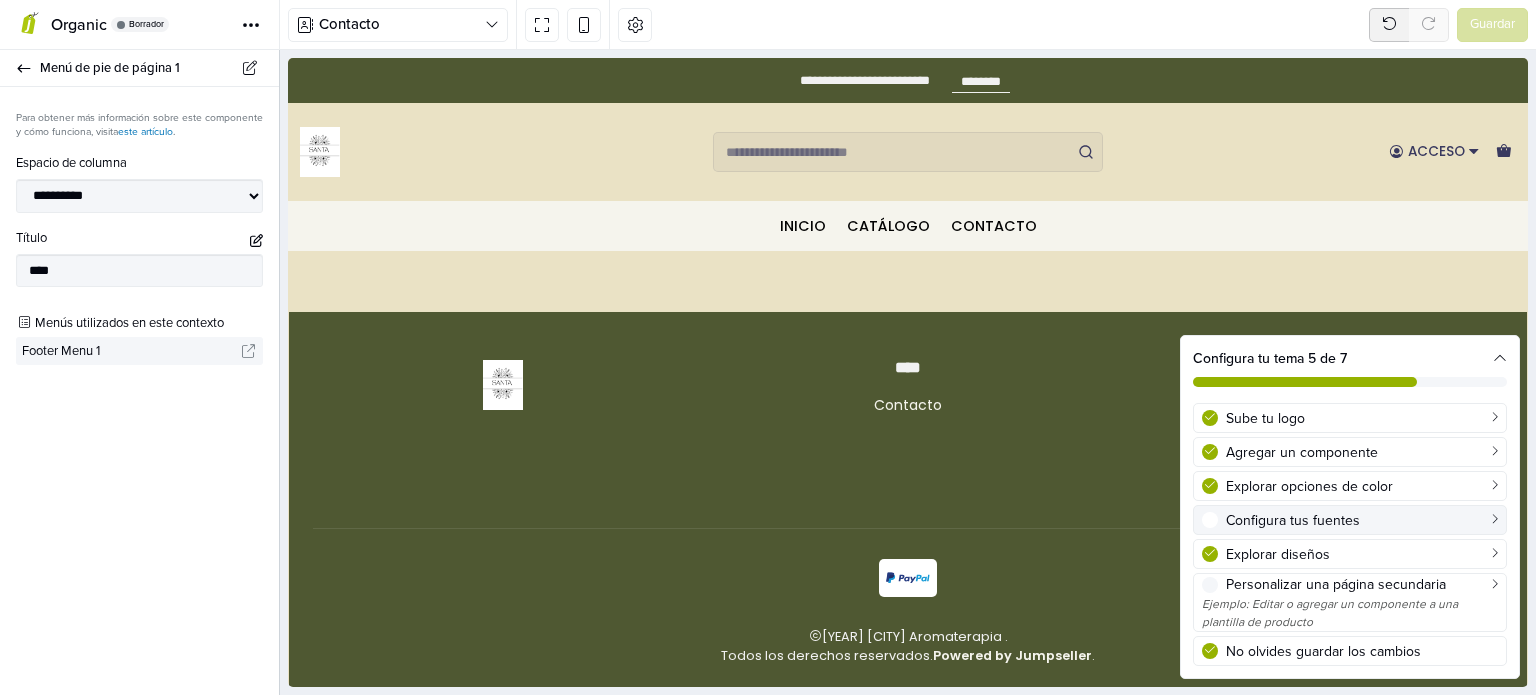 click on "Configura tus fuentes" at bounding box center (1350, 520) 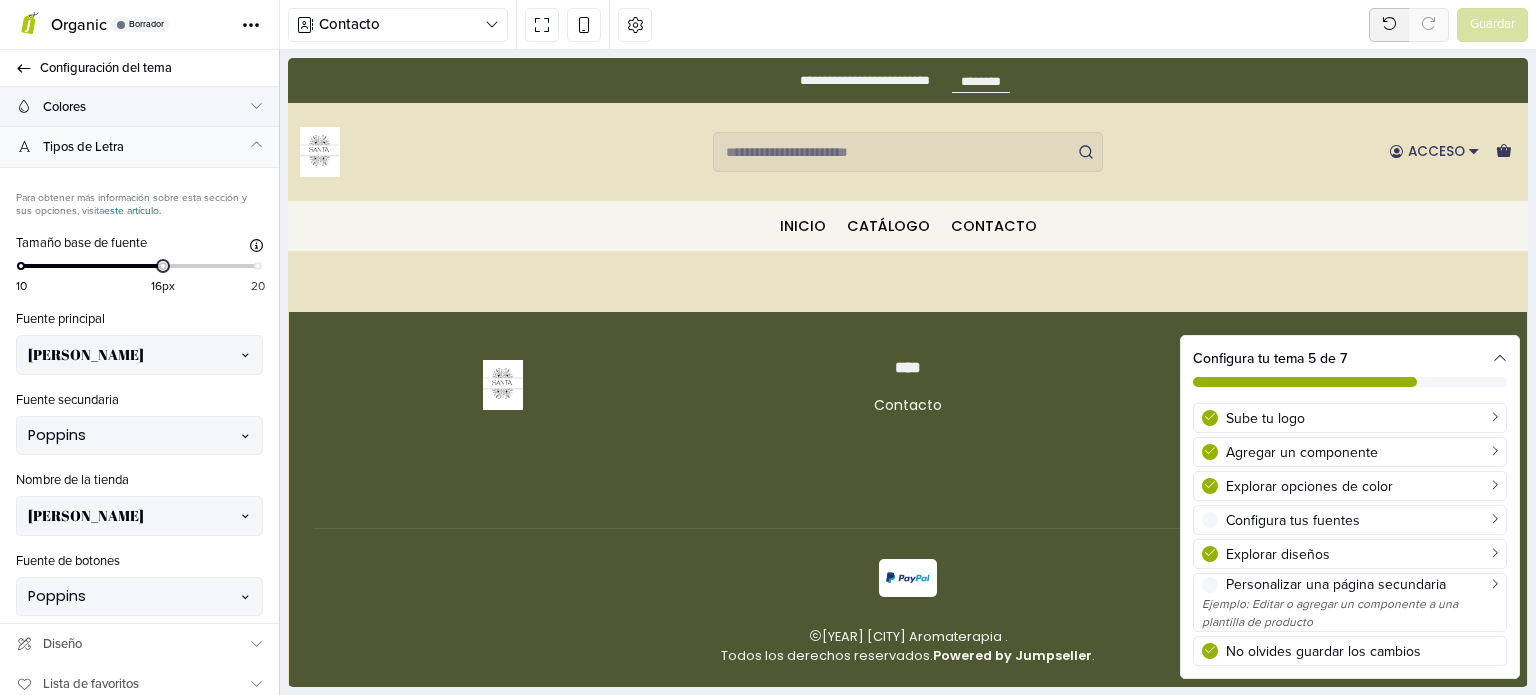 click on "Colores" at bounding box center (145, 107) 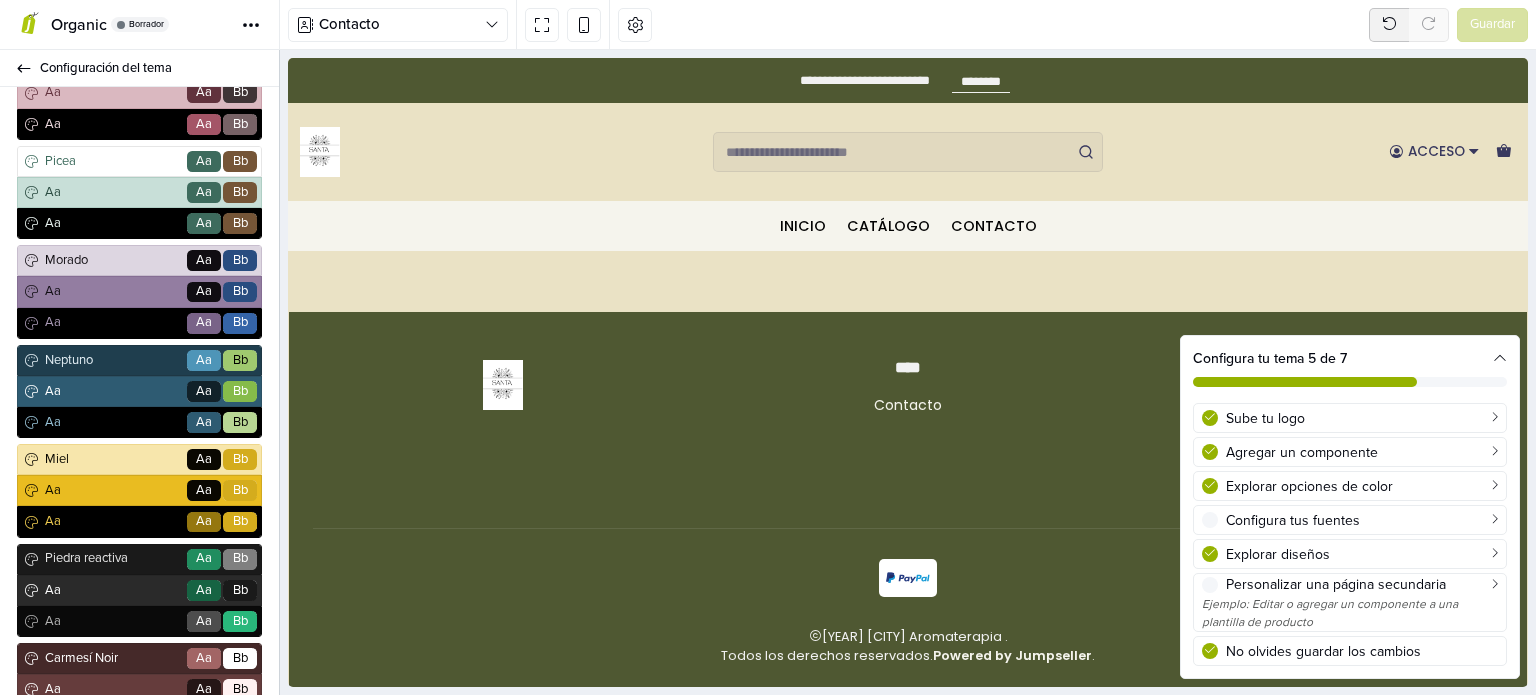 scroll, scrollTop: 2067, scrollLeft: 0, axis: vertical 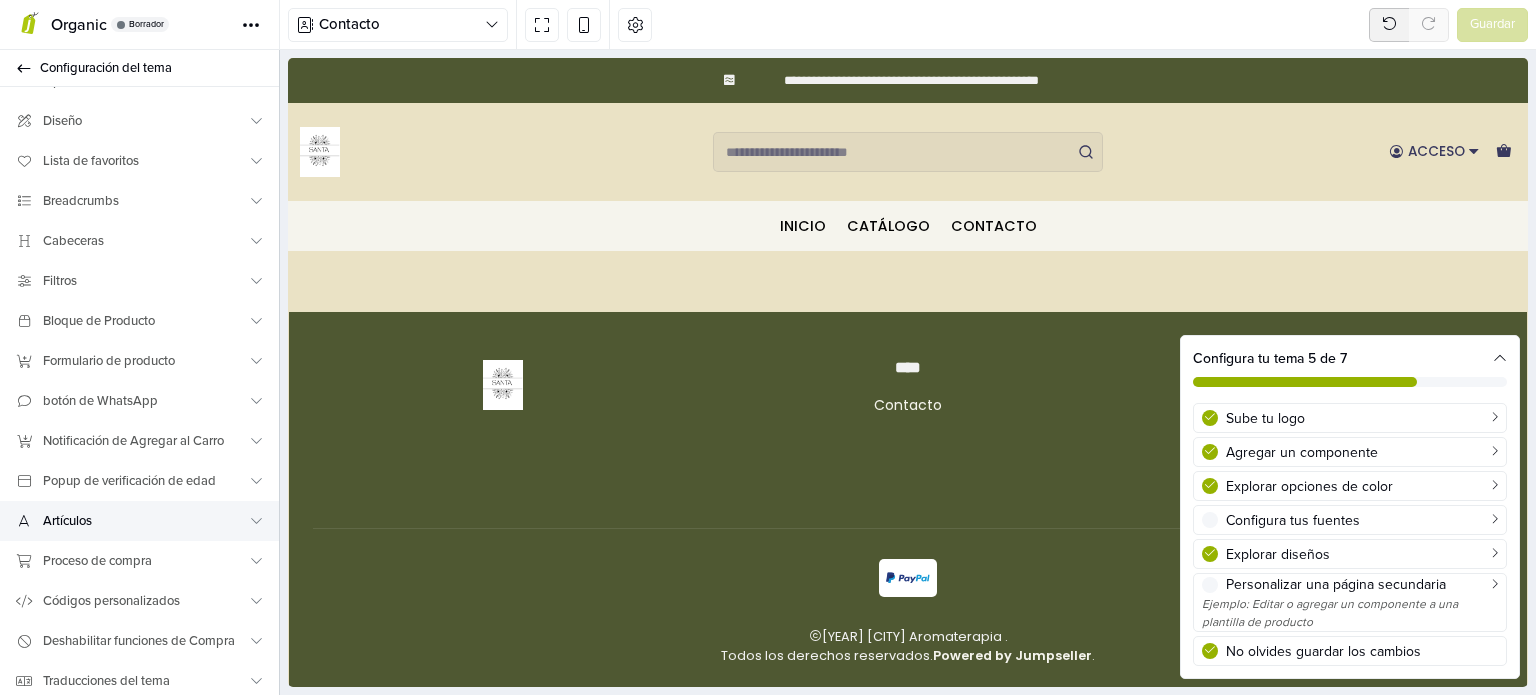 click on "Artículos" at bounding box center [145, 521] 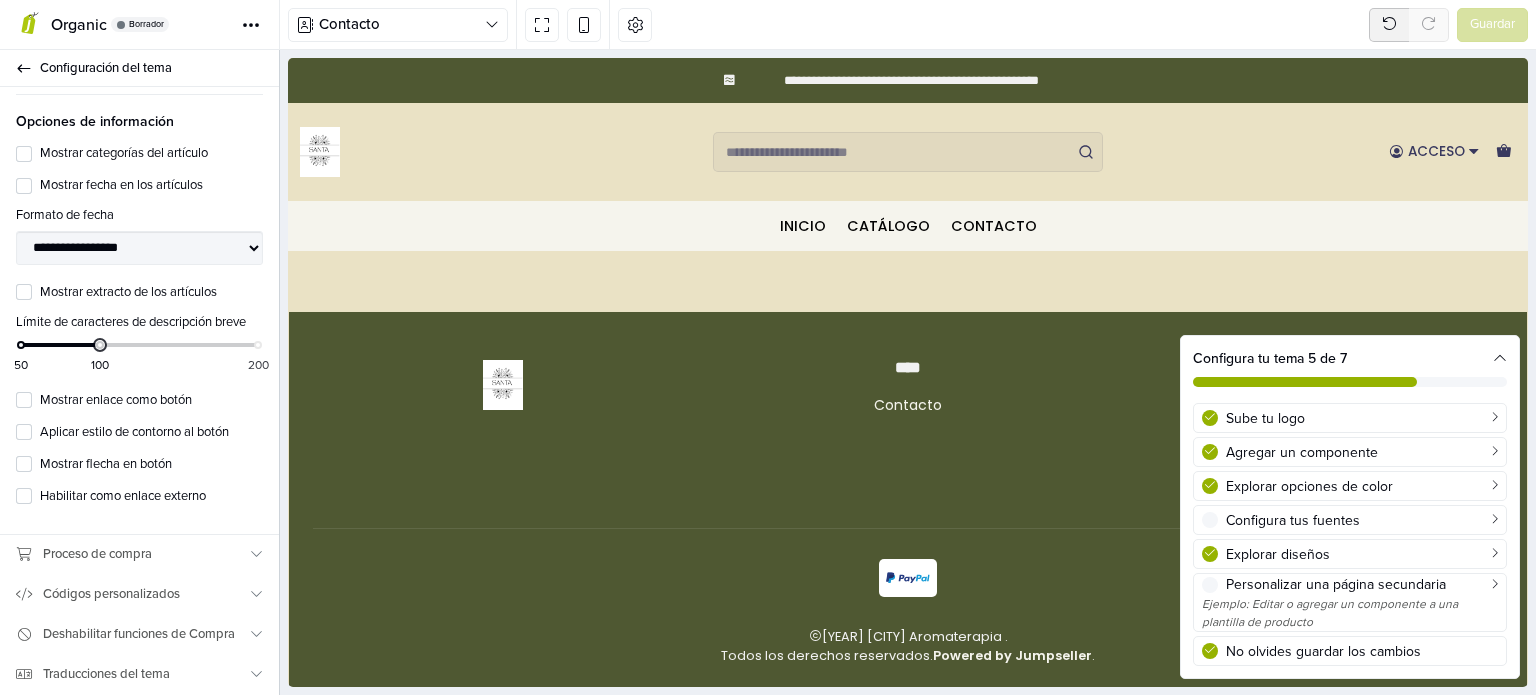 scroll, scrollTop: 71, scrollLeft: 0, axis: vertical 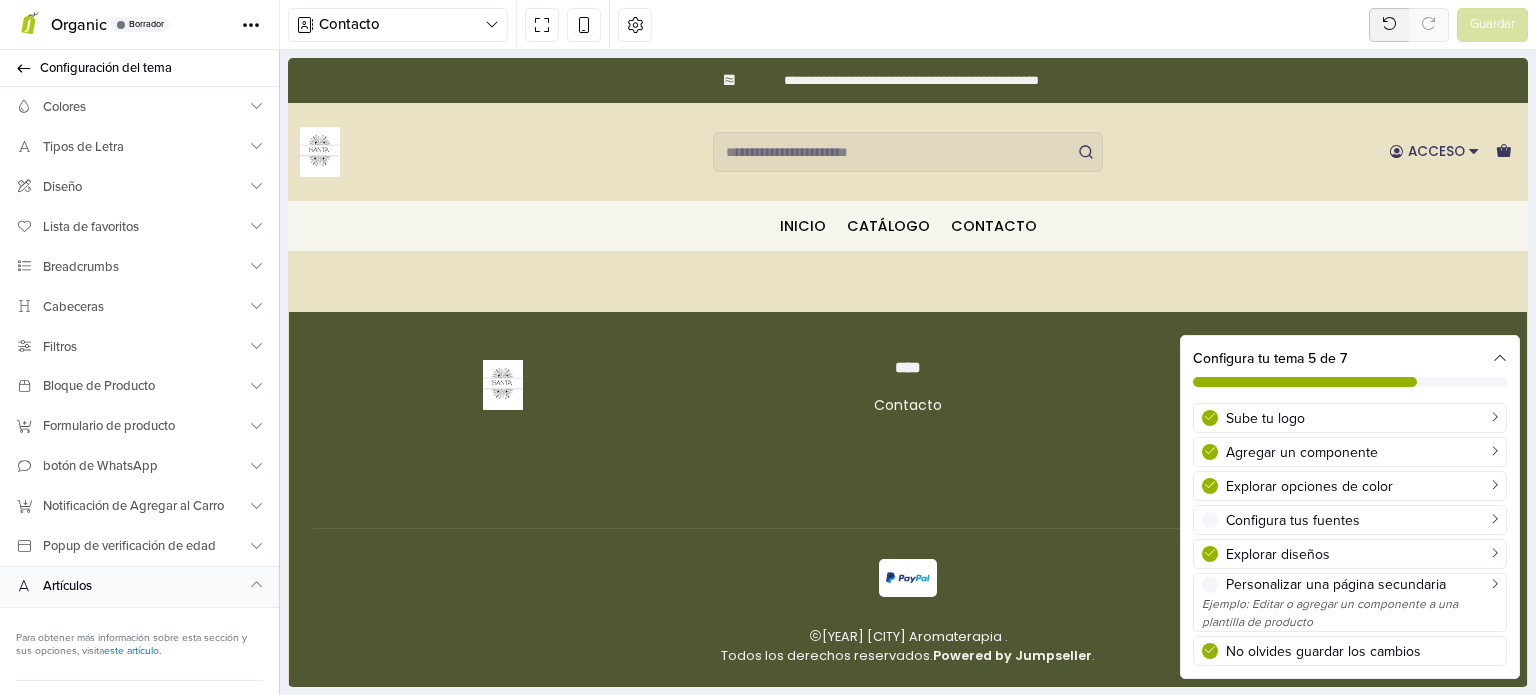 drag, startPoint x: 275, startPoint y: 270, endPoint x: 1, endPoint y: 34, distance: 361.6241 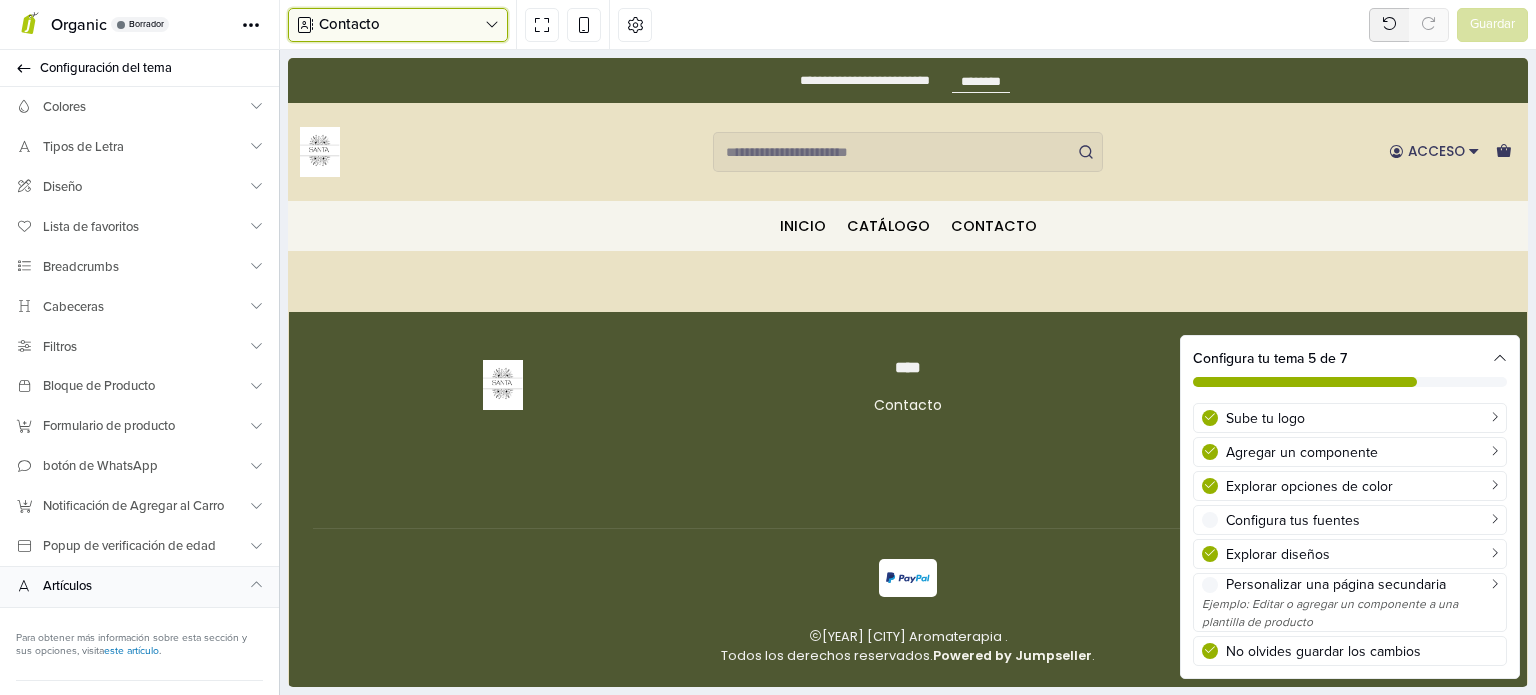 click on "Contacto" at bounding box center (402, 24) 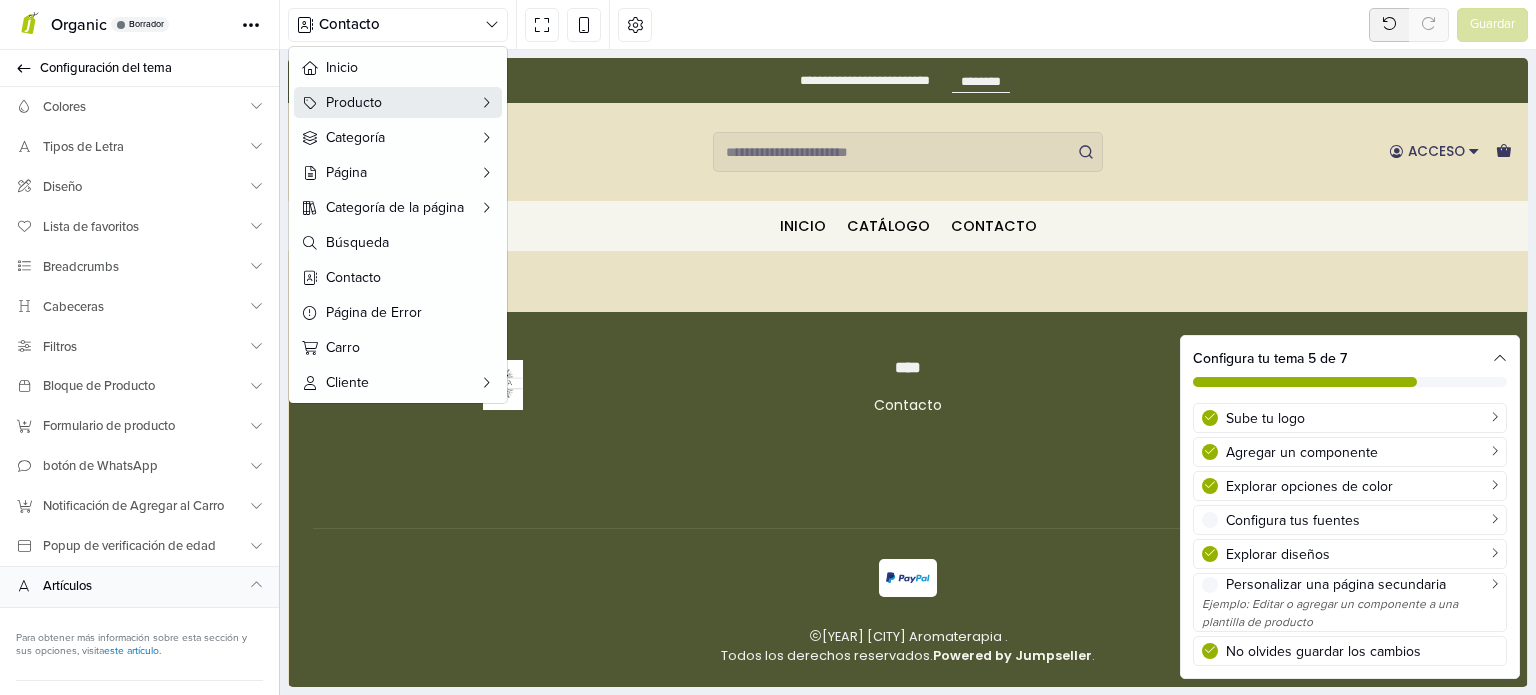 click on "Producto" at bounding box center (398, 102) 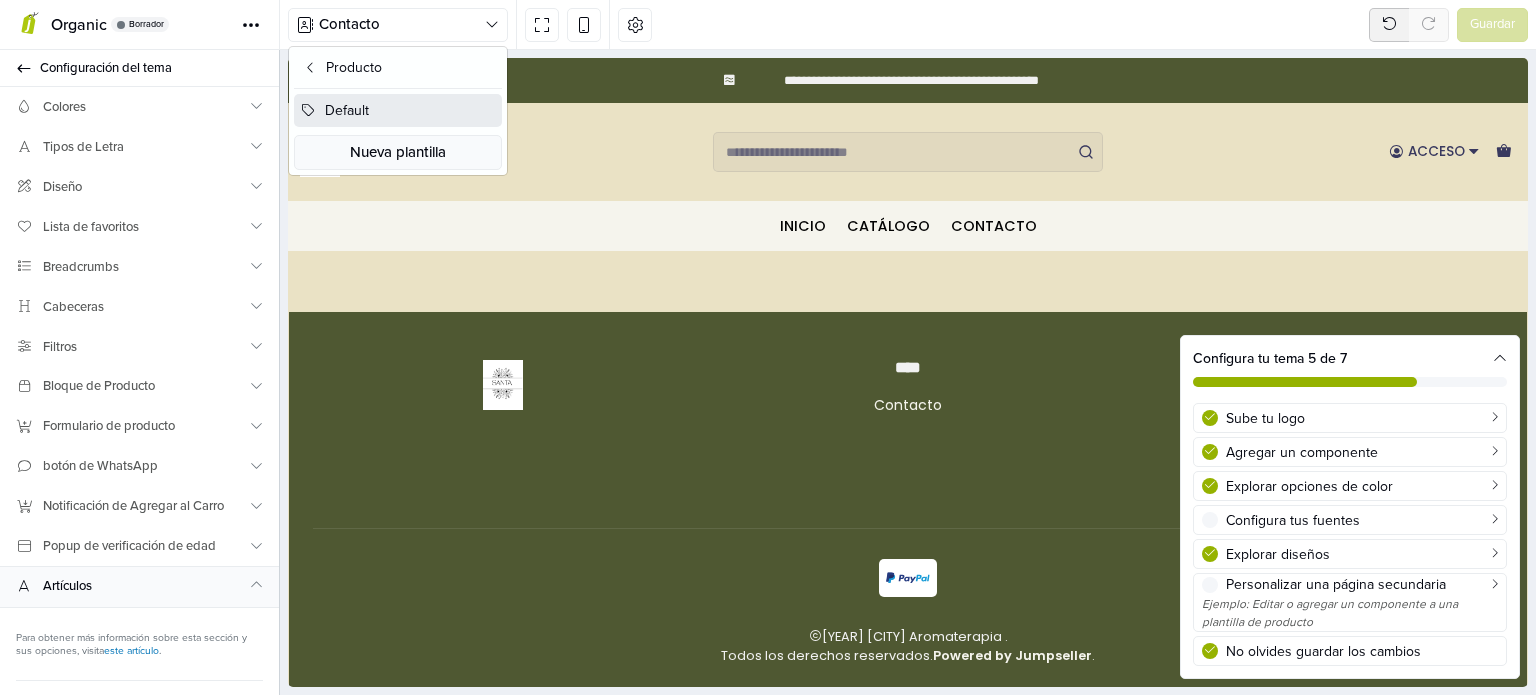 click on "Default" at bounding box center (398, 110) 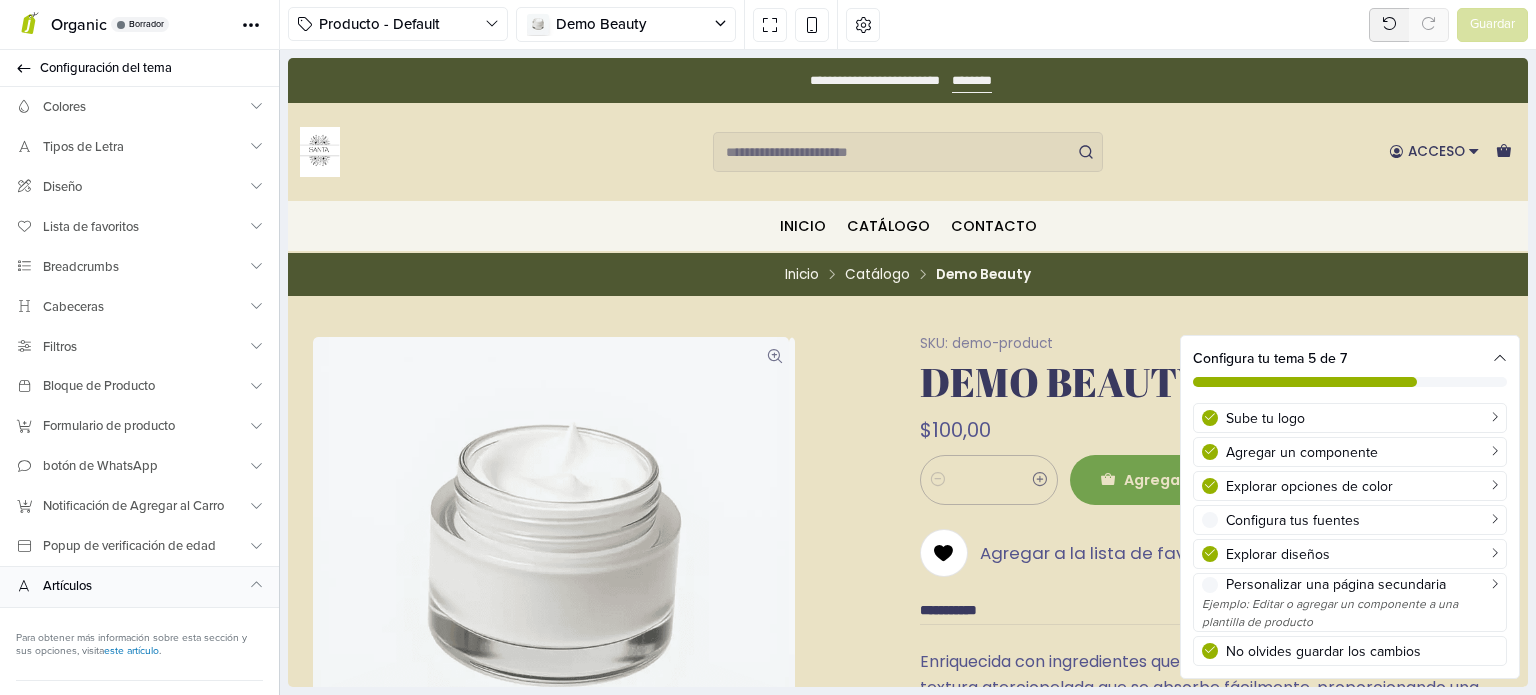 scroll, scrollTop: 0, scrollLeft: 0, axis: both 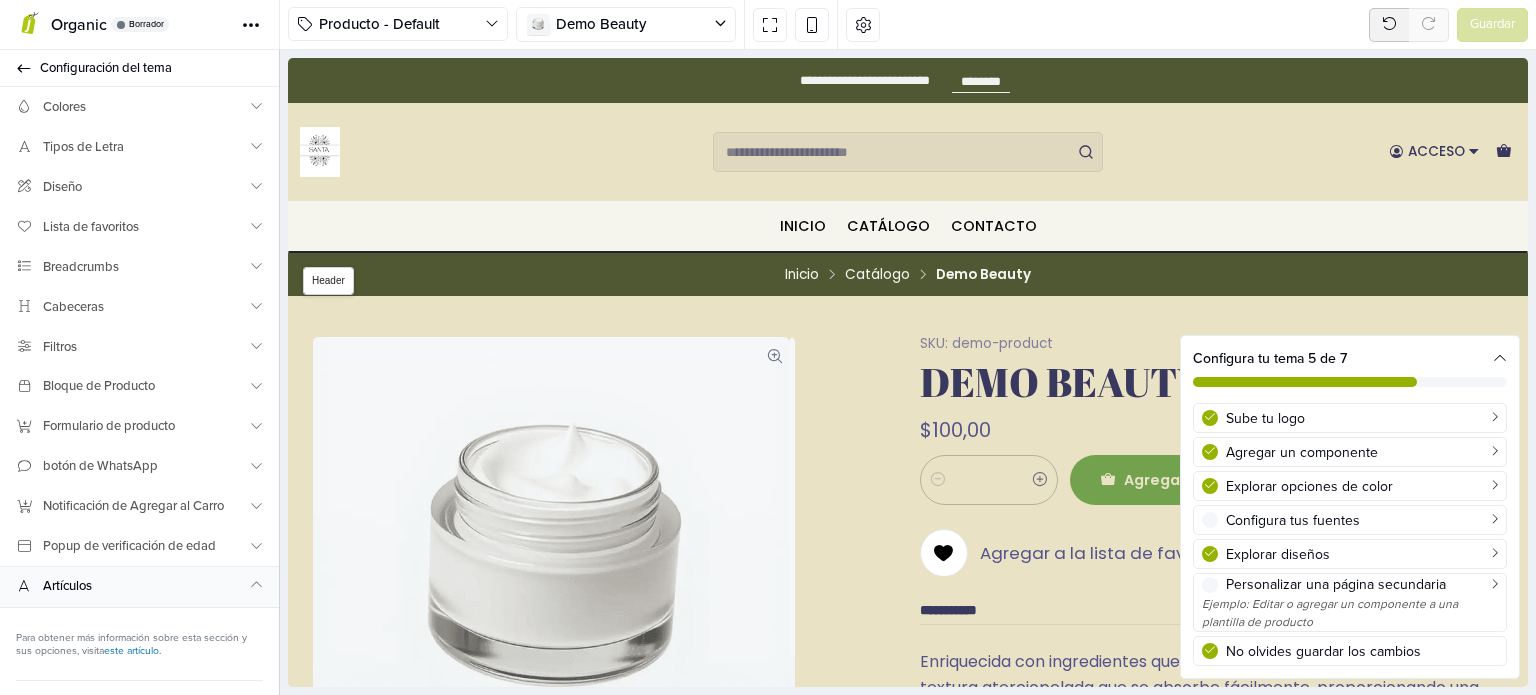 click on "Header" at bounding box center [328, 281] 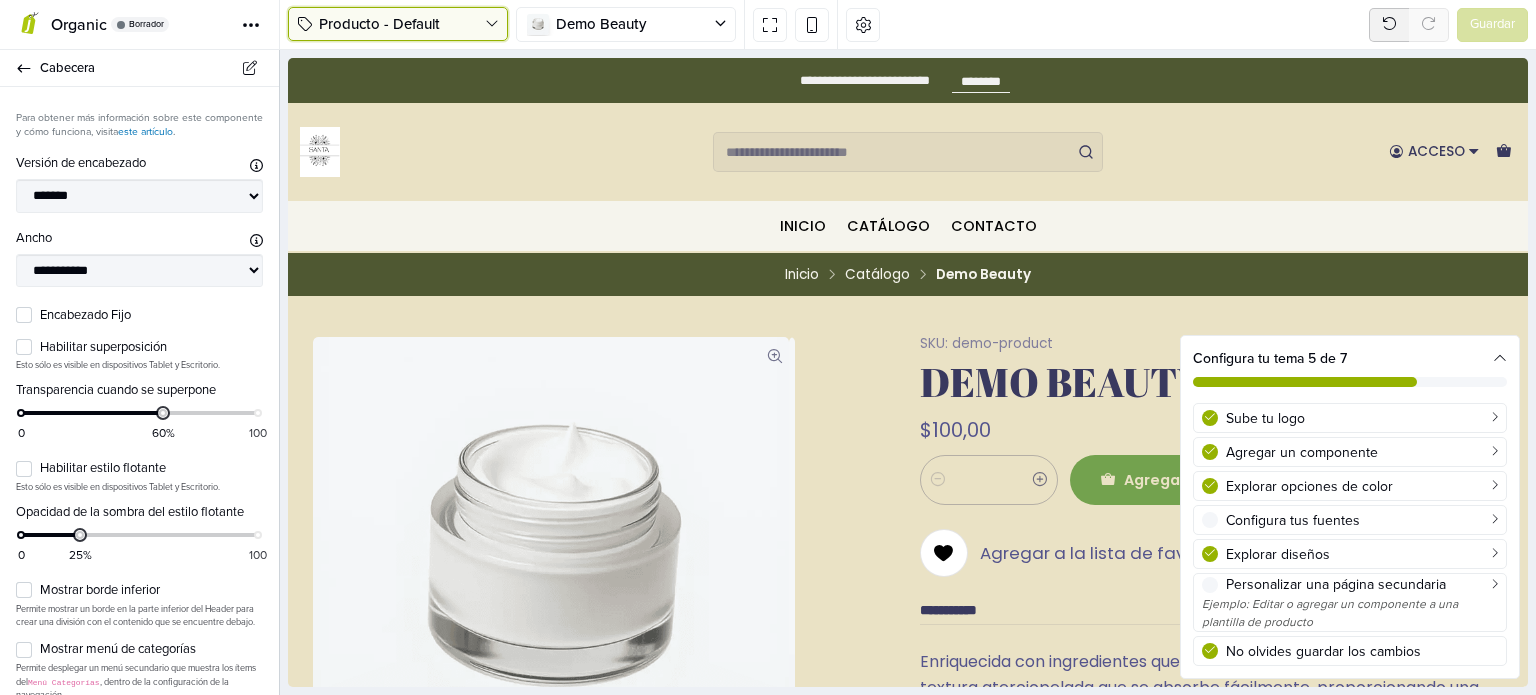 click at bounding box center (492, 24) 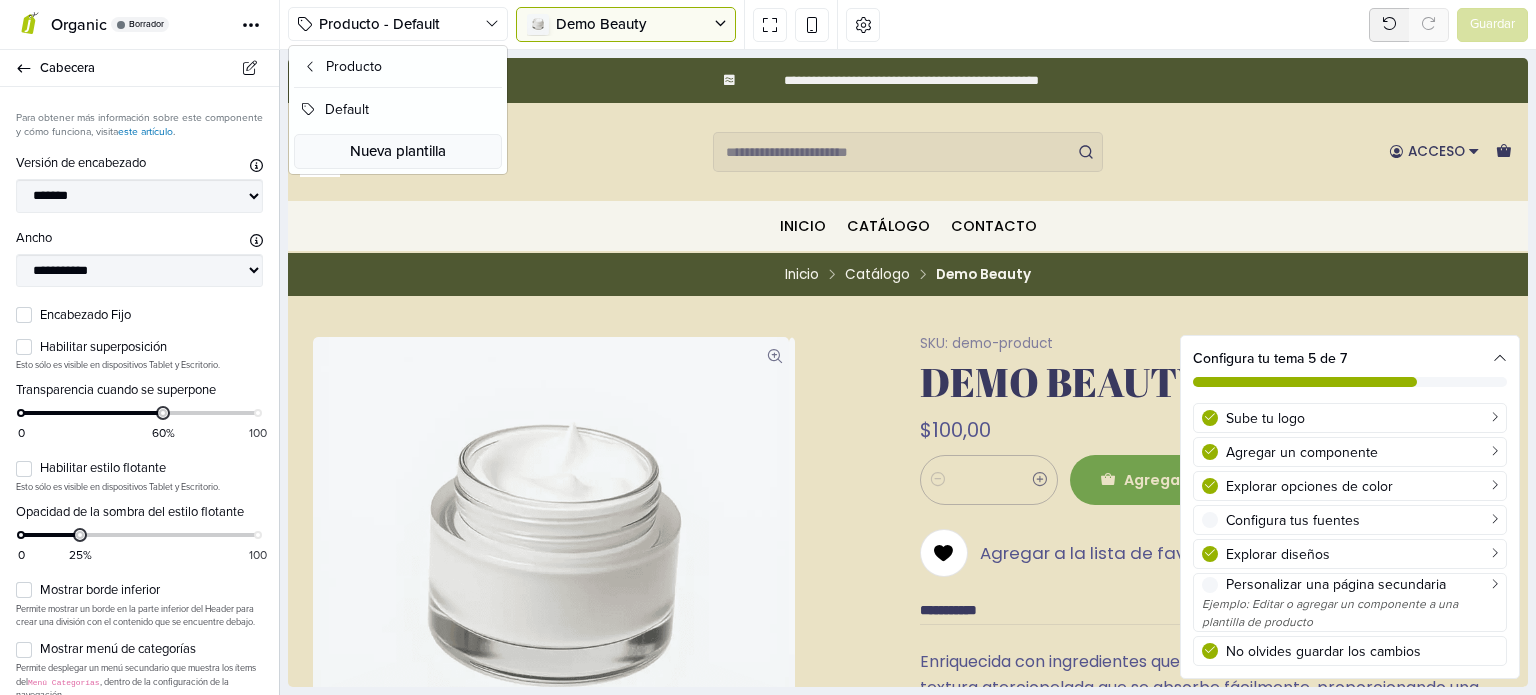 click at bounding box center (617, 25) 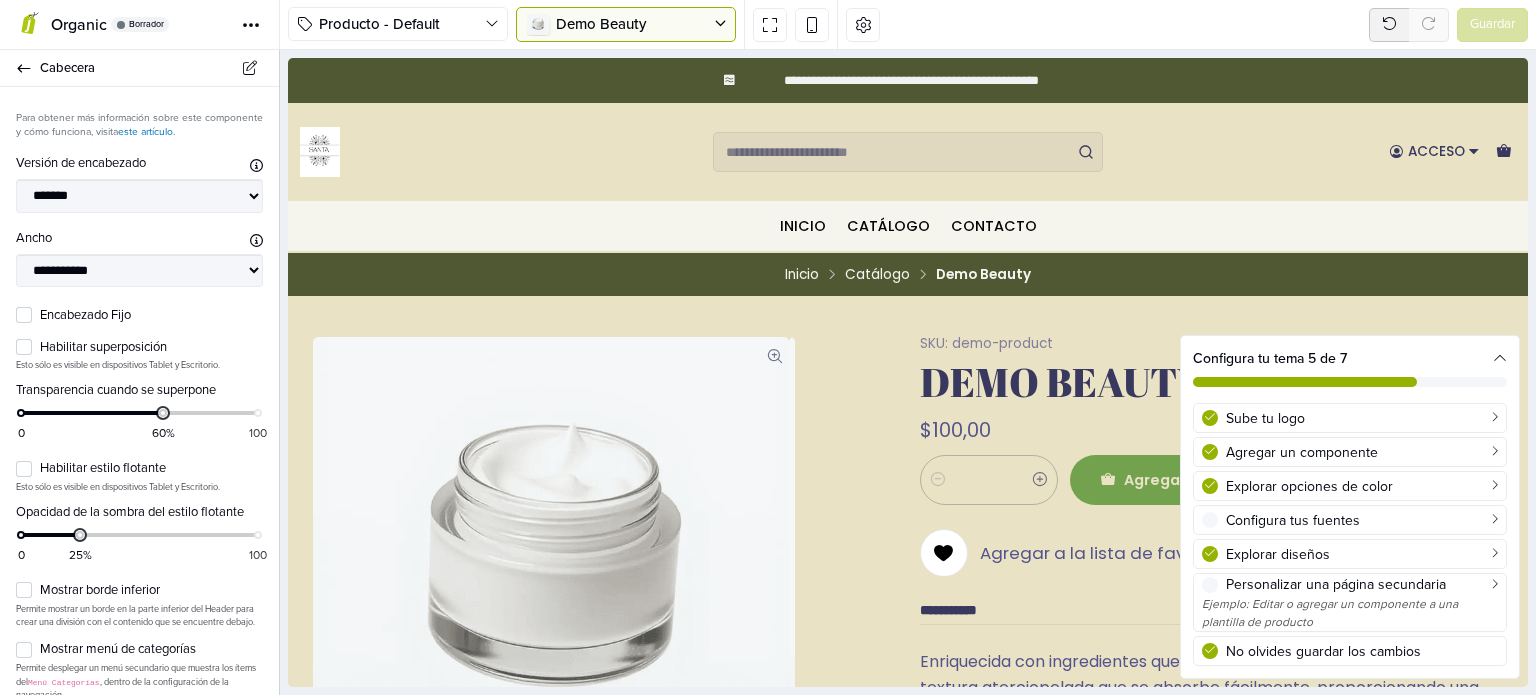 click at bounding box center [617, 25] 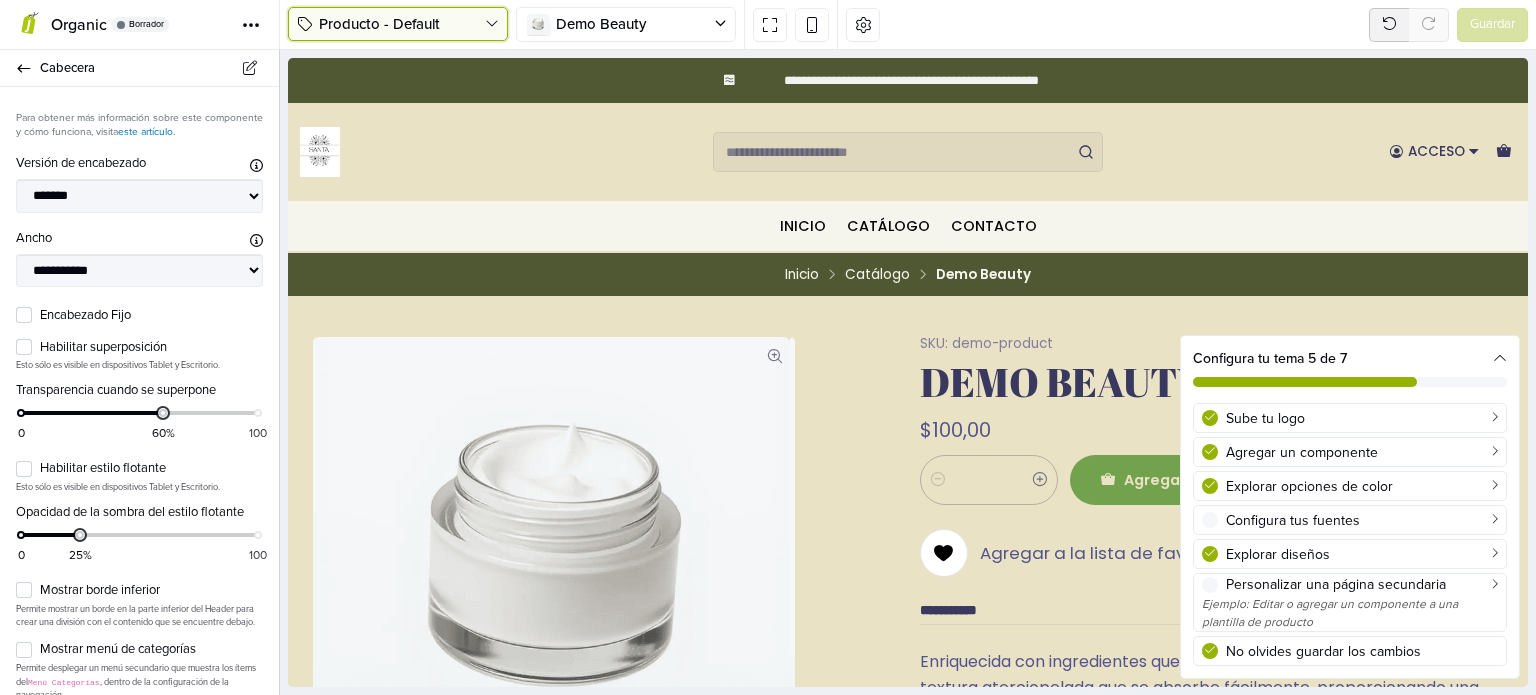 click on "Producto - Default" at bounding box center (402, 24) 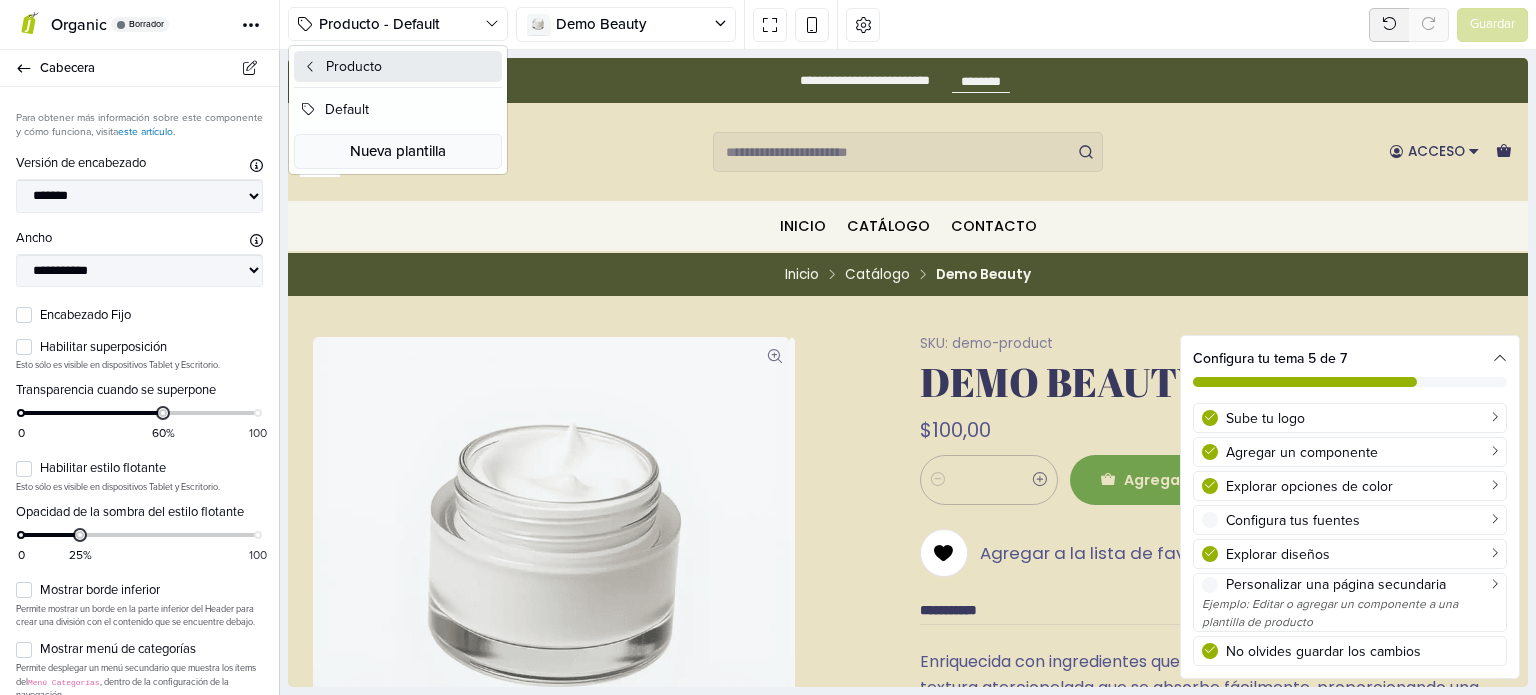 click on "Producto" at bounding box center [398, 66] 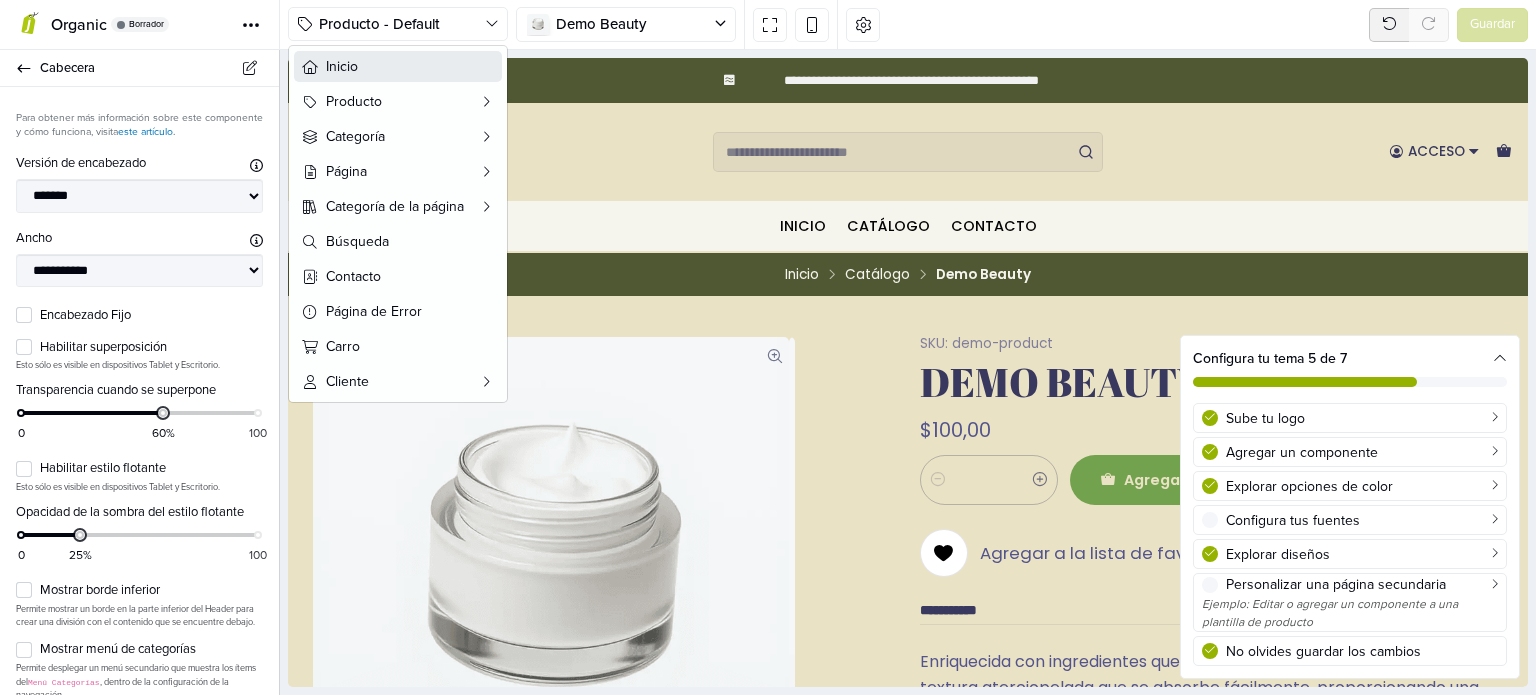 click on "Inicio" at bounding box center [410, 66] 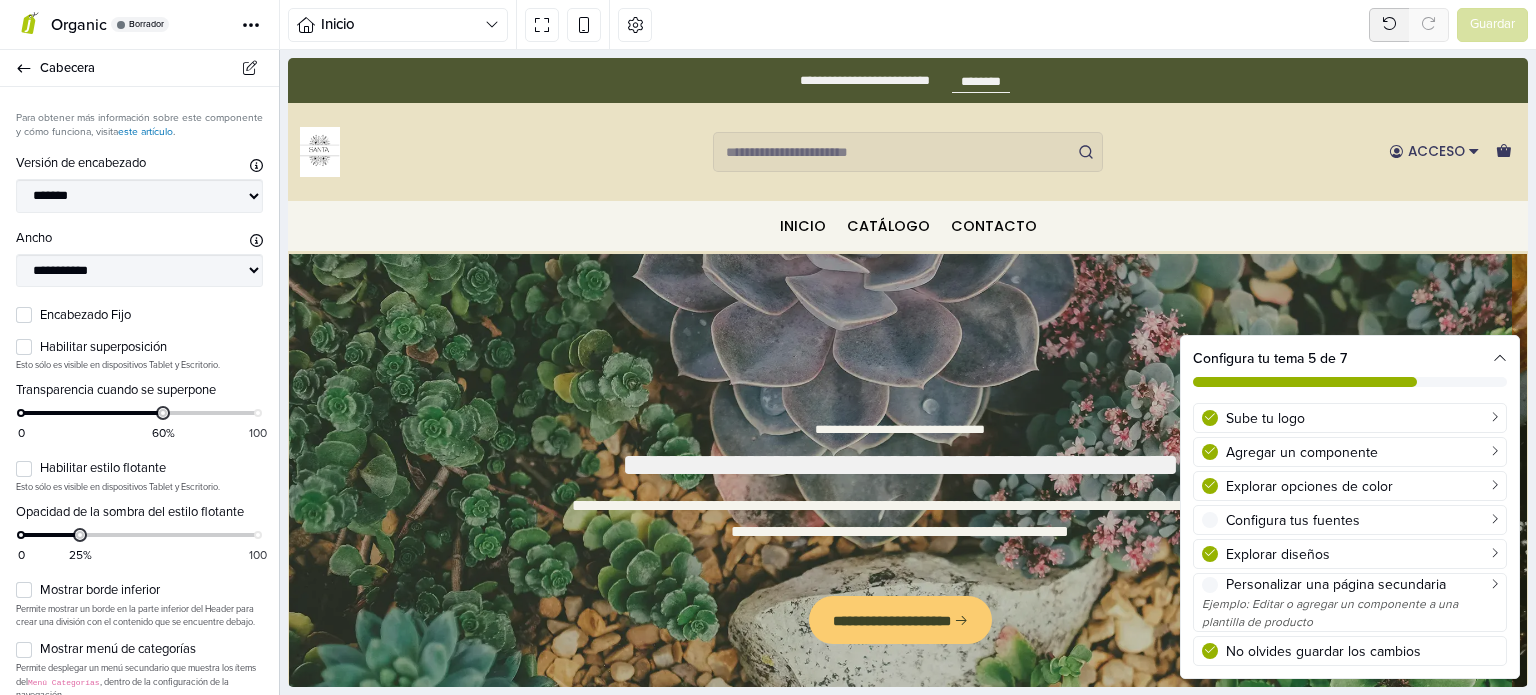 scroll, scrollTop: 0, scrollLeft: 0, axis: both 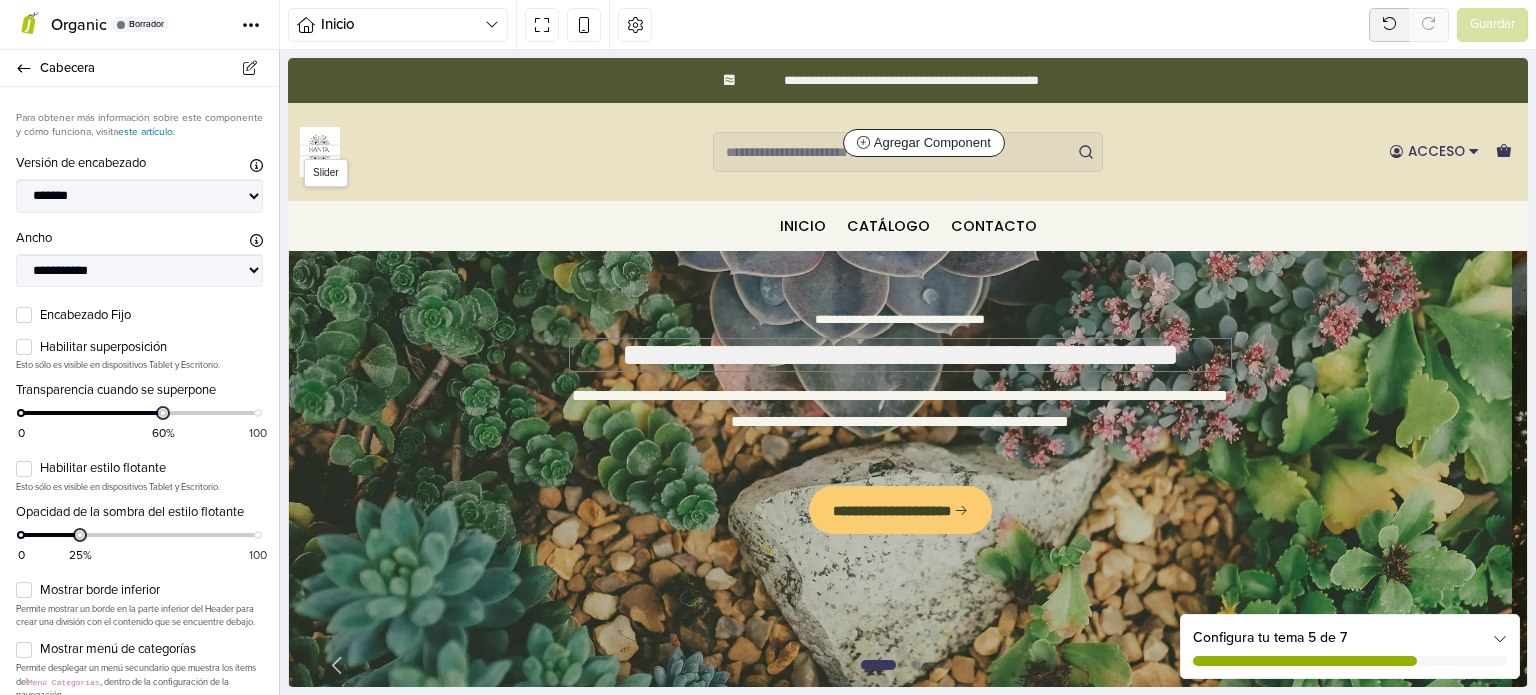click on "**********" at bounding box center (901, 355) 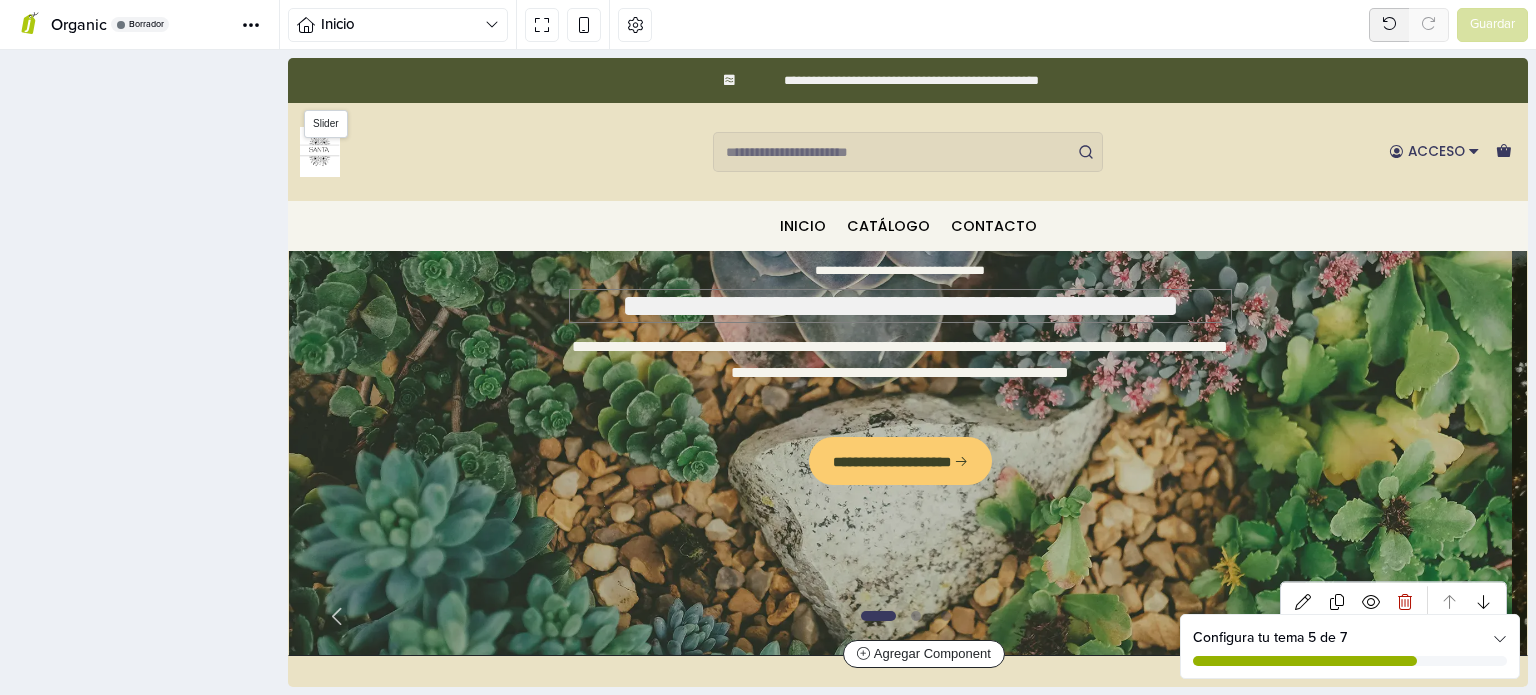scroll, scrollTop: 160, scrollLeft: 0, axis: vertical 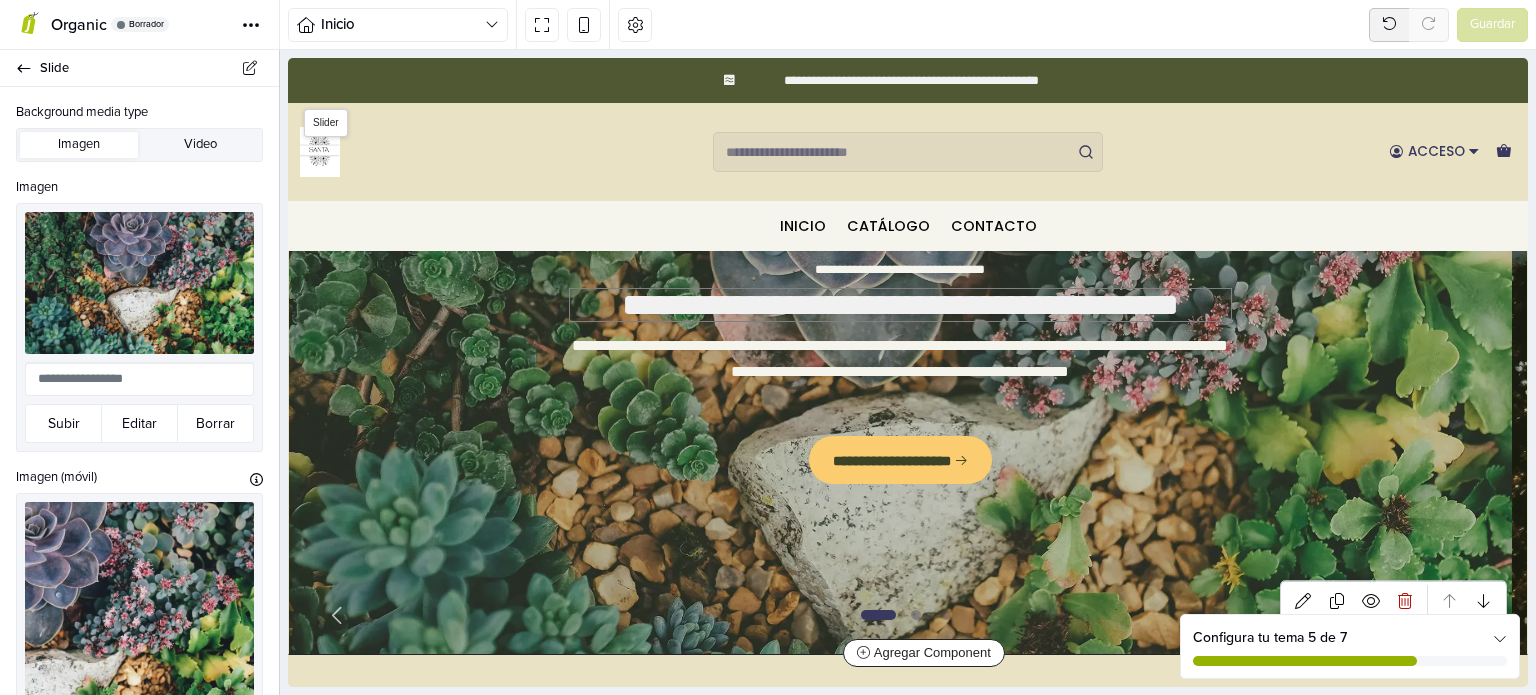 click on "**********" at bounding box center [901, 305] 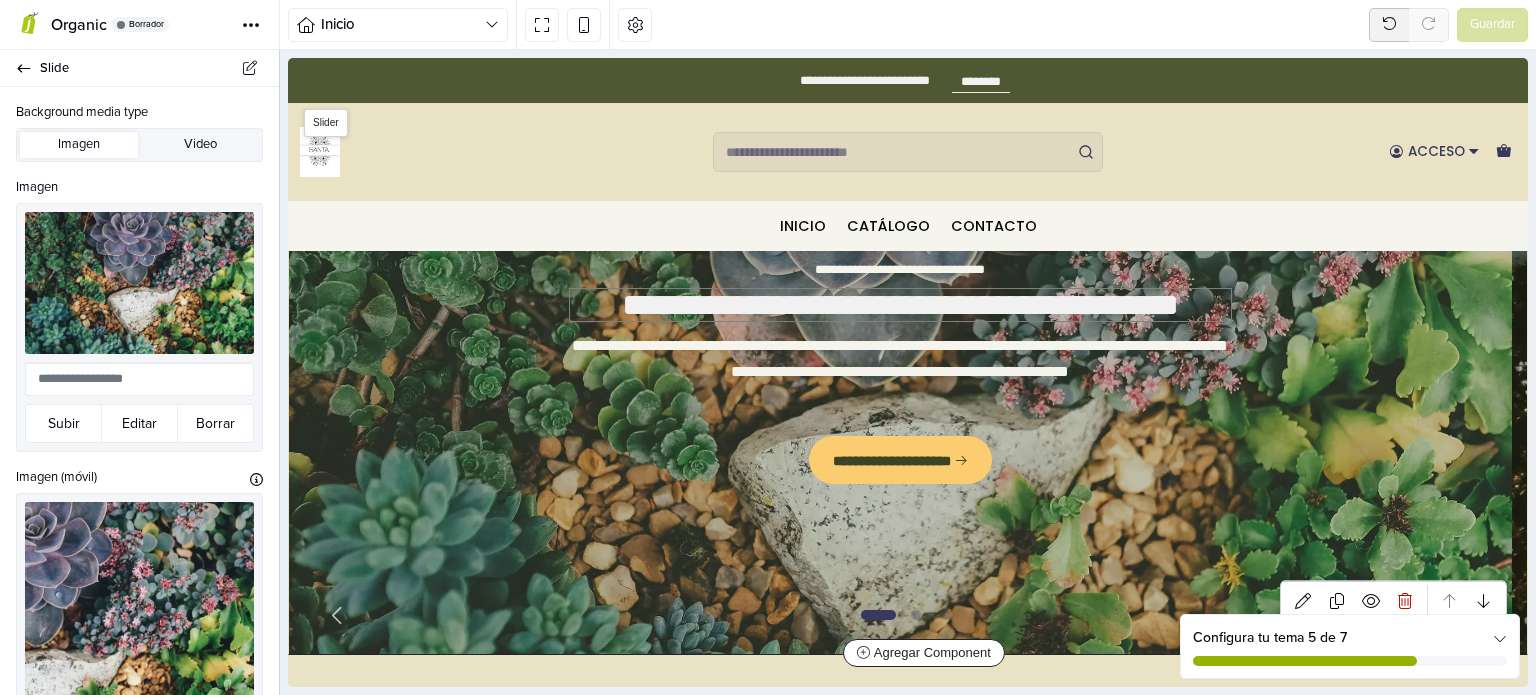 type 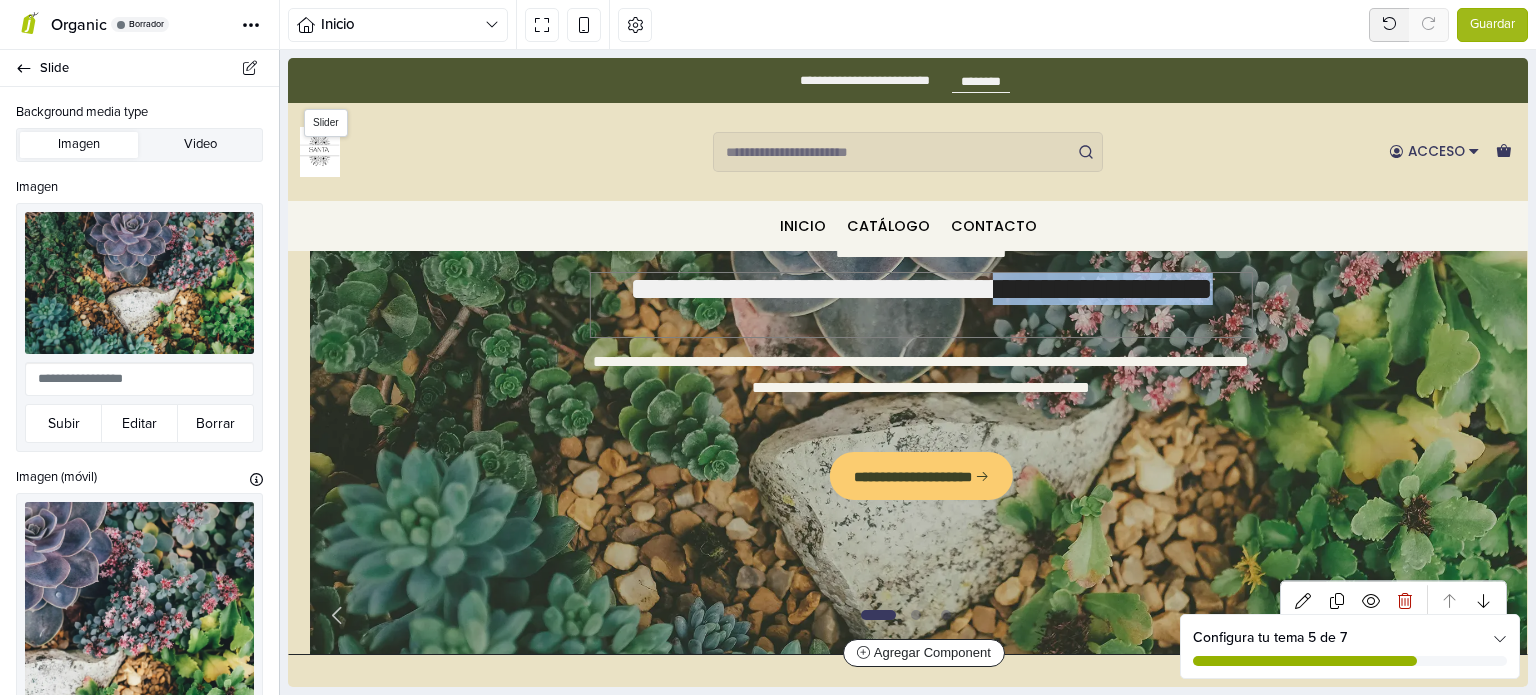 drag, startPoint x: 1054, startPoint y: 296, endPoint x: 1107, endPoint y: 328, distance: 61.91123 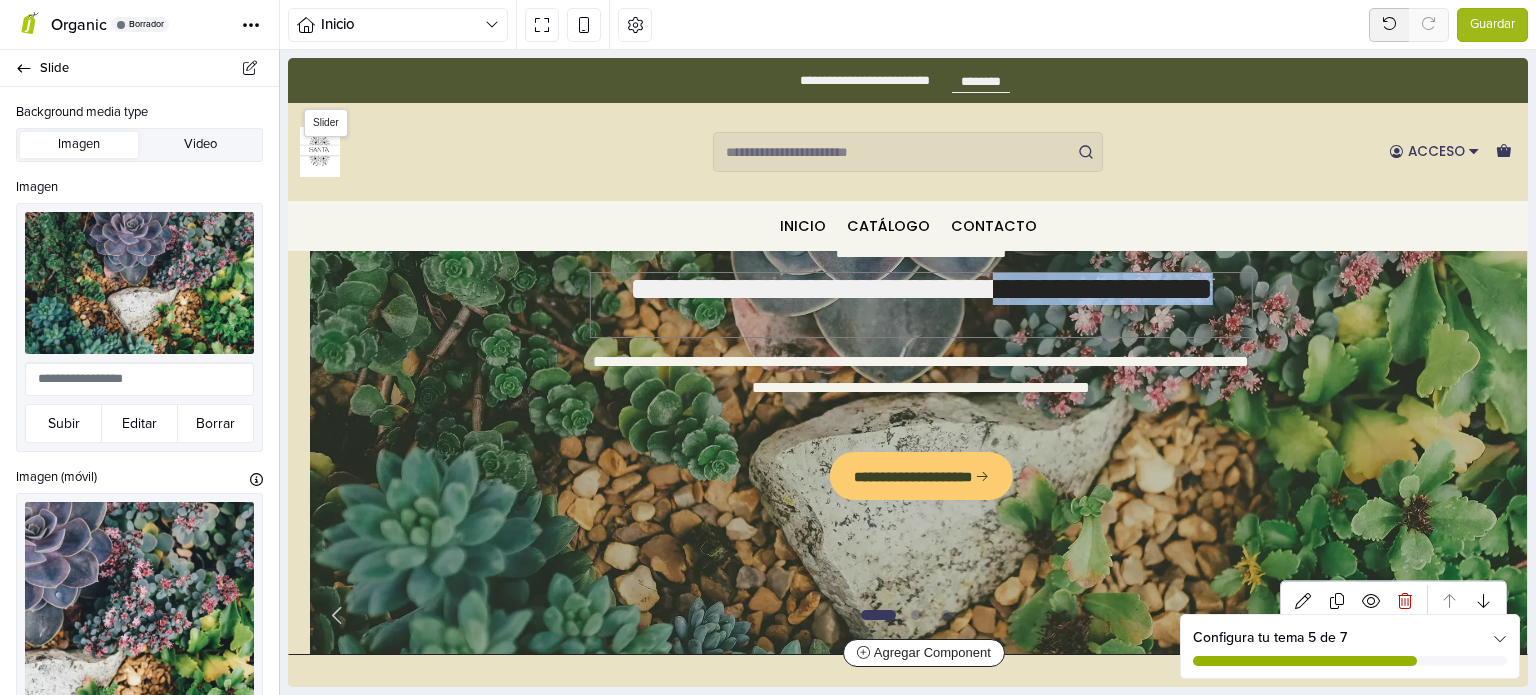 click on "**********" at bounding box center (921, 305) 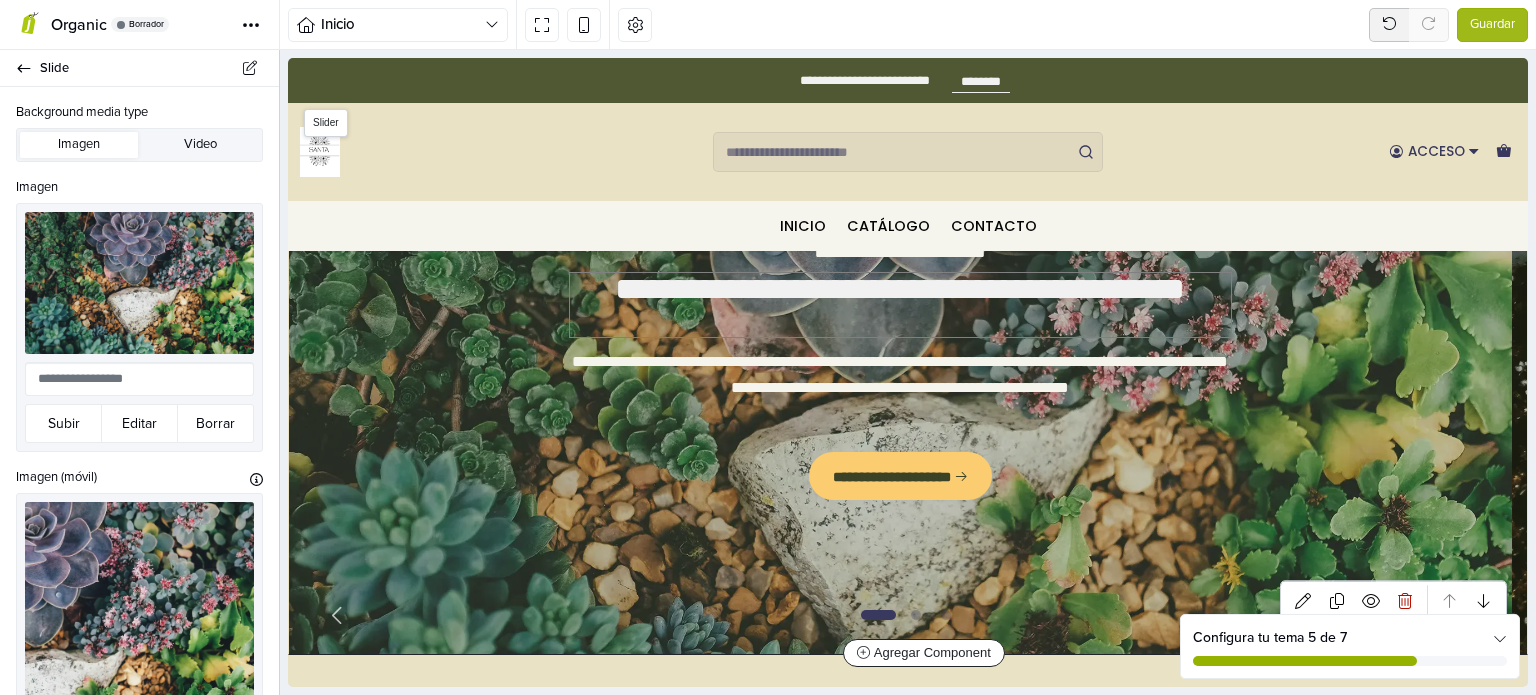 scroll, scrollTop: 144, scrollLeft: 0, axis: vertical 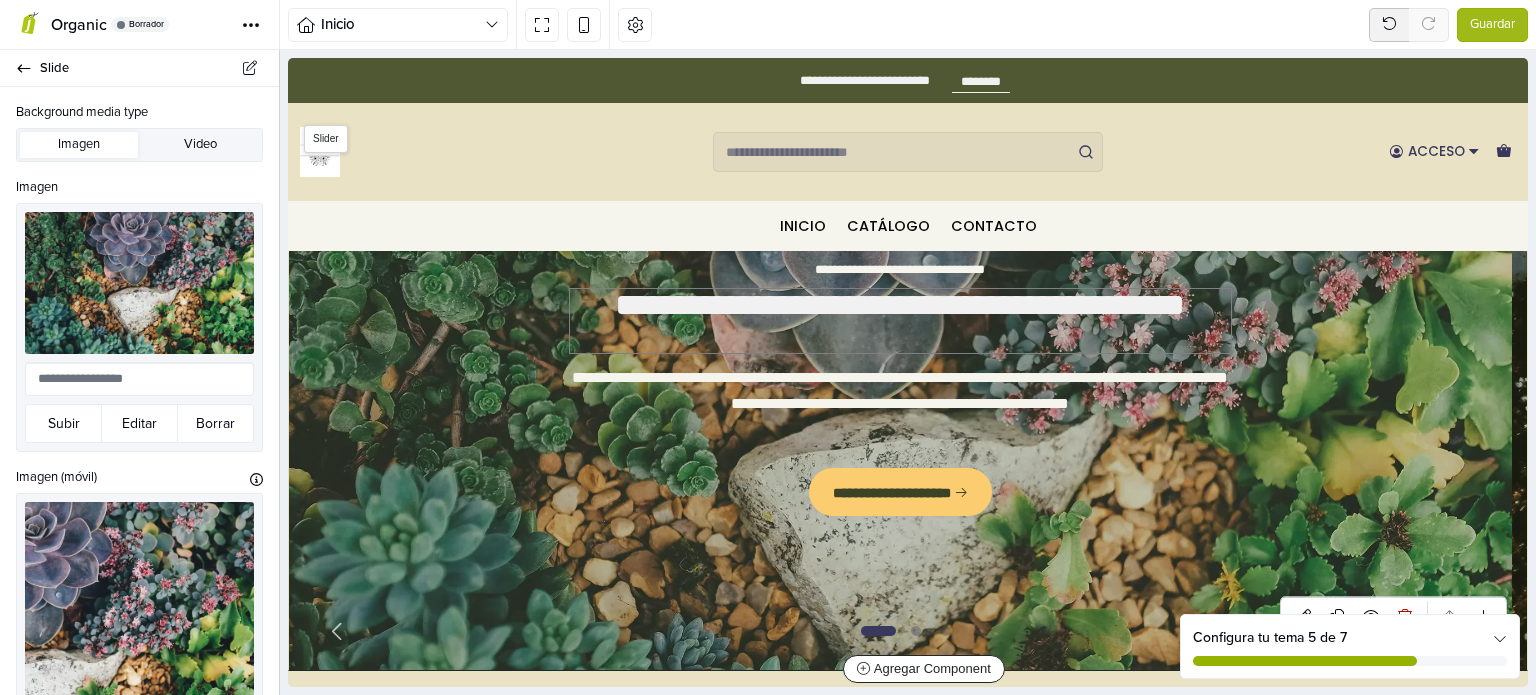type on "**********" 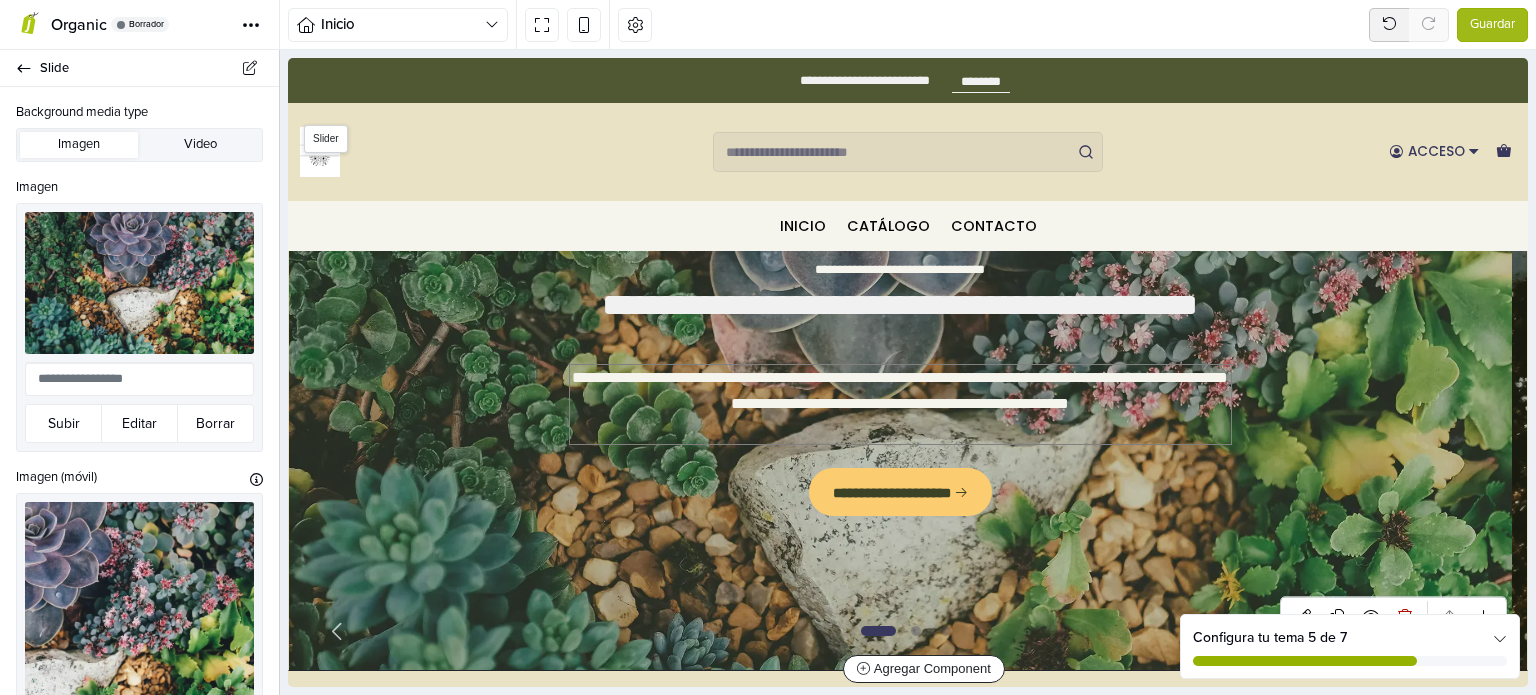 click on "**********" at bounding box center [901, 404] 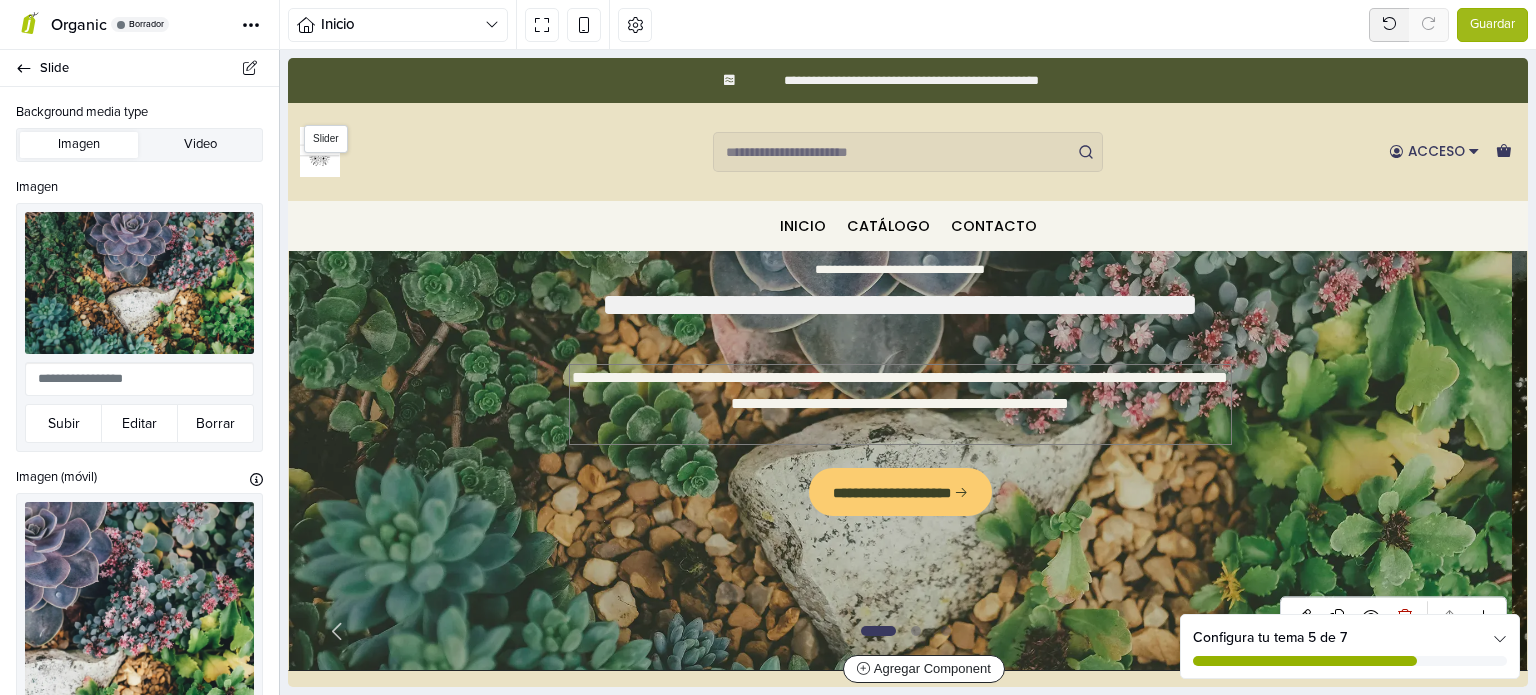 click on "**********" at bounding box center [901, 404] 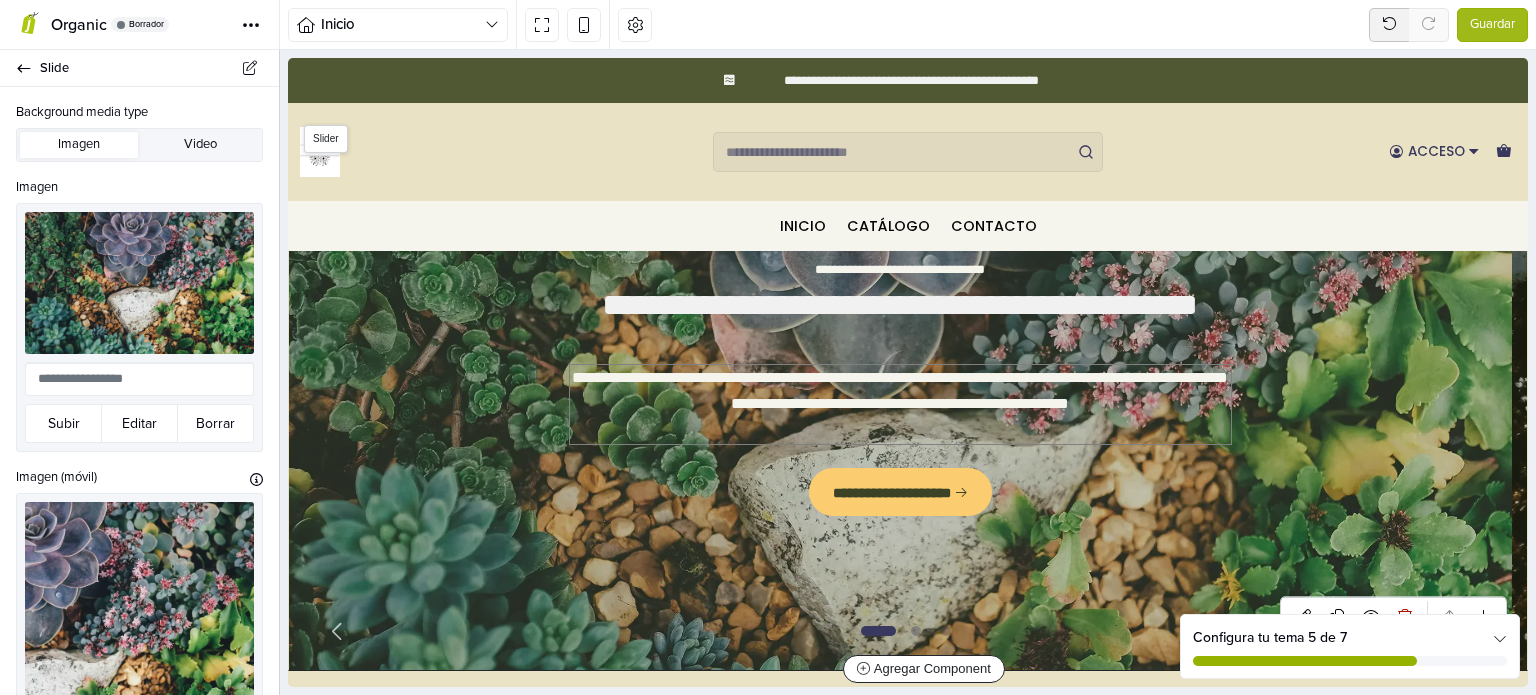 type on "**********" 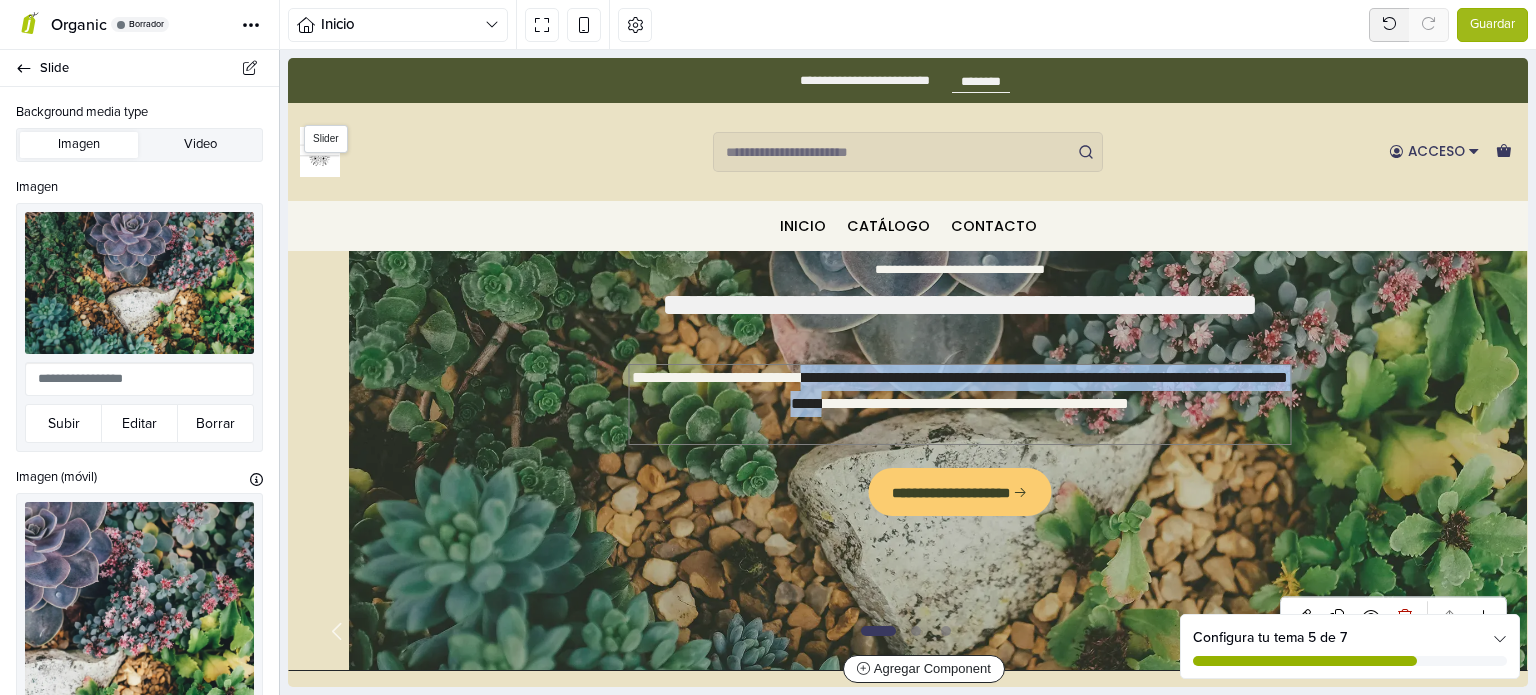 drag, startPoint x: 807, startPoint y: 376, endPoint x: 937, endPoint y: 401, distance: 132.38202 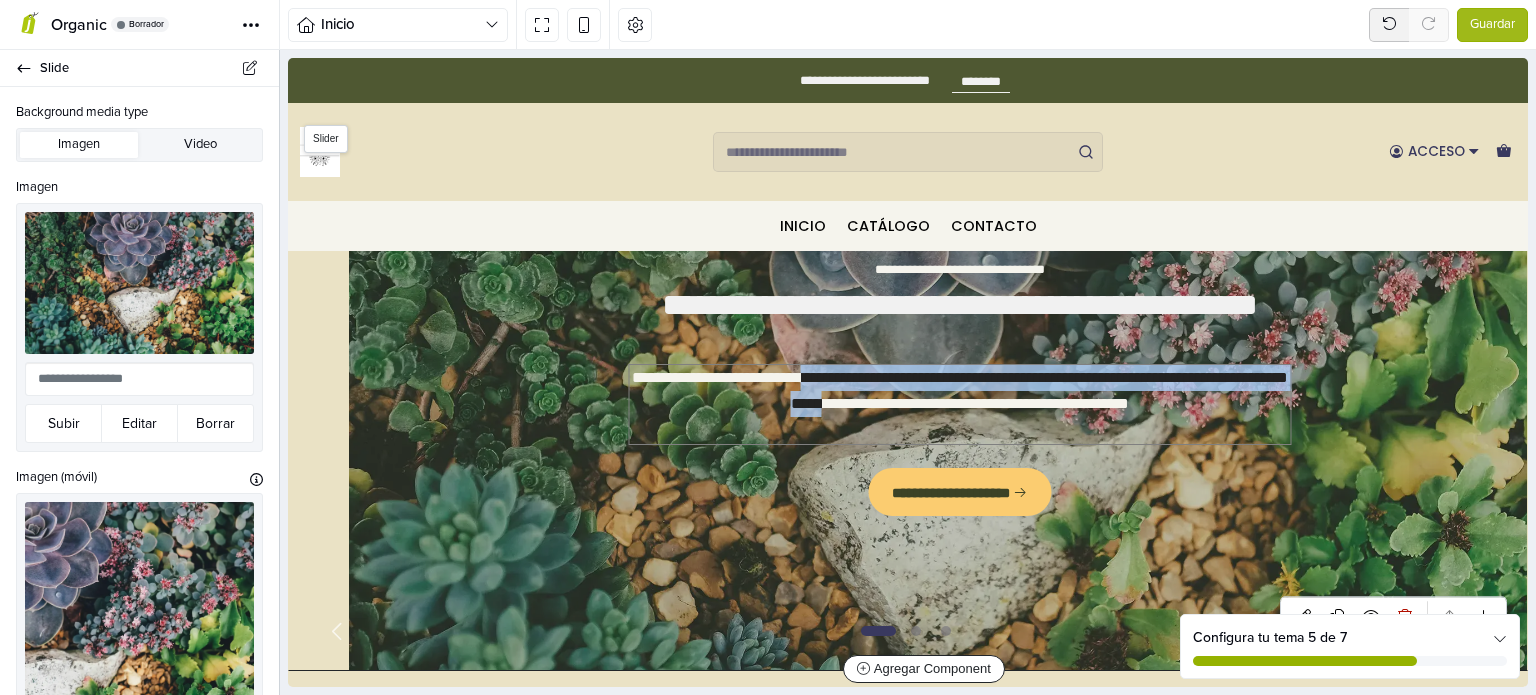 click on "**********" at bounding box center (960, 404) 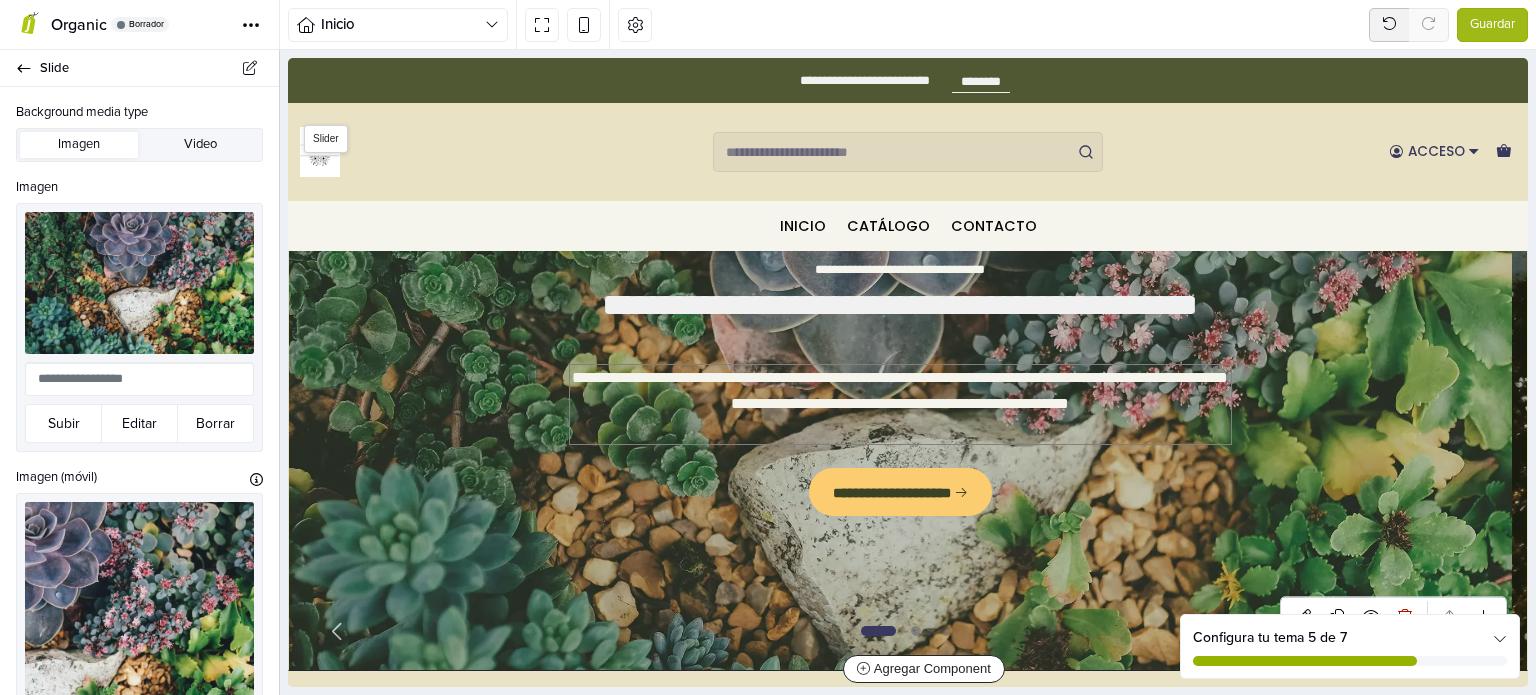 click on "**********" at bounding box center [901, 404] 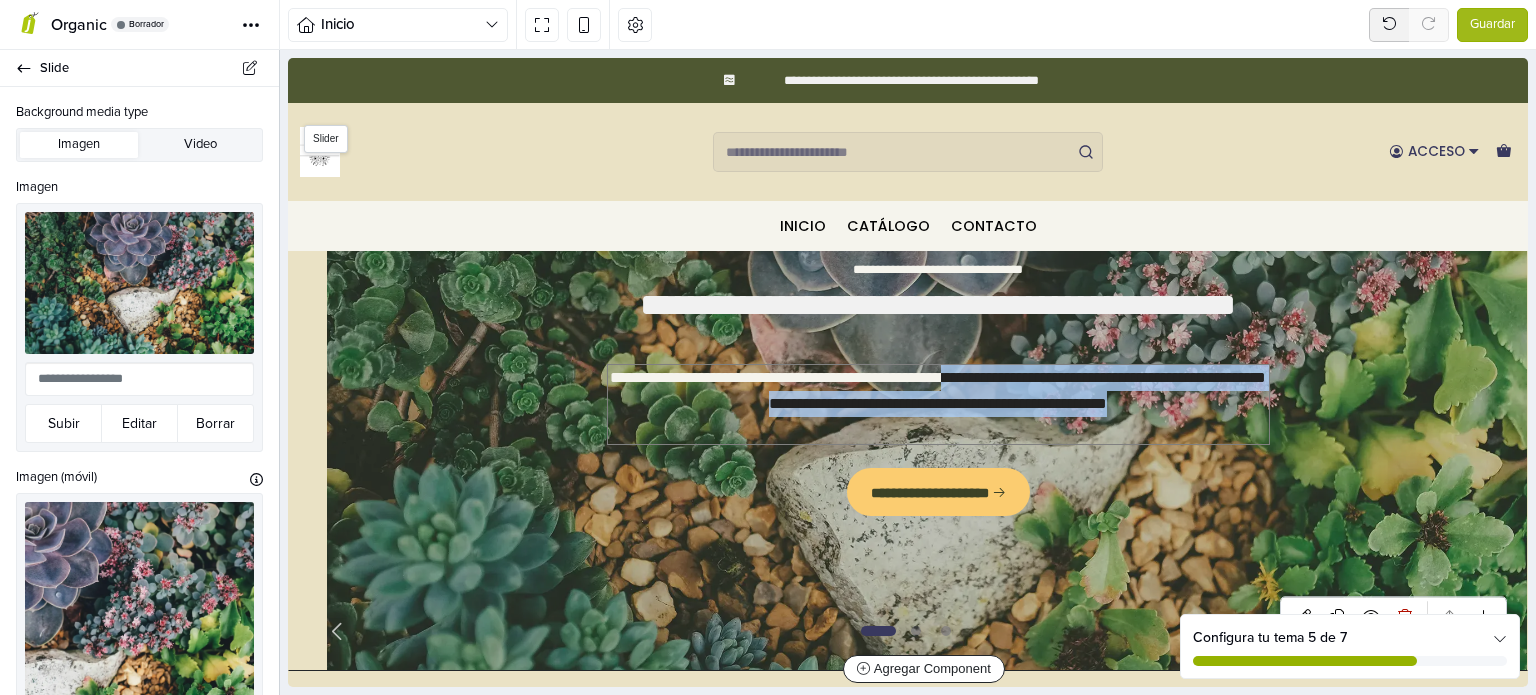 drag, startPoint x: 1054, startPoint y: 372, endPoint x: 1138, endPoint y: 426, distance: 99.8599 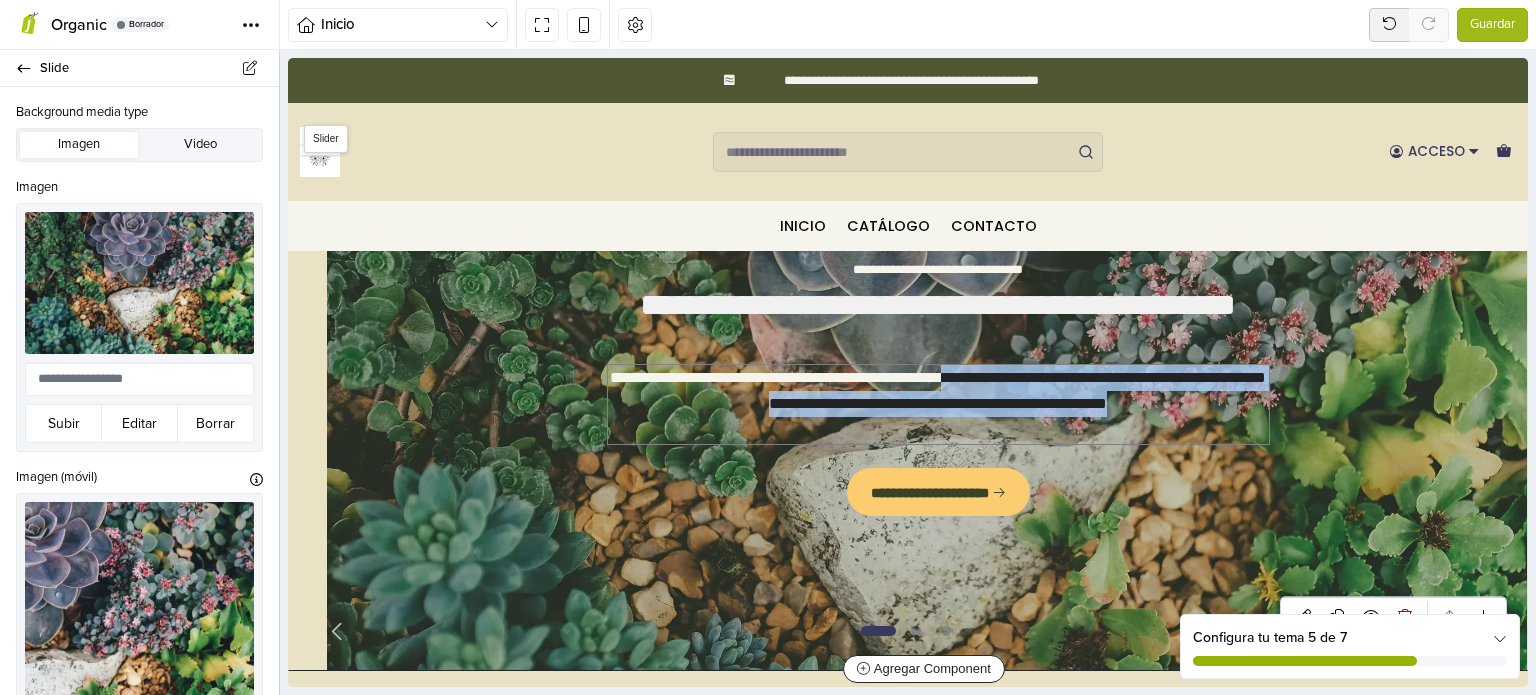 click on "**********" at bounding box center (939, 404) 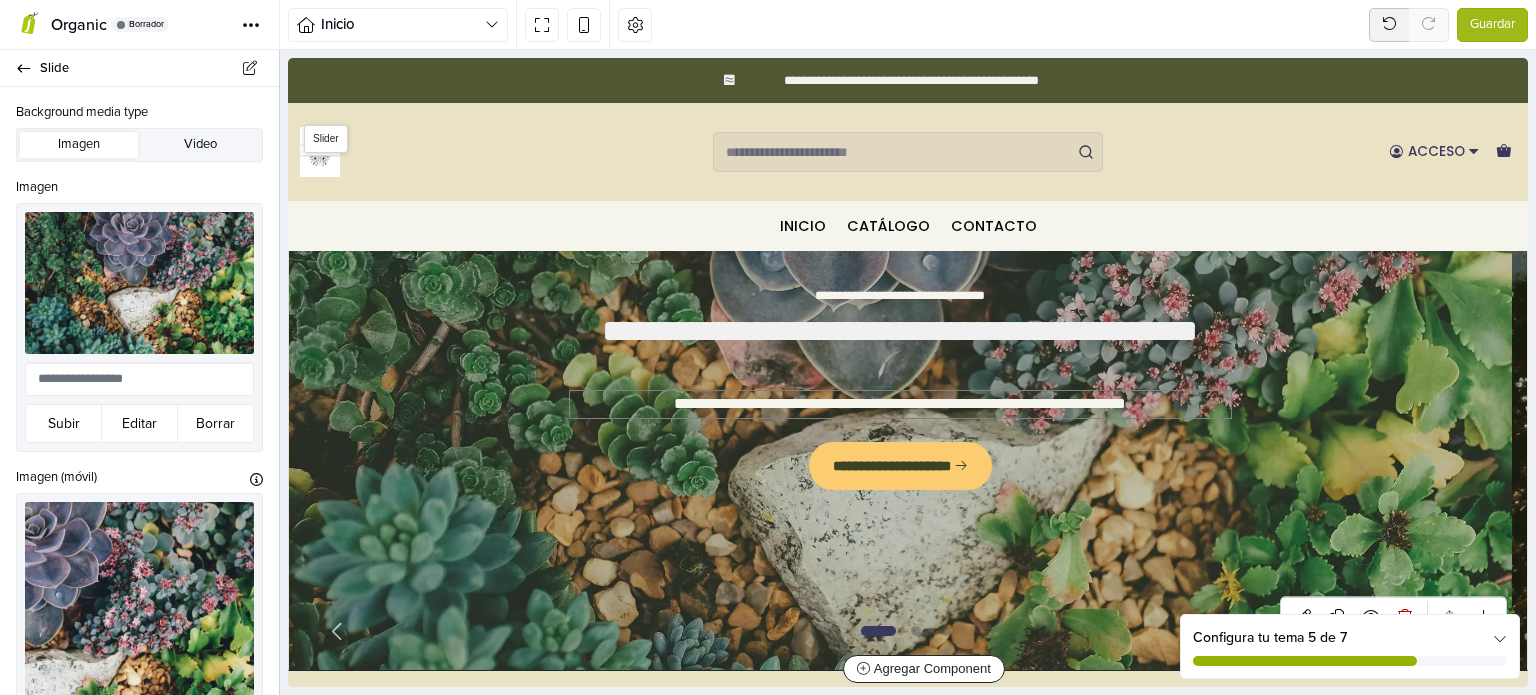 scroll, scrollTop: 131, scrollLeft: 0, axis: vertical 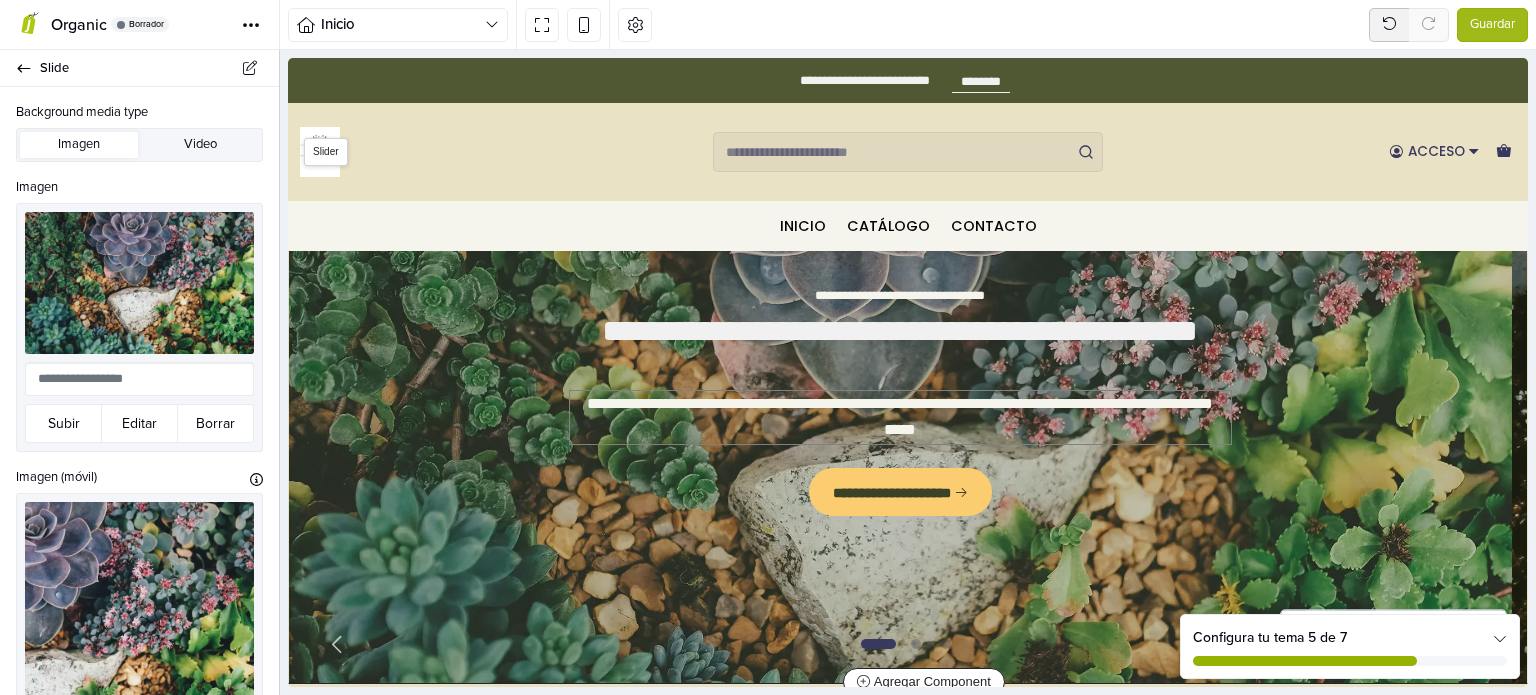 click on "**********" at bounding box center (901, 417) 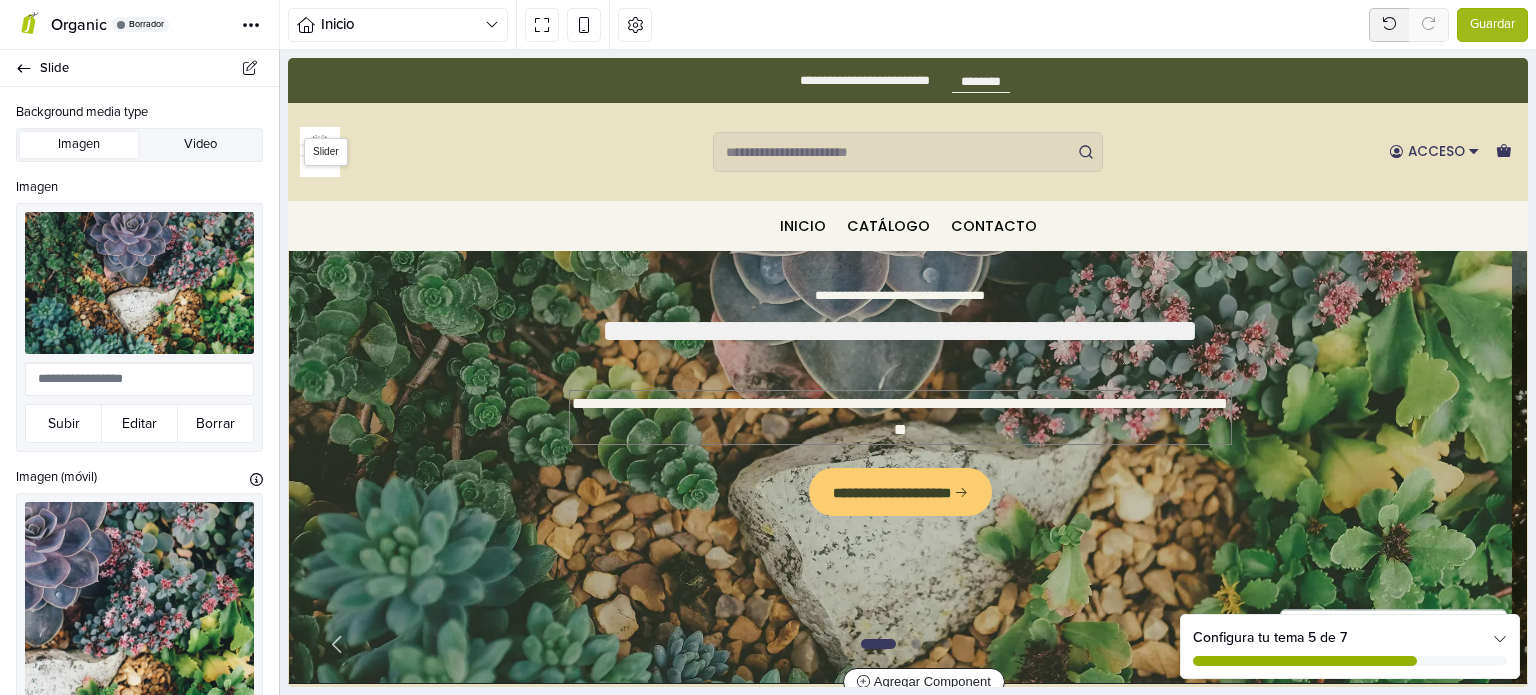 click on "**********" at bounding box center (901, 417) 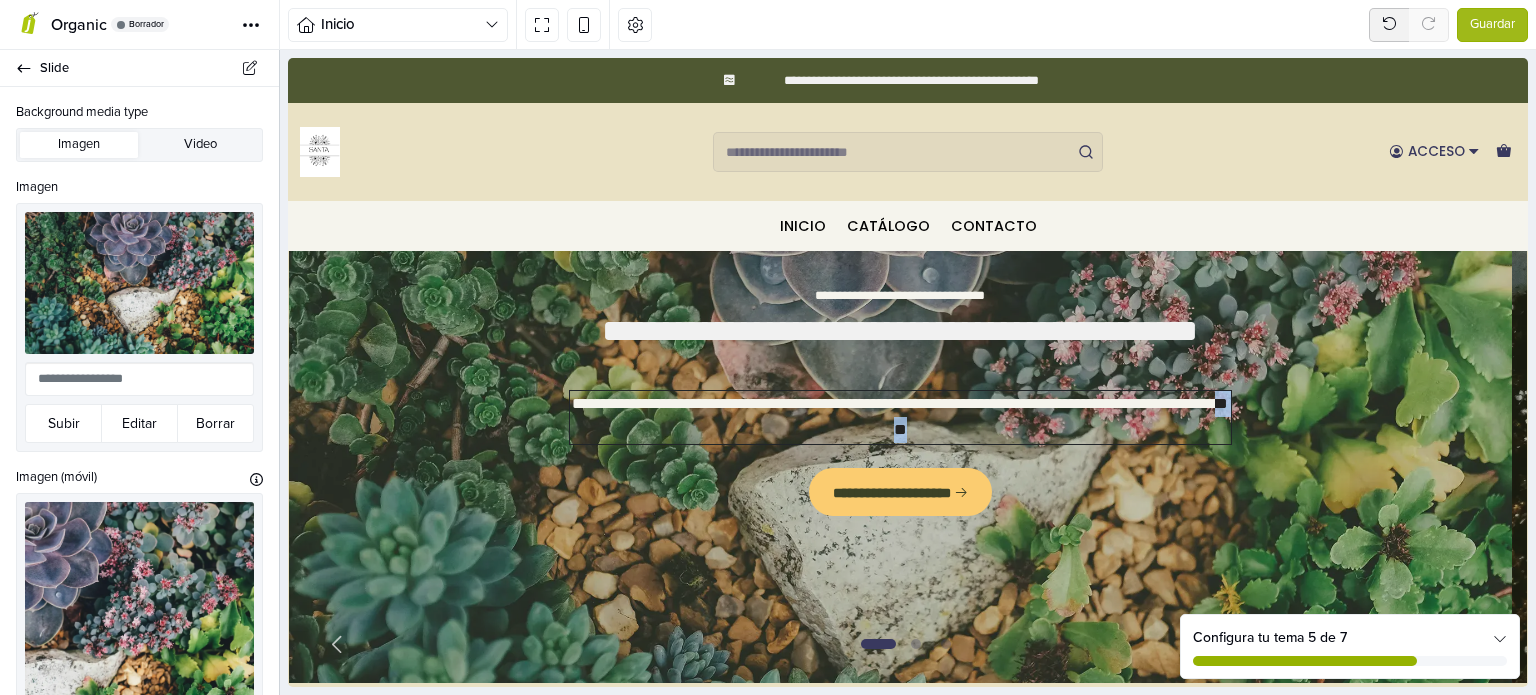 type on "**********" 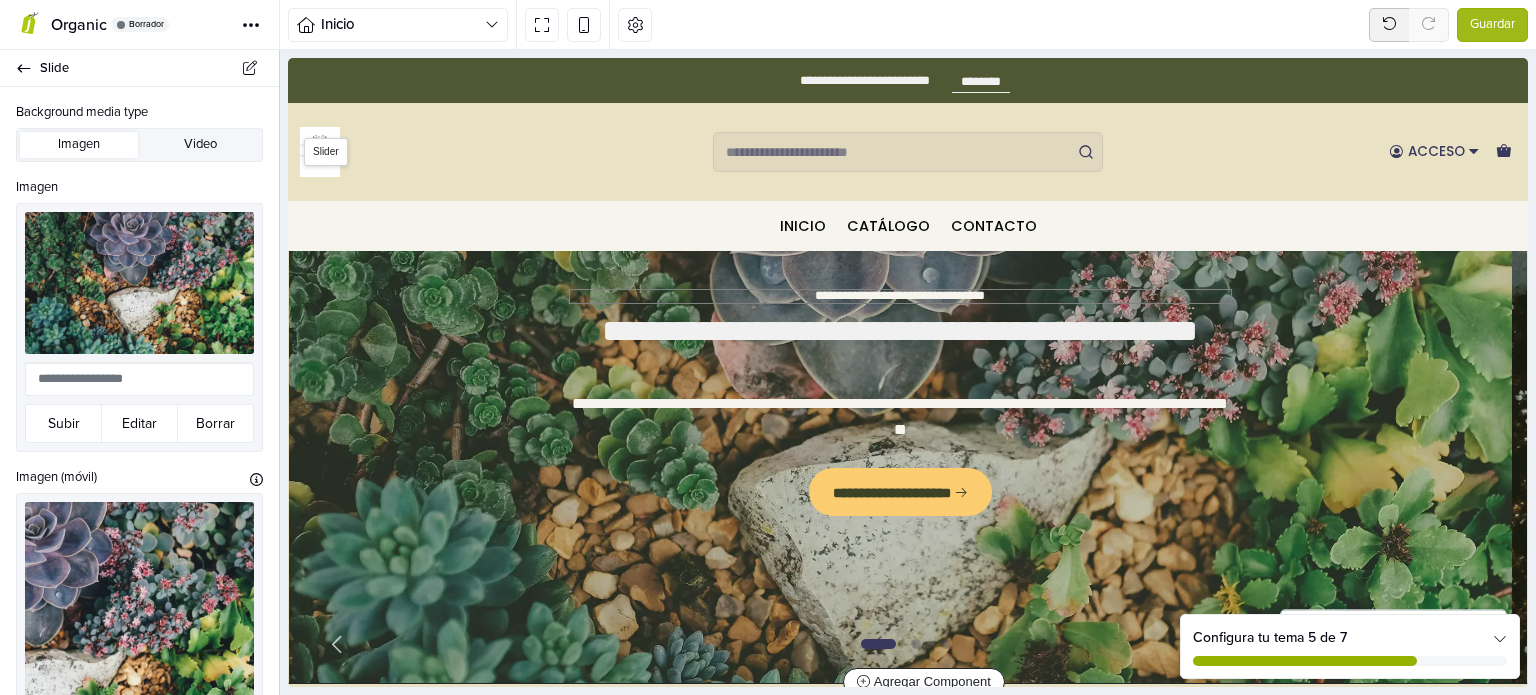 click on "**********" at bounding box center [901, 296] 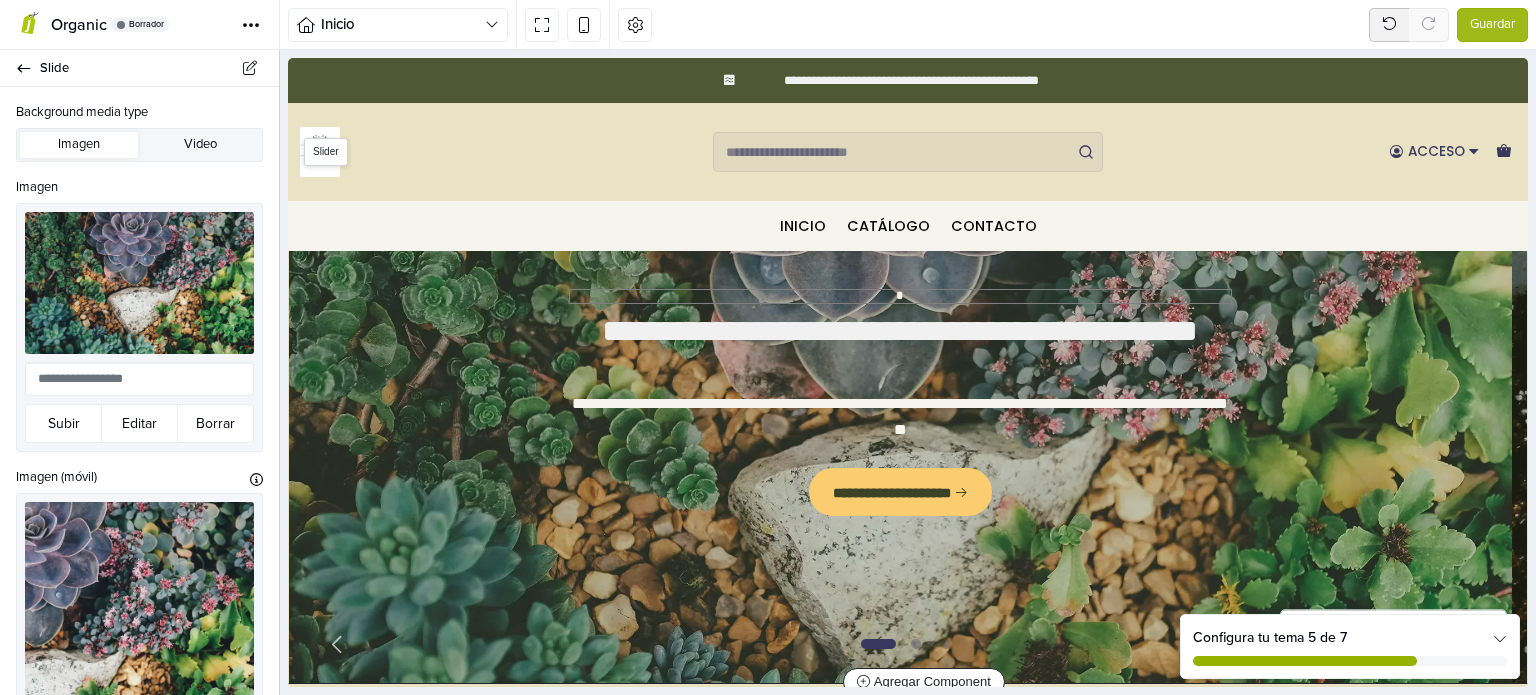 type on "*" 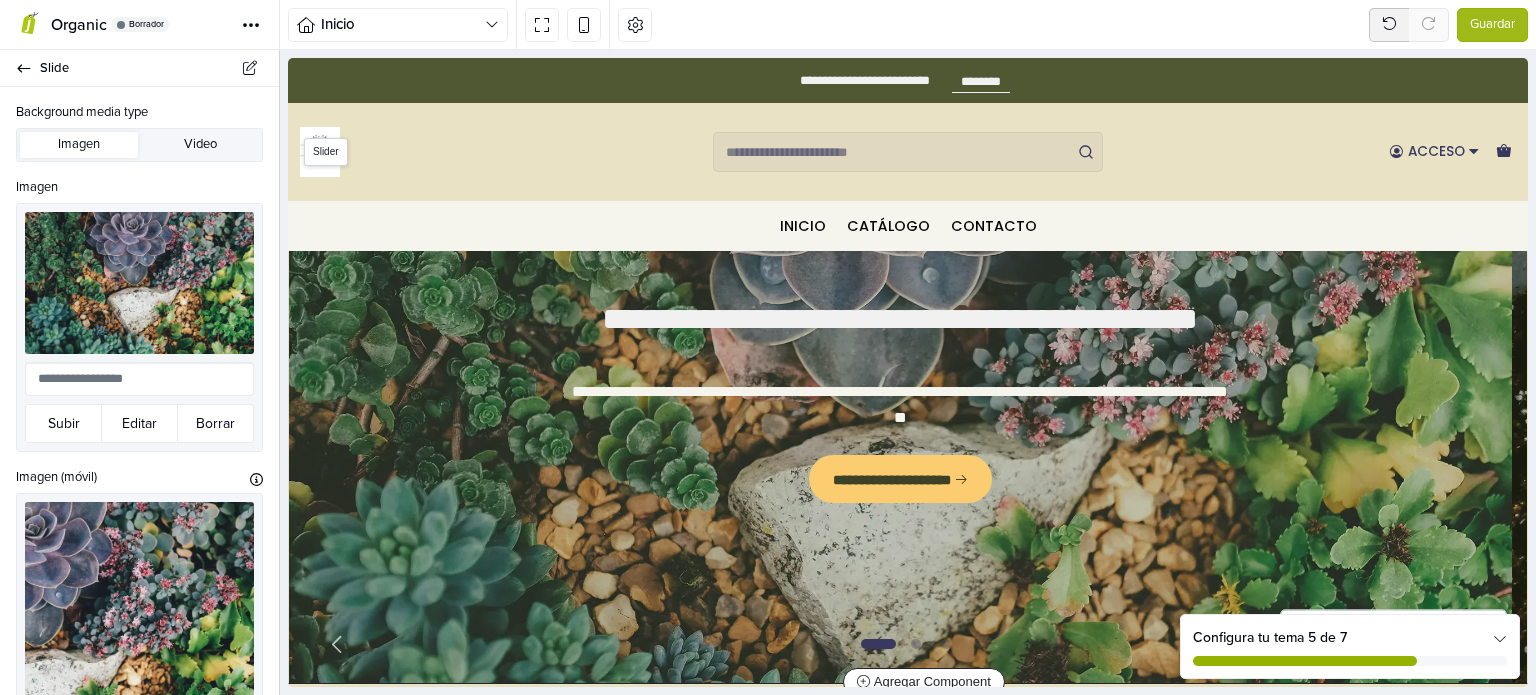 click on "**********" at bounding box center (901, 403) 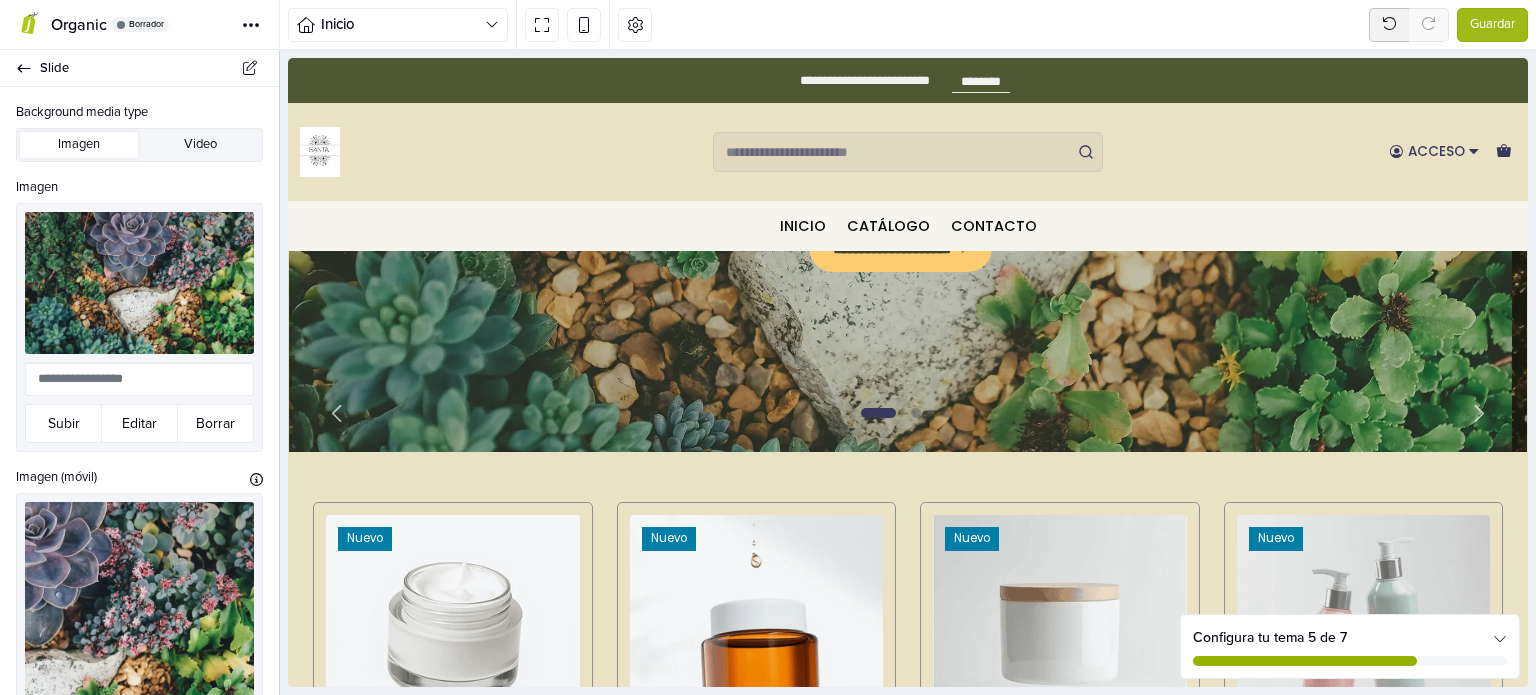 scroll, scrollTop: 259, scrollLeft: 0, axis: vertical 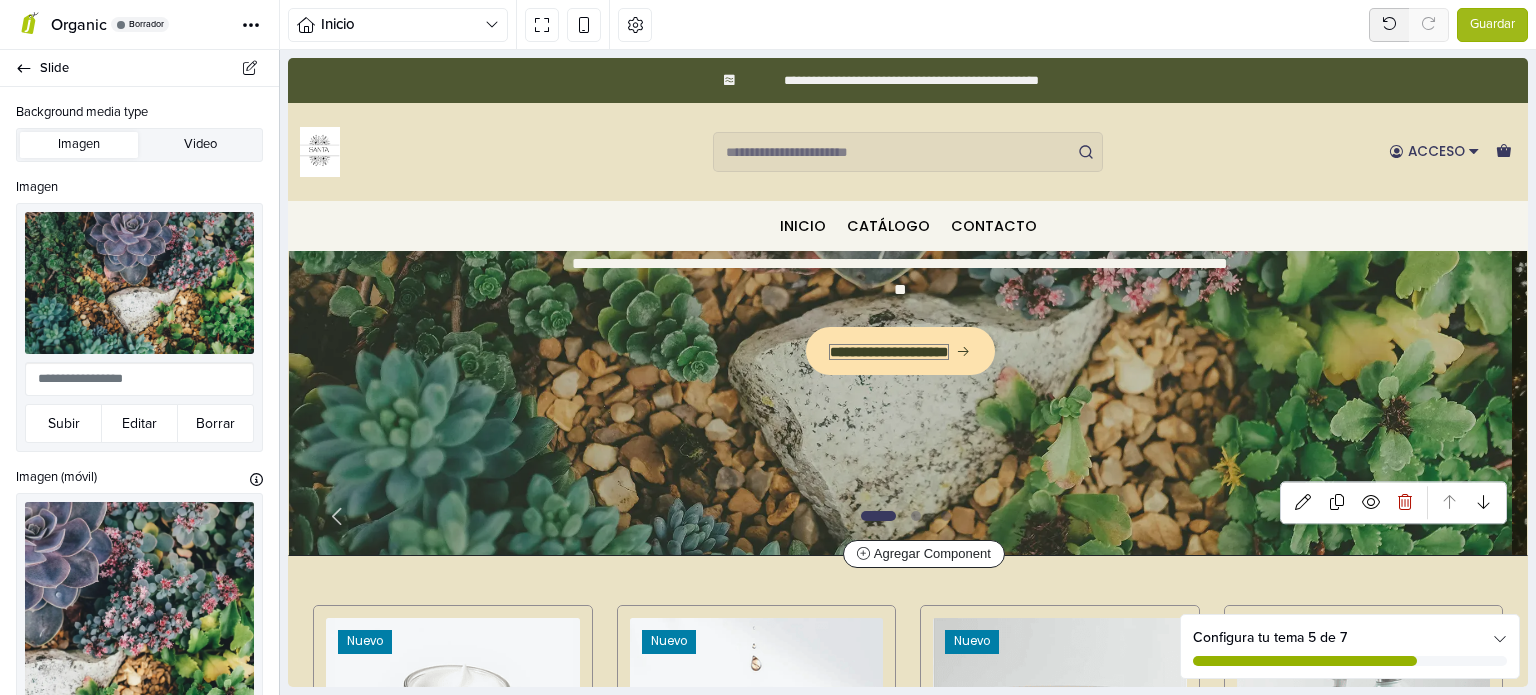 click on "**********" at bounding box center (889, 352) 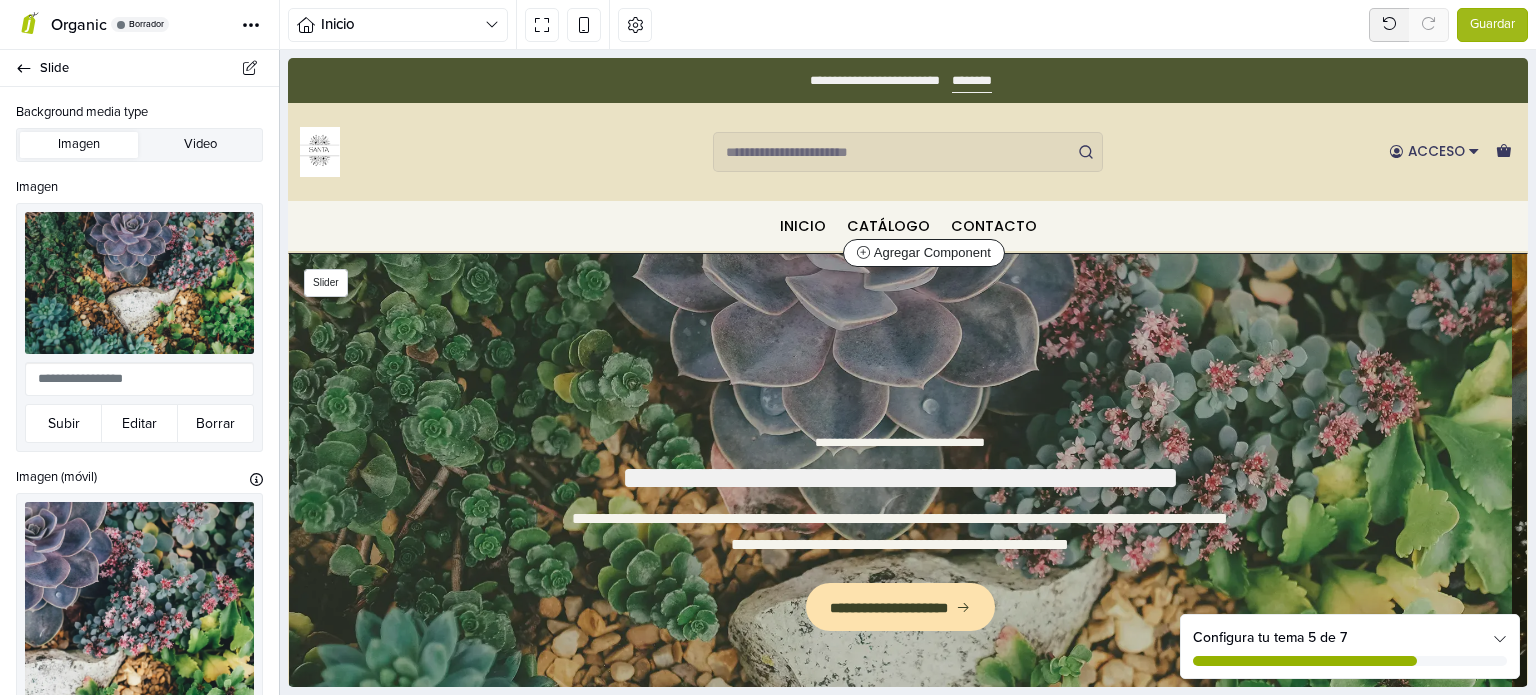 scroll, scrollTop: 0, scrollLeft: 0, axis: both 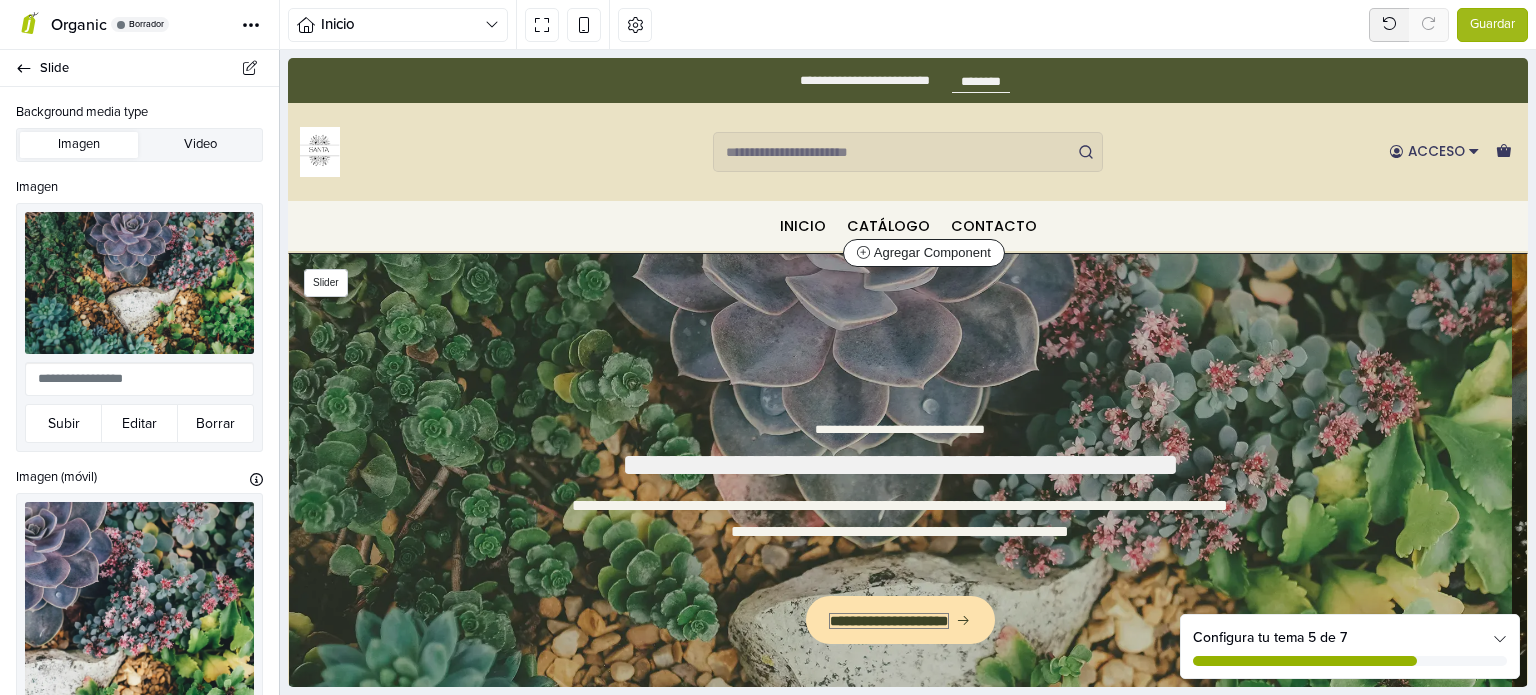 click on "**********" at bounding box center (889, 621) 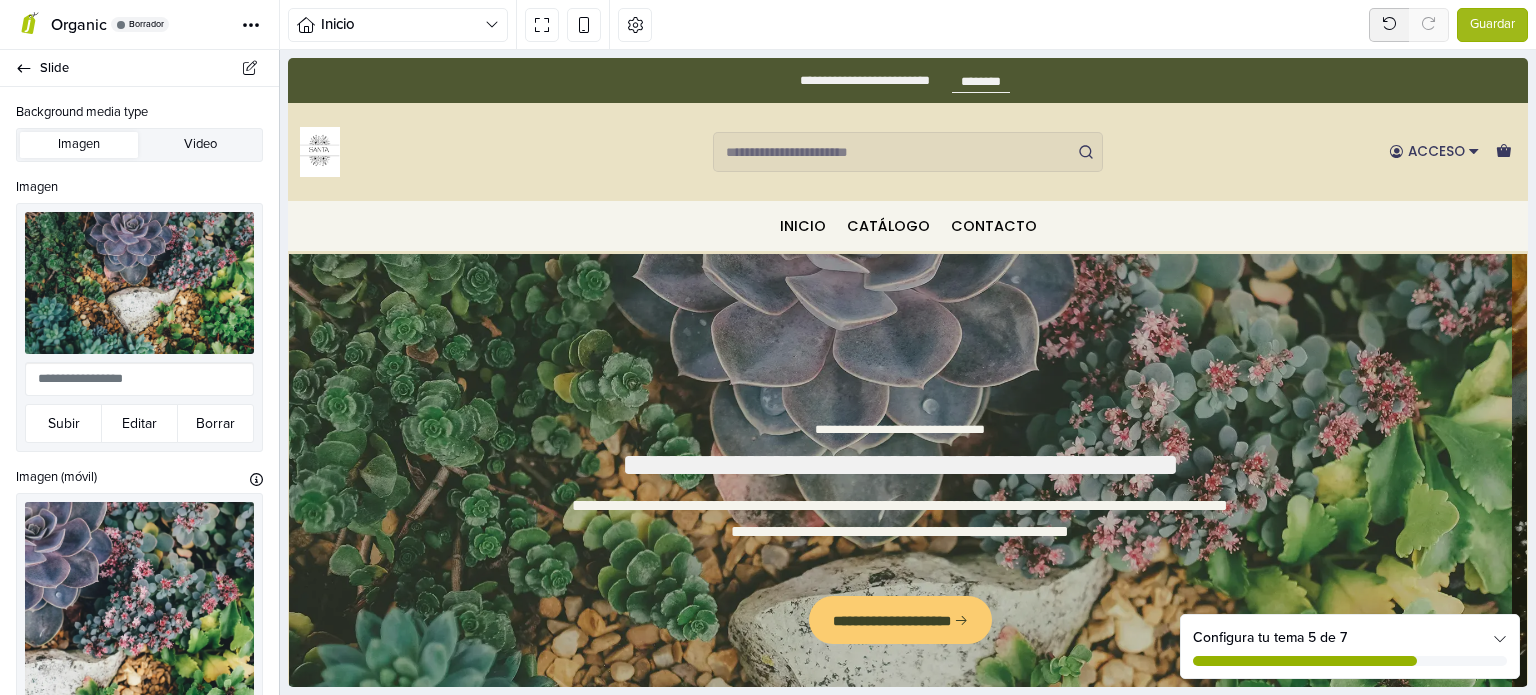 scroll, scrollTop: 0, scrollLeft: 0, axis: both 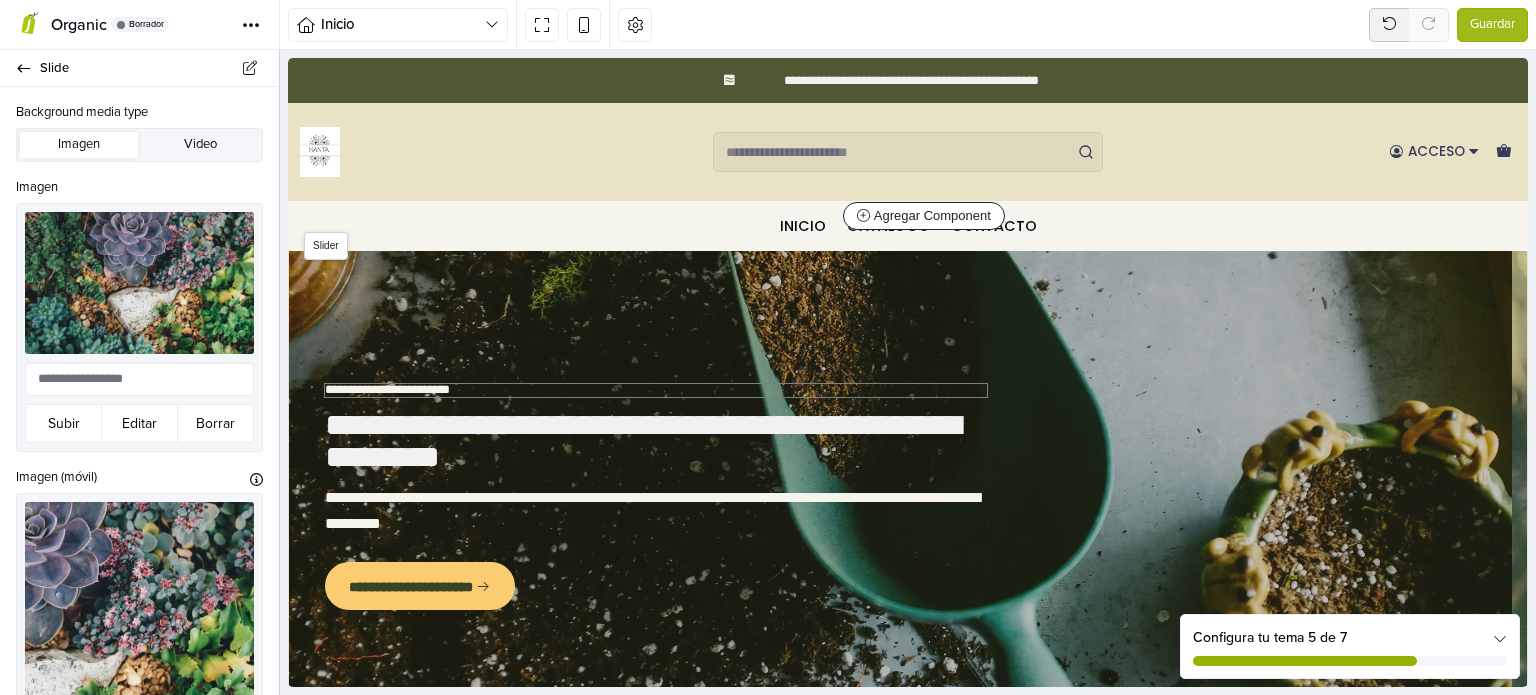 click on "**********" at bounding box center [656, 390] 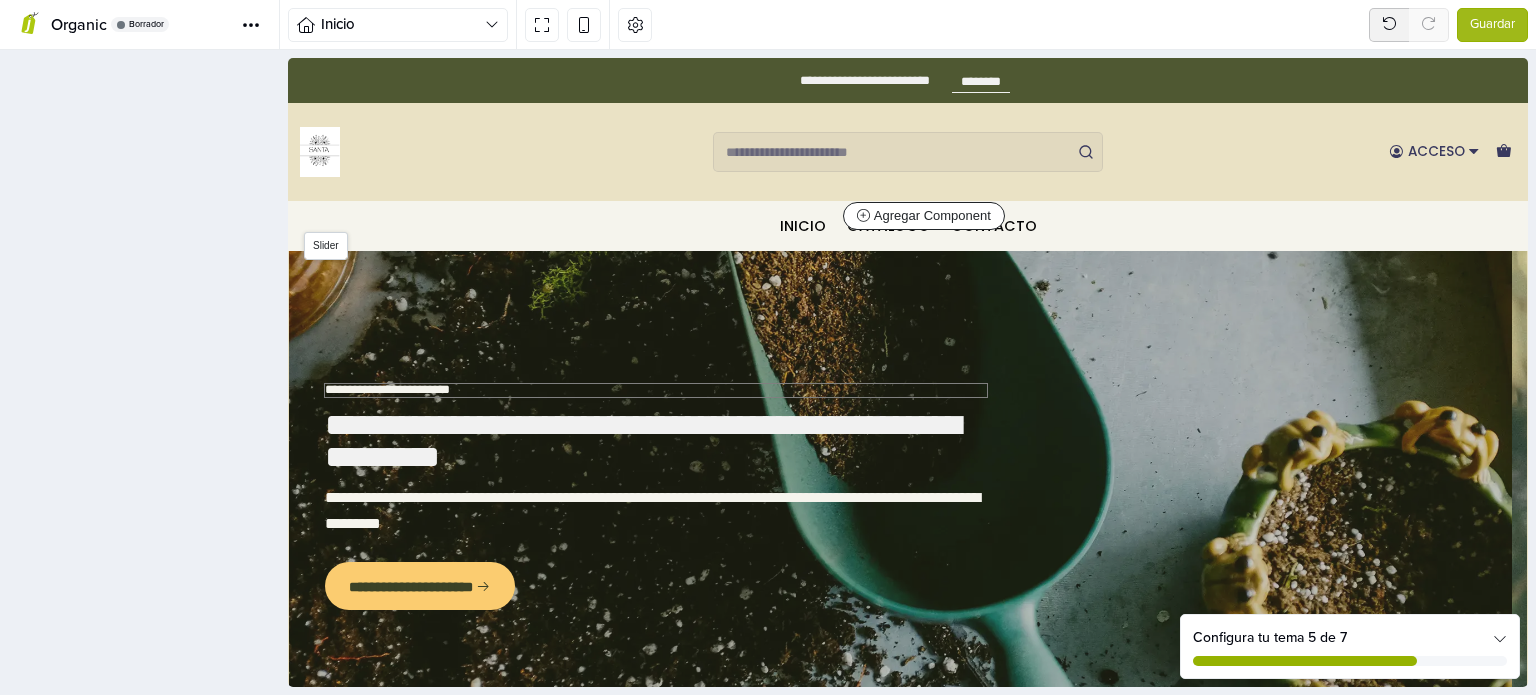 click on "**********" at bounding box center (656, 390) 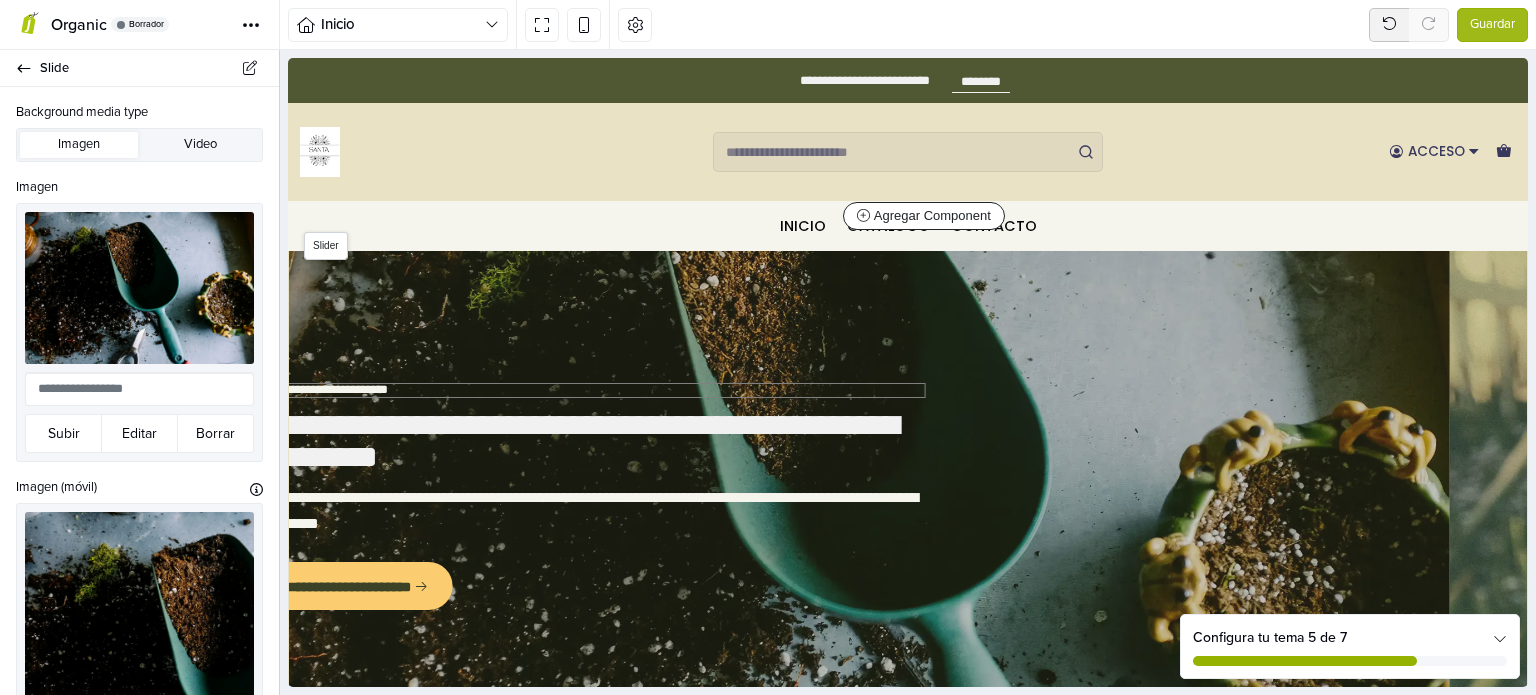 drag, startPoint x: 515, startPoint y: 385, endPoint x: 429, endPoint y: 381, distance: 86.09297 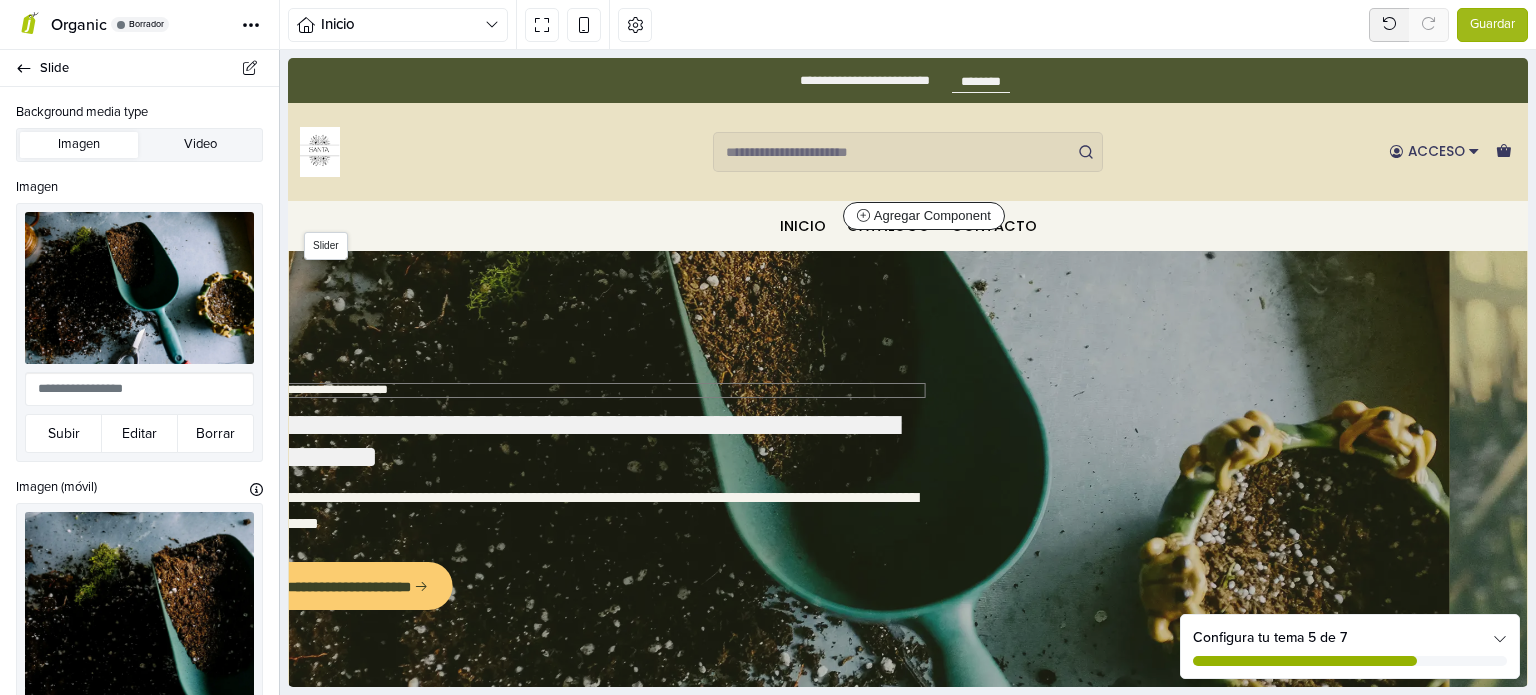 click on "**********" at bounding box center [594, 390] 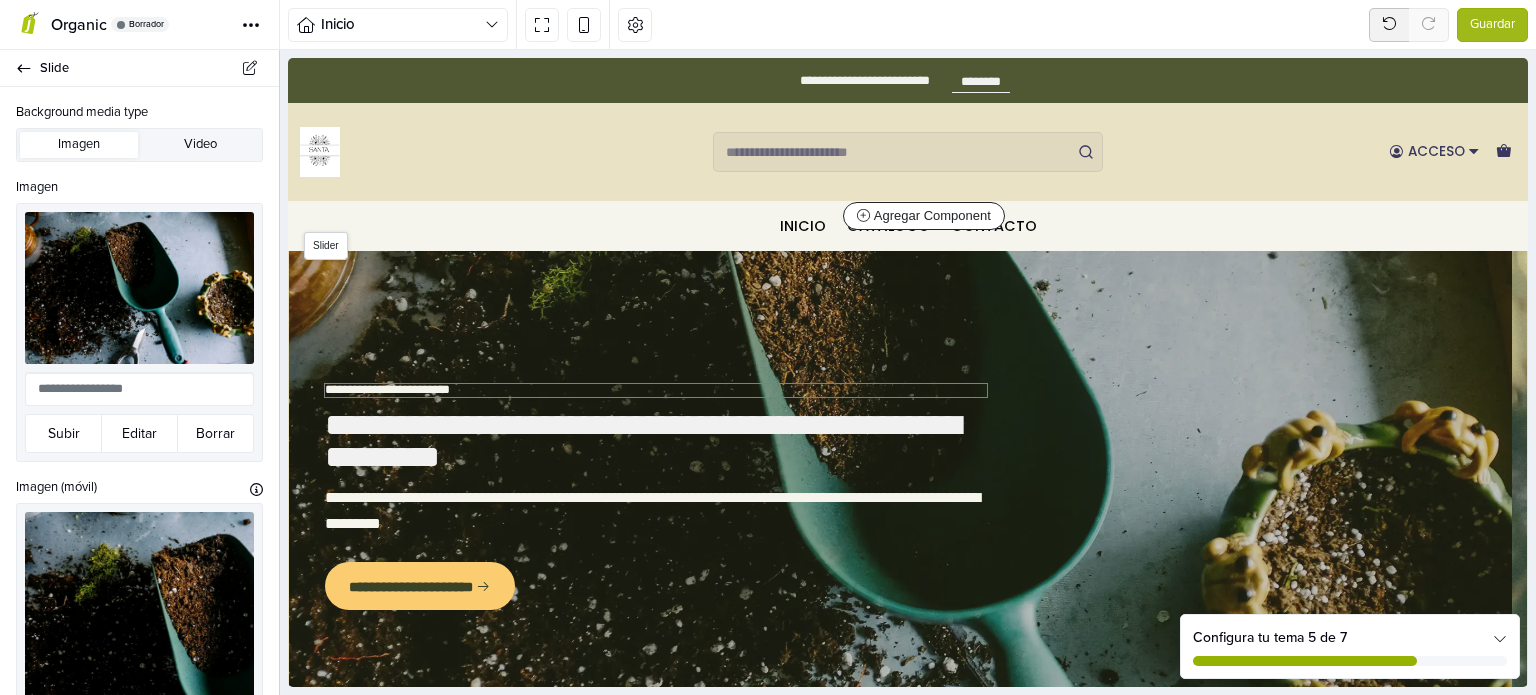click on "**********" at bounding box center (656, 390) 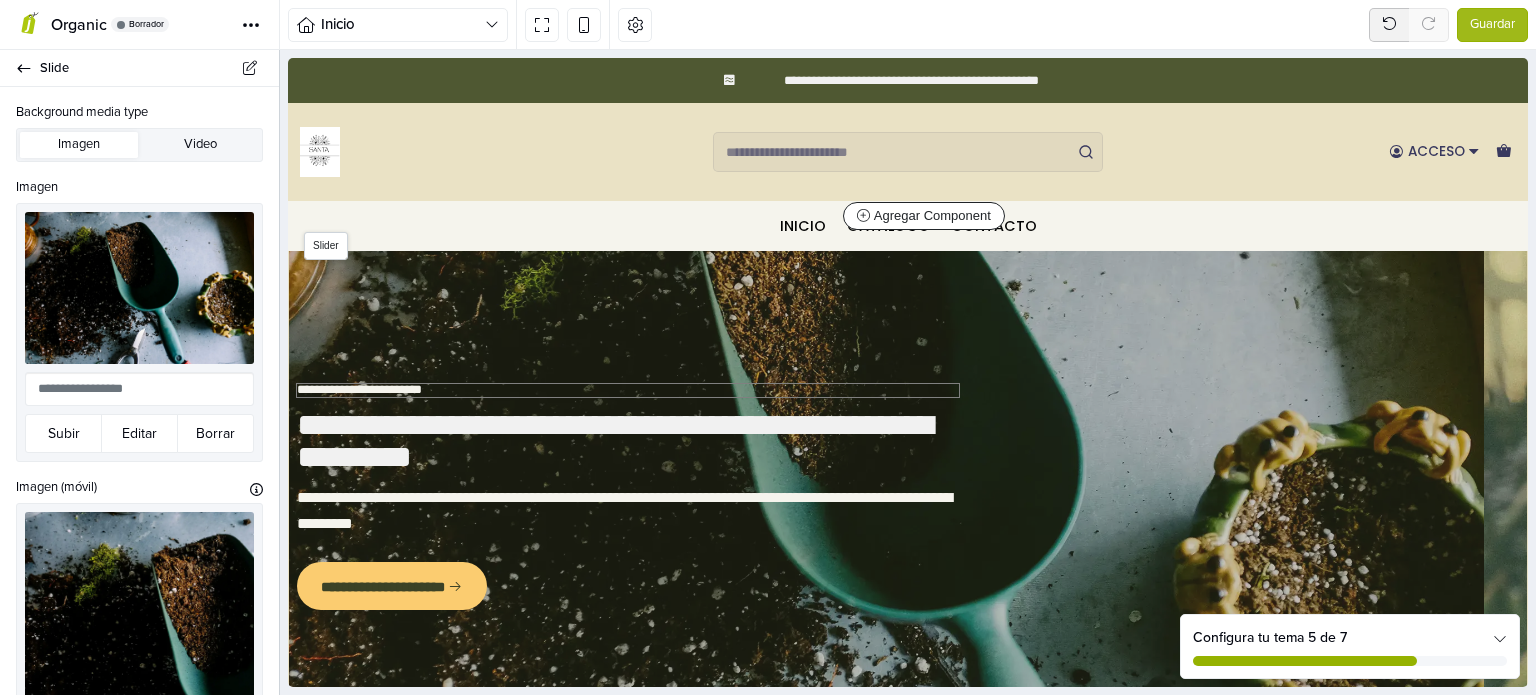 drag, startPoint x: 505, startPoint y: 387, endPoint x: 473, endPoint y: 381, distance: 32.55764 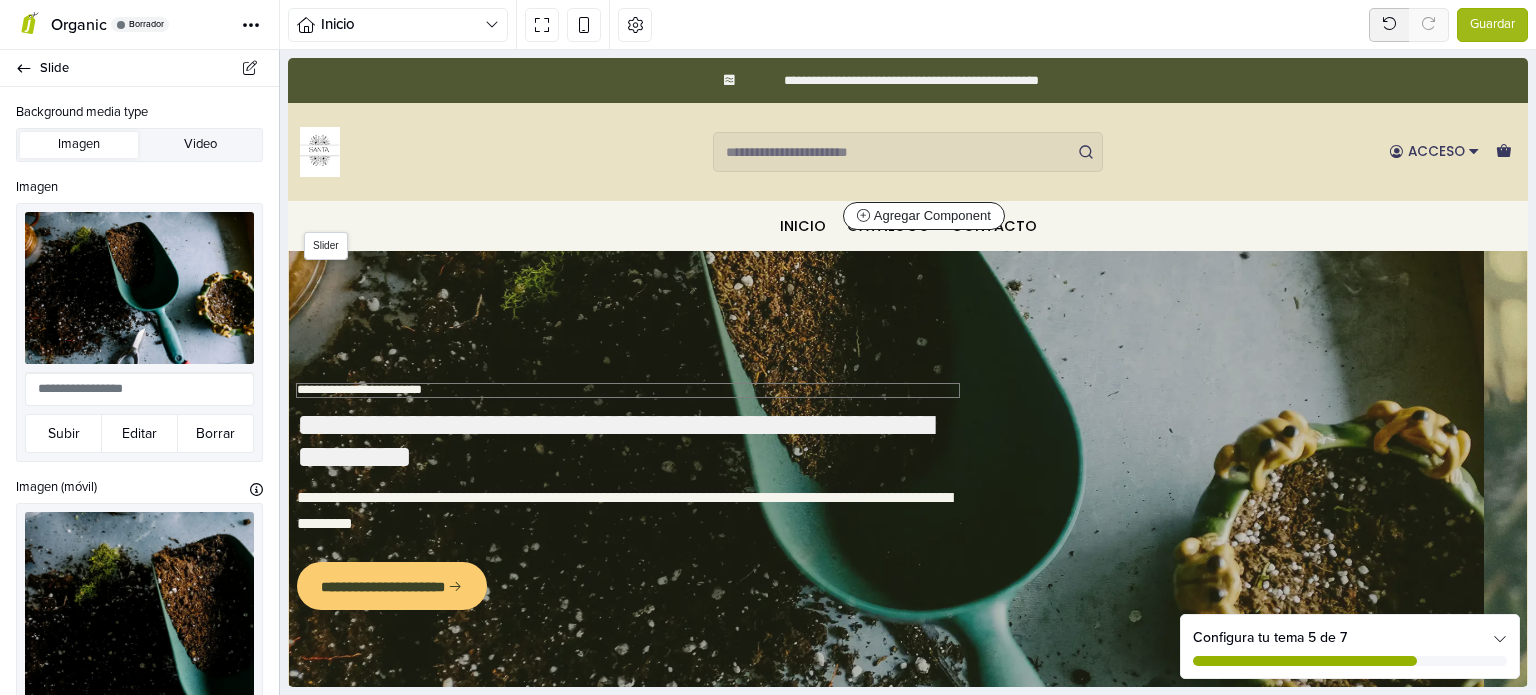 click on "**********" at bounding box center [628, 390] 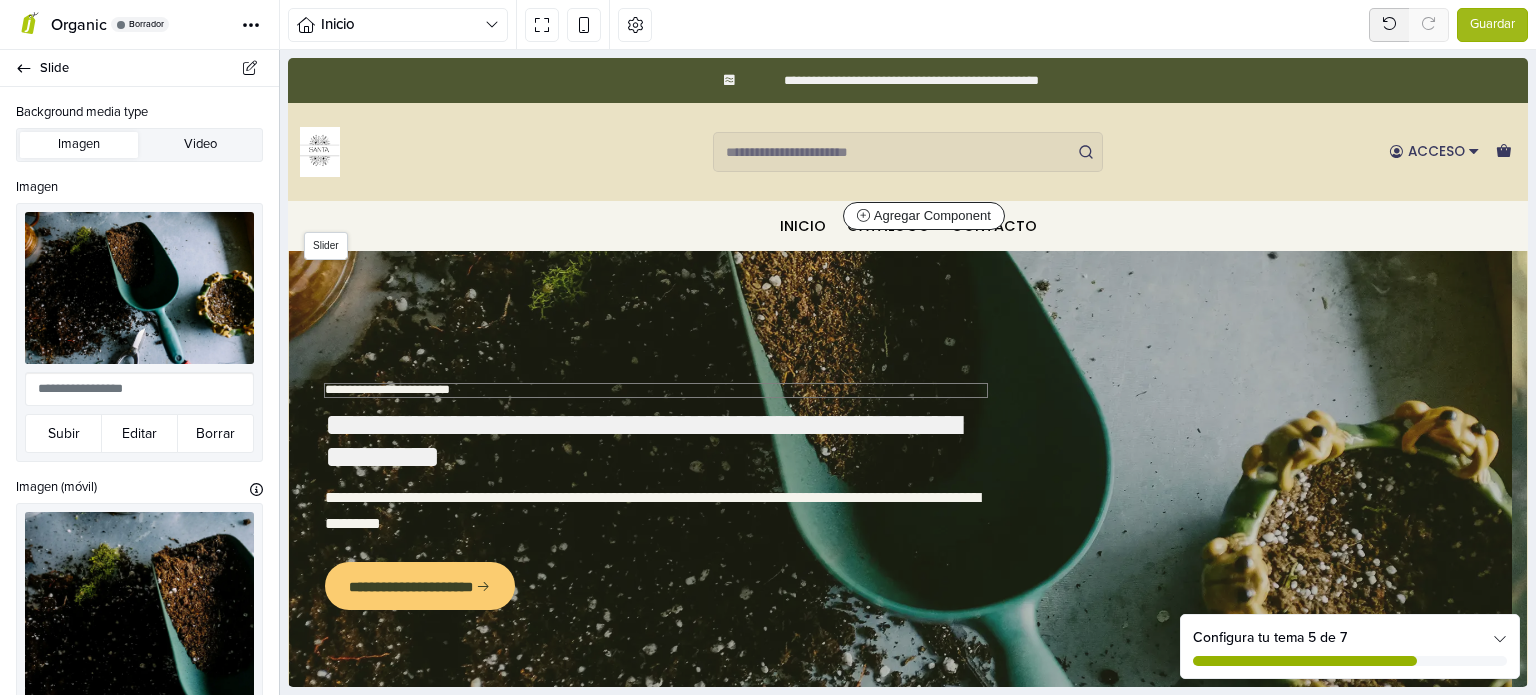 type 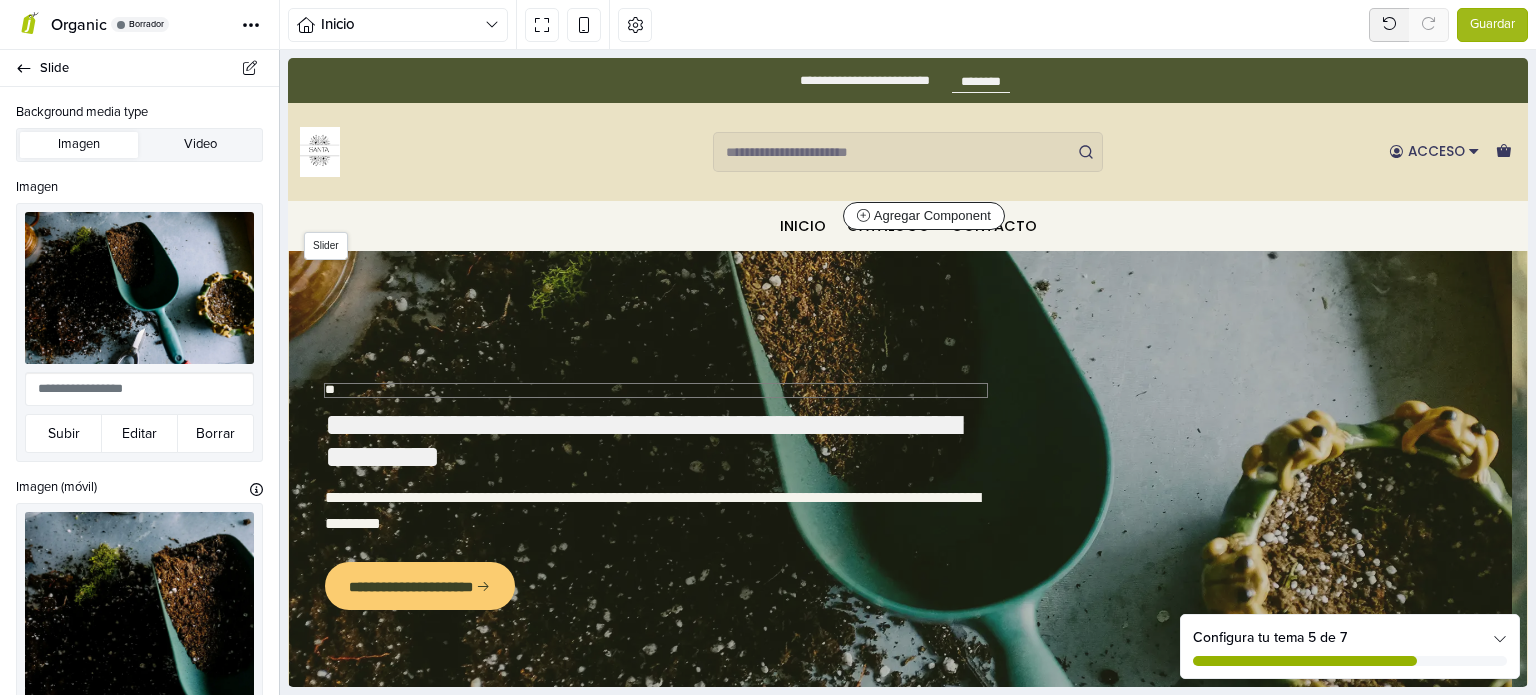 type on "*" 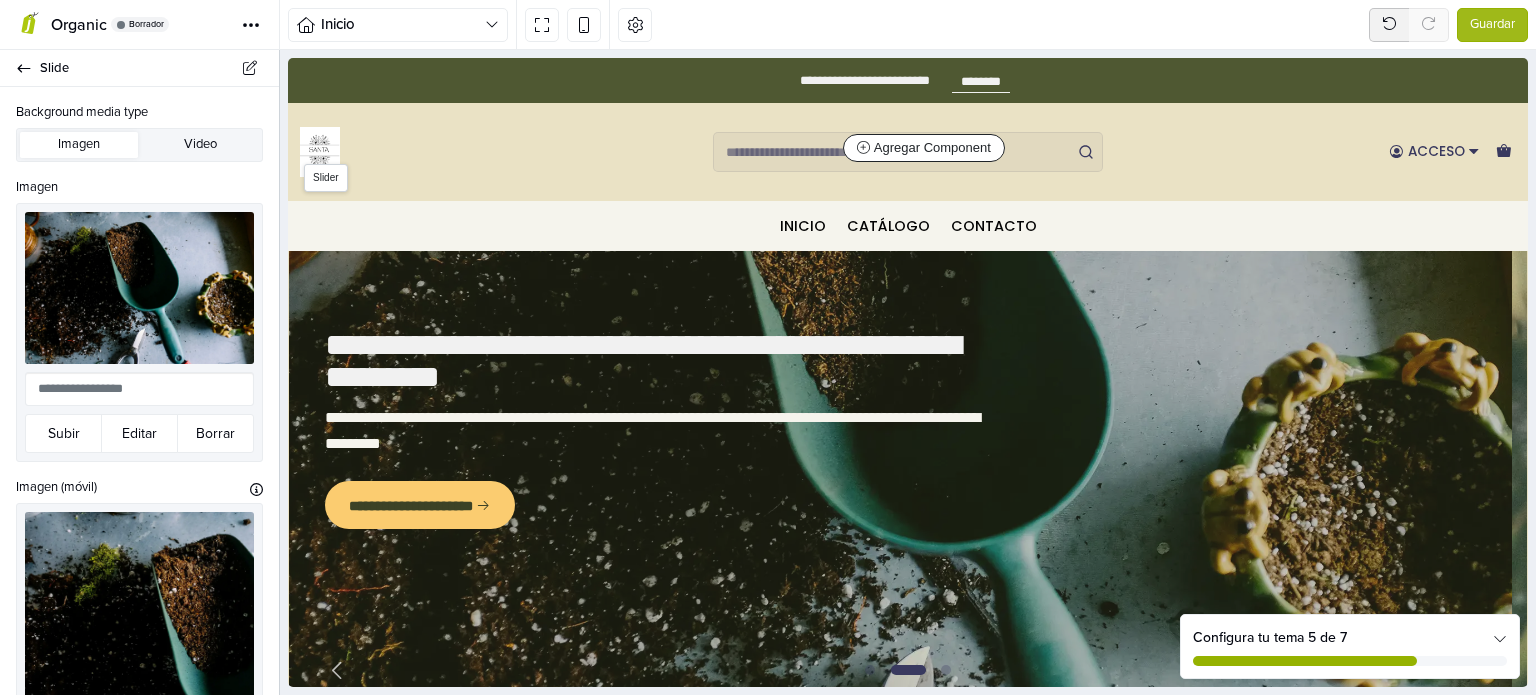 scroll, scrollTop: 125, scrollLeft: 0, axis: vertical 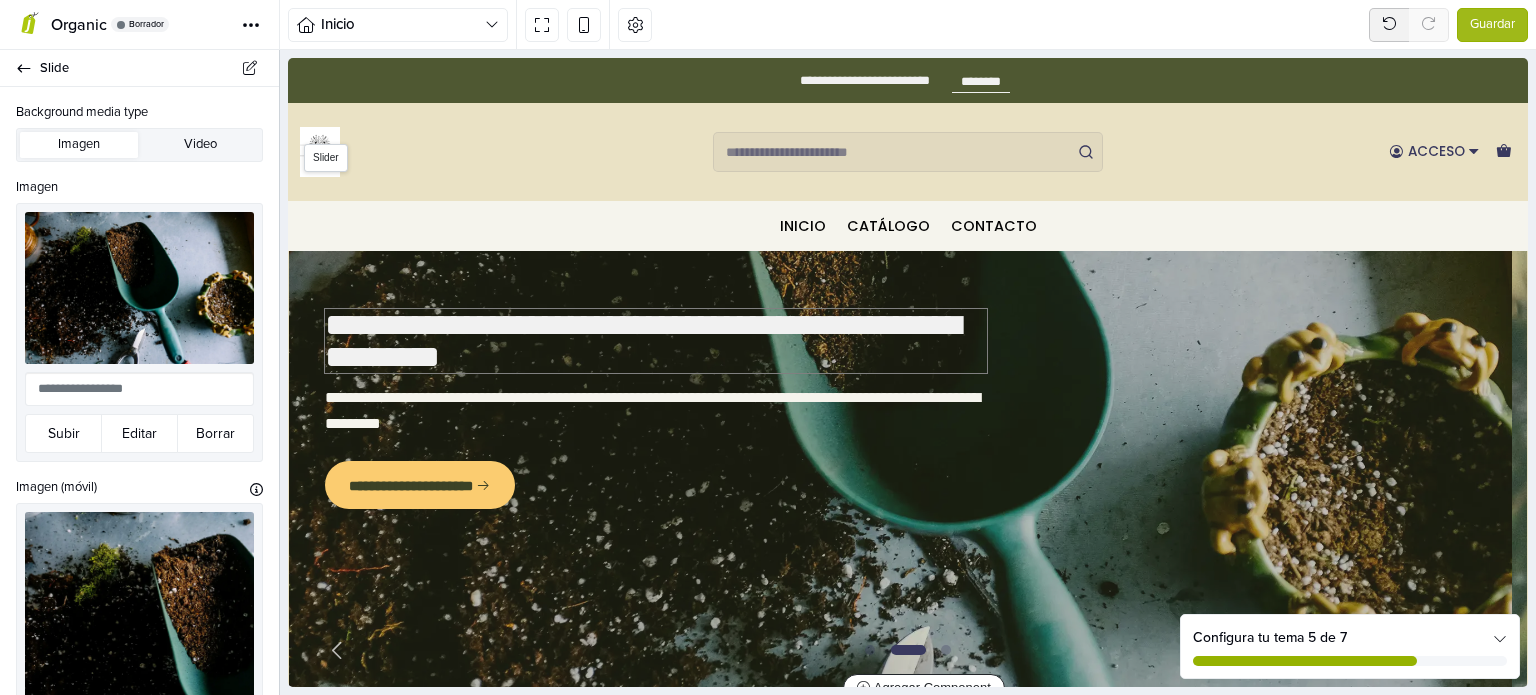 click on "**********" at bounding box center [656, 341] 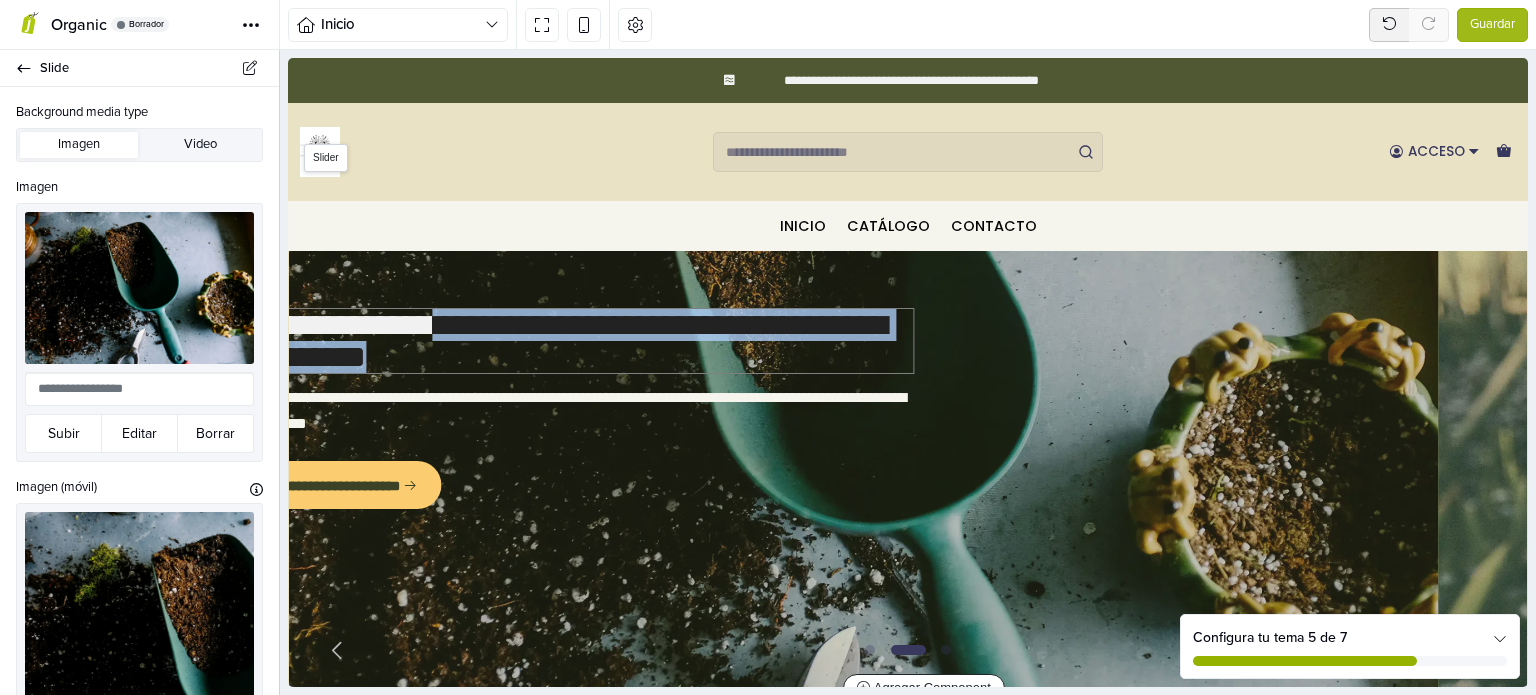 drag, startPoint x: 563, startPoint y: 360, endPoint x: 480, endPoint y: 340, distance: 85.37564 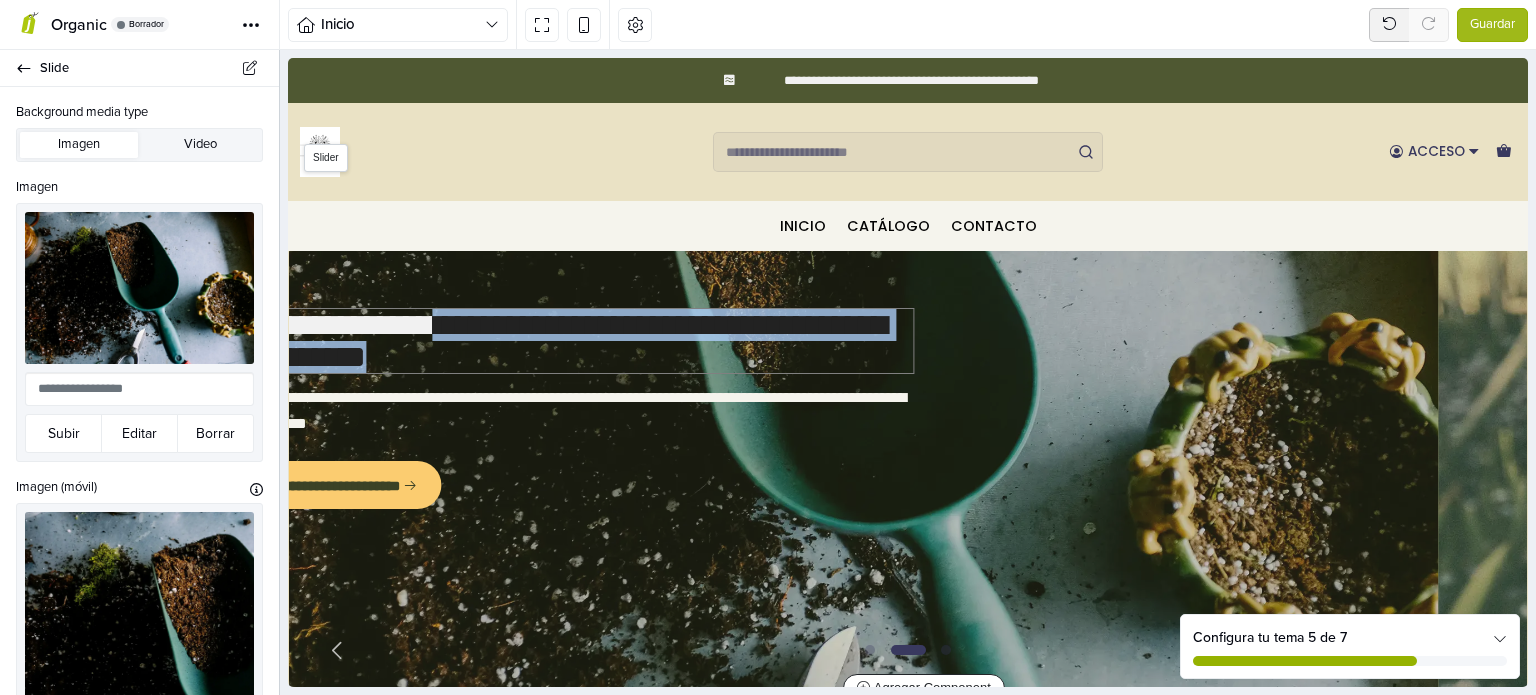 click on "**********" at bounding box center (582, 341) 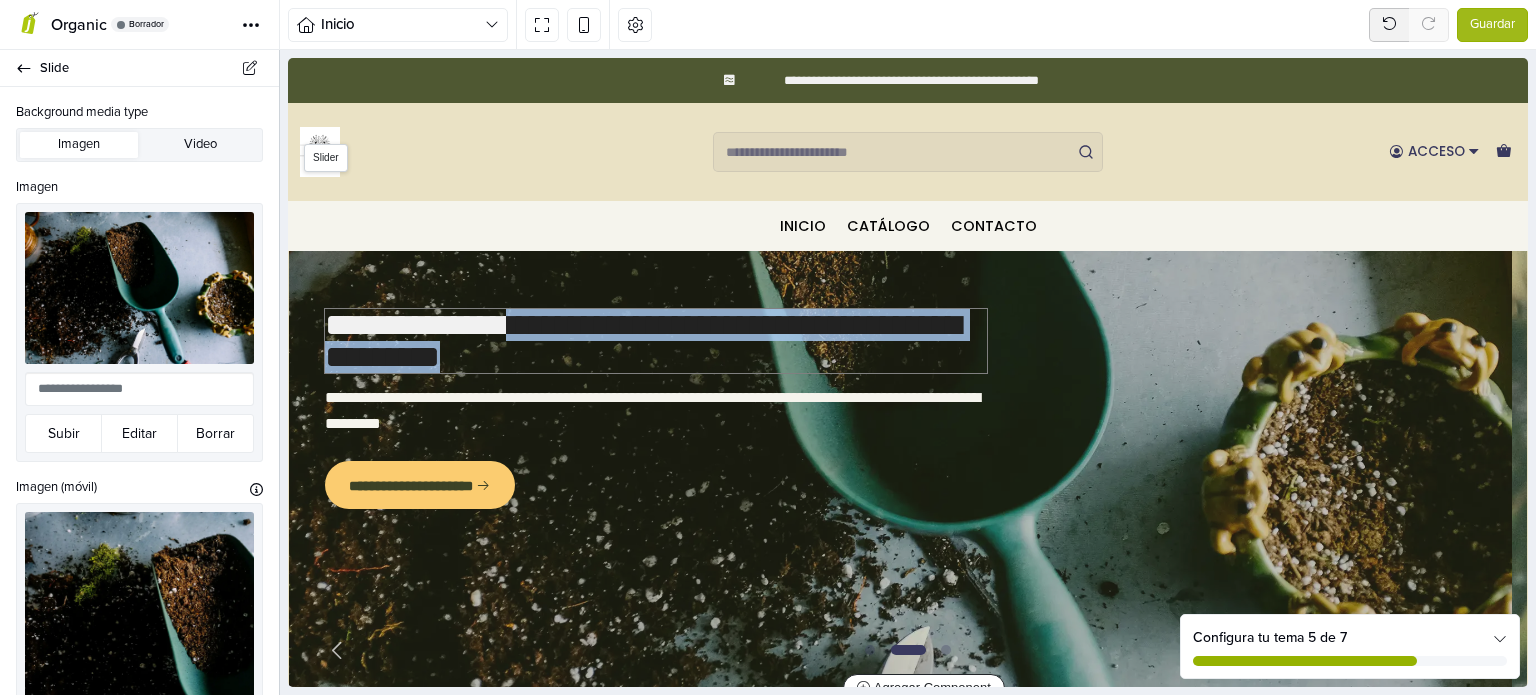 type 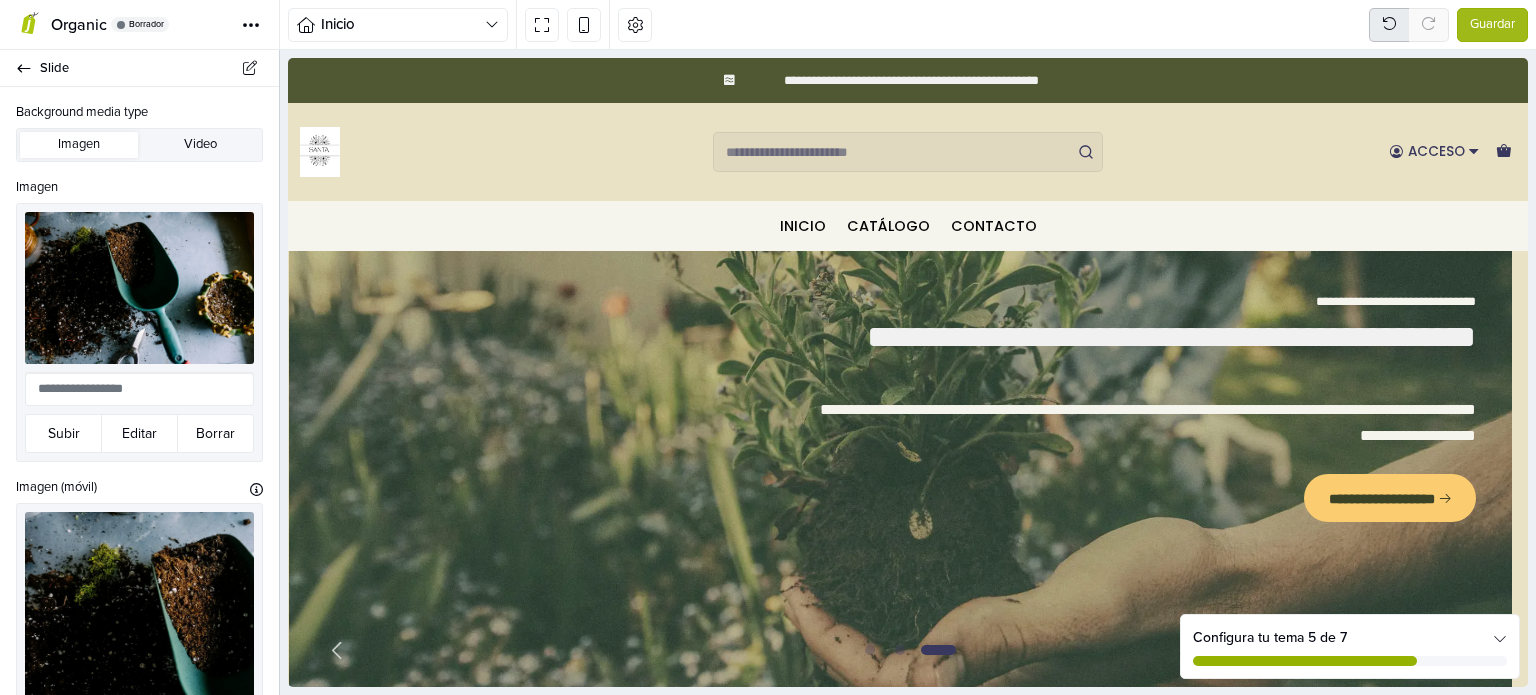 click at bounding box center [1389, 25] 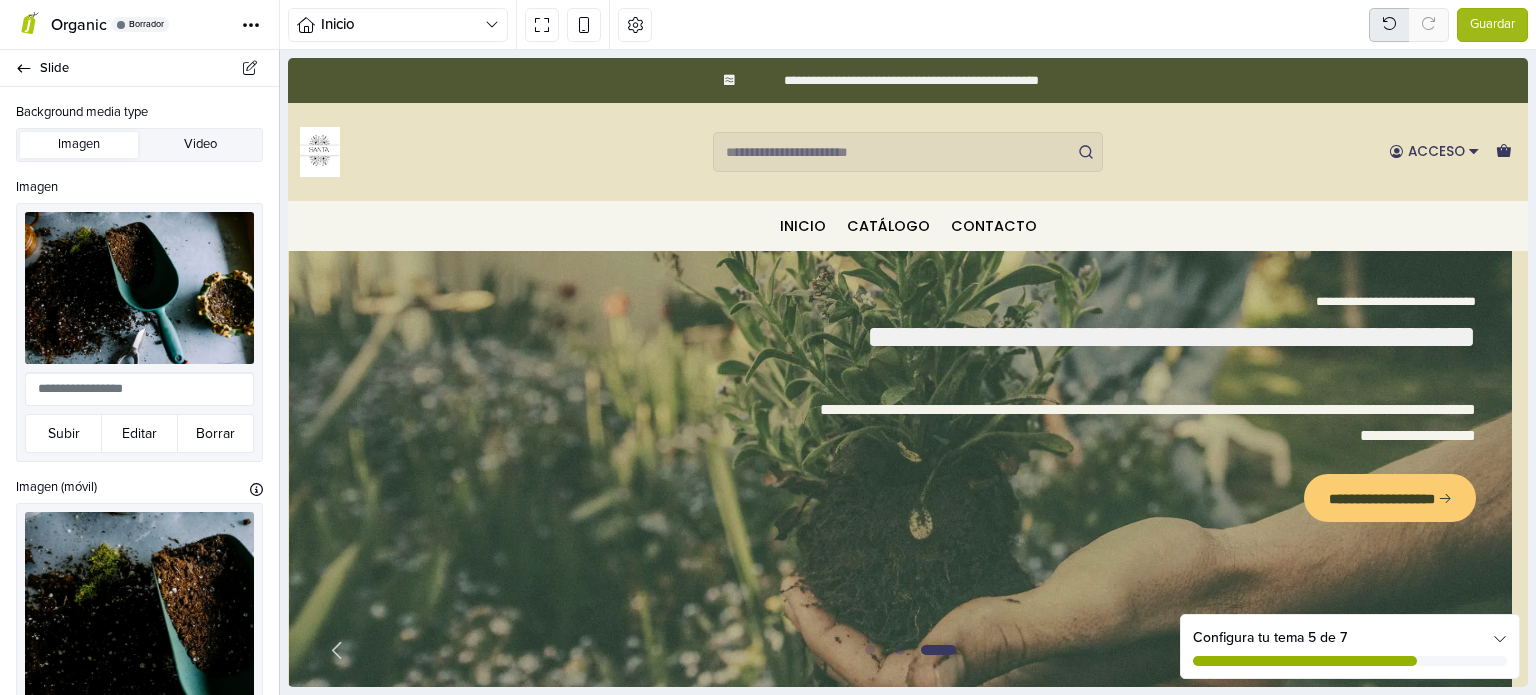 type on "**********" 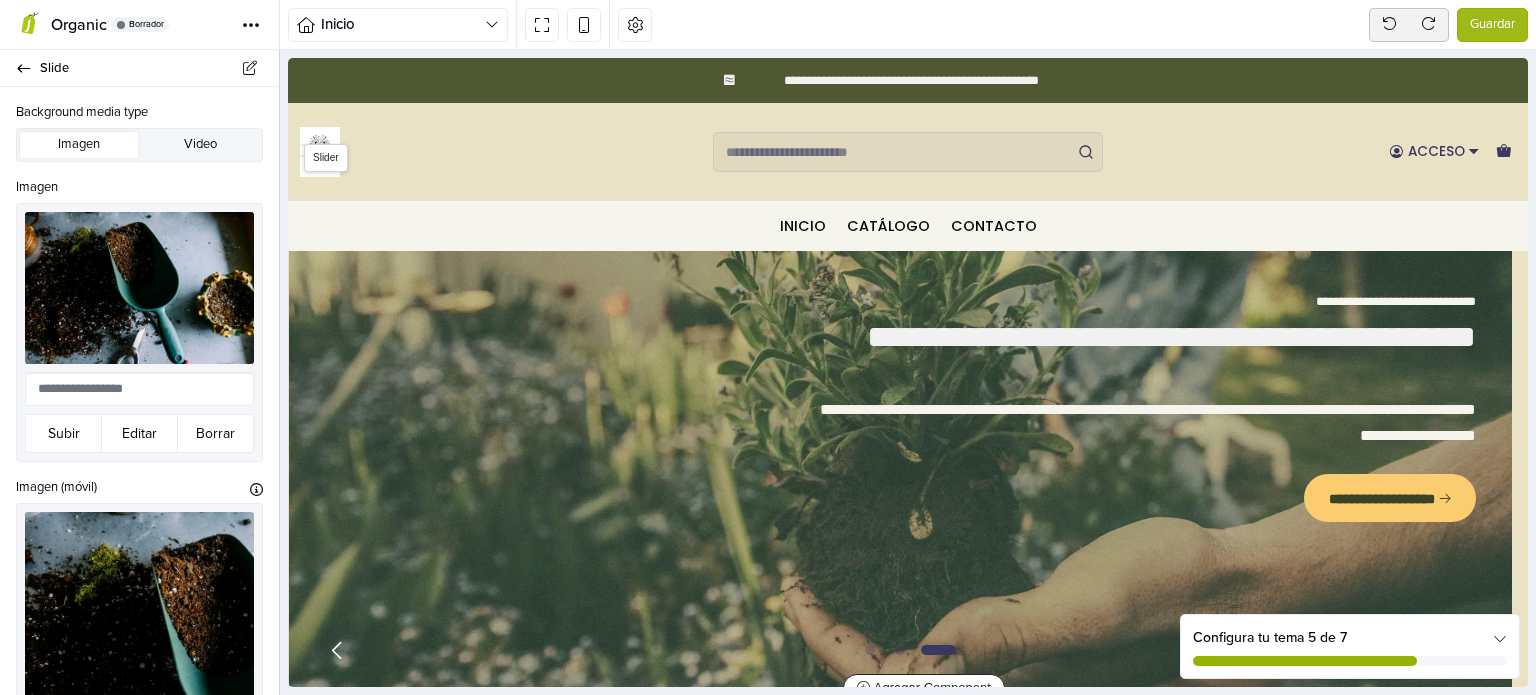 click at bounding box center (337, 650) 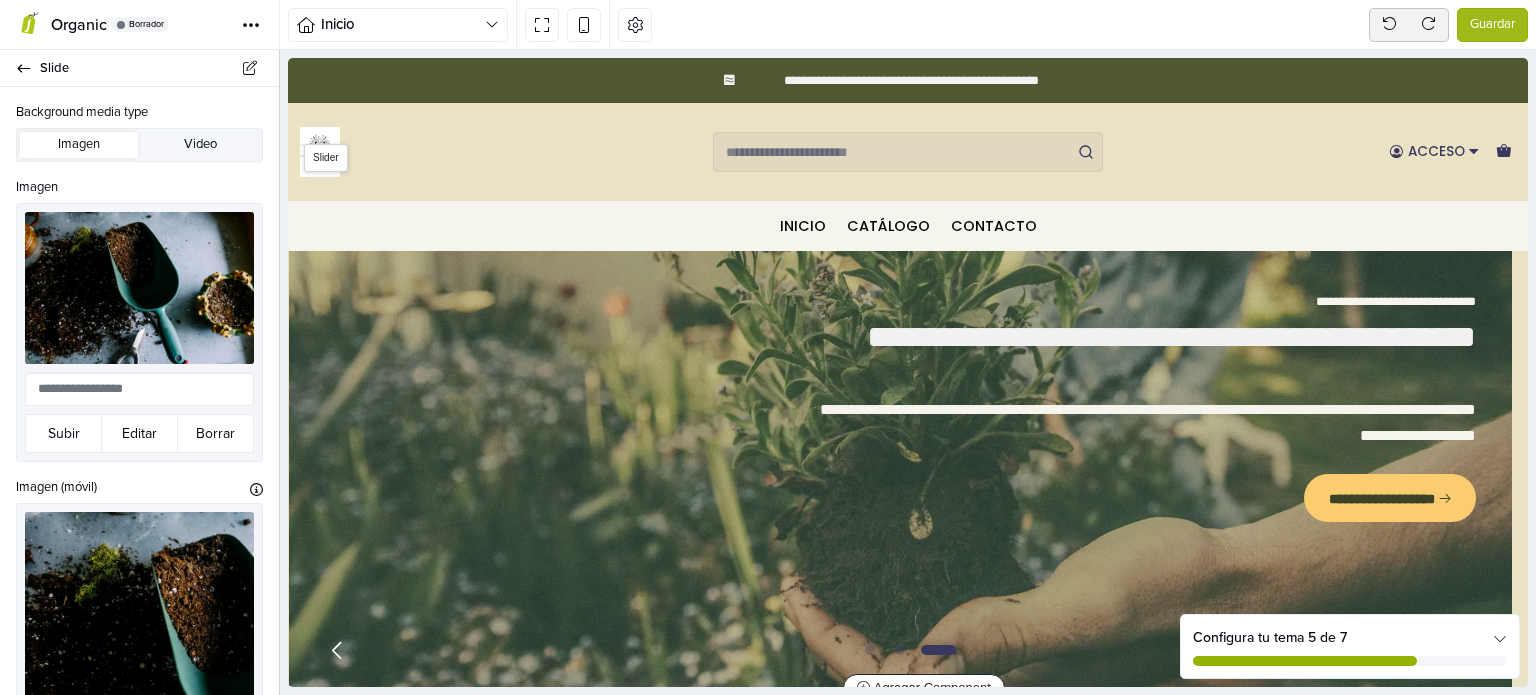 select on "******" 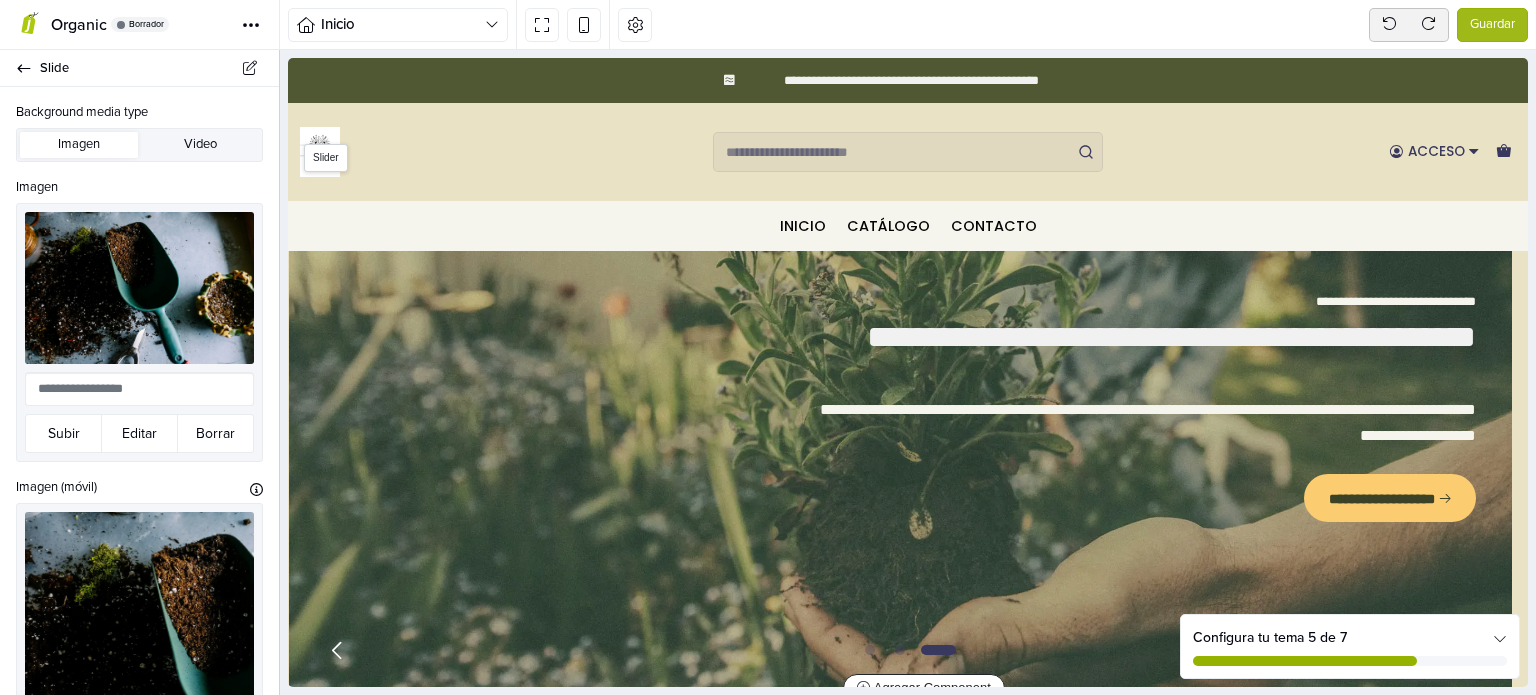 select on "******" 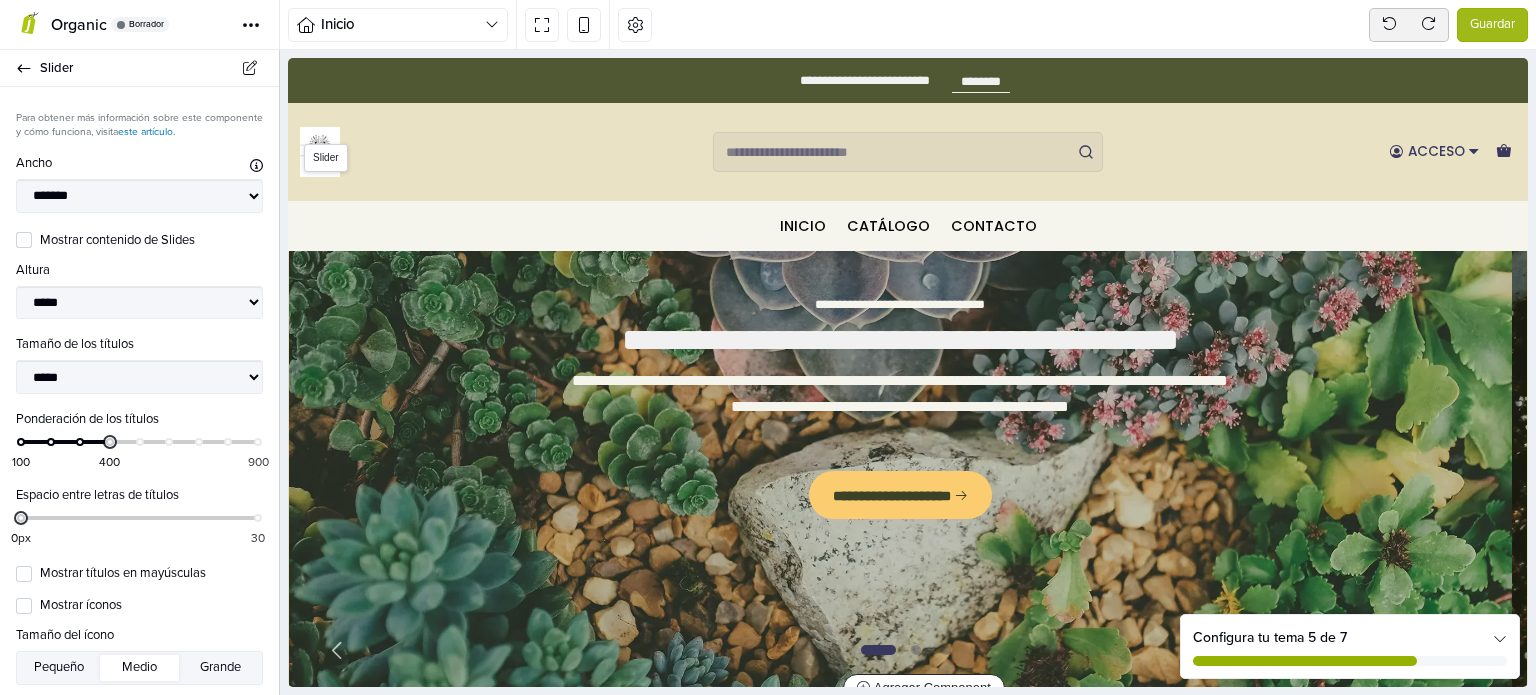 type 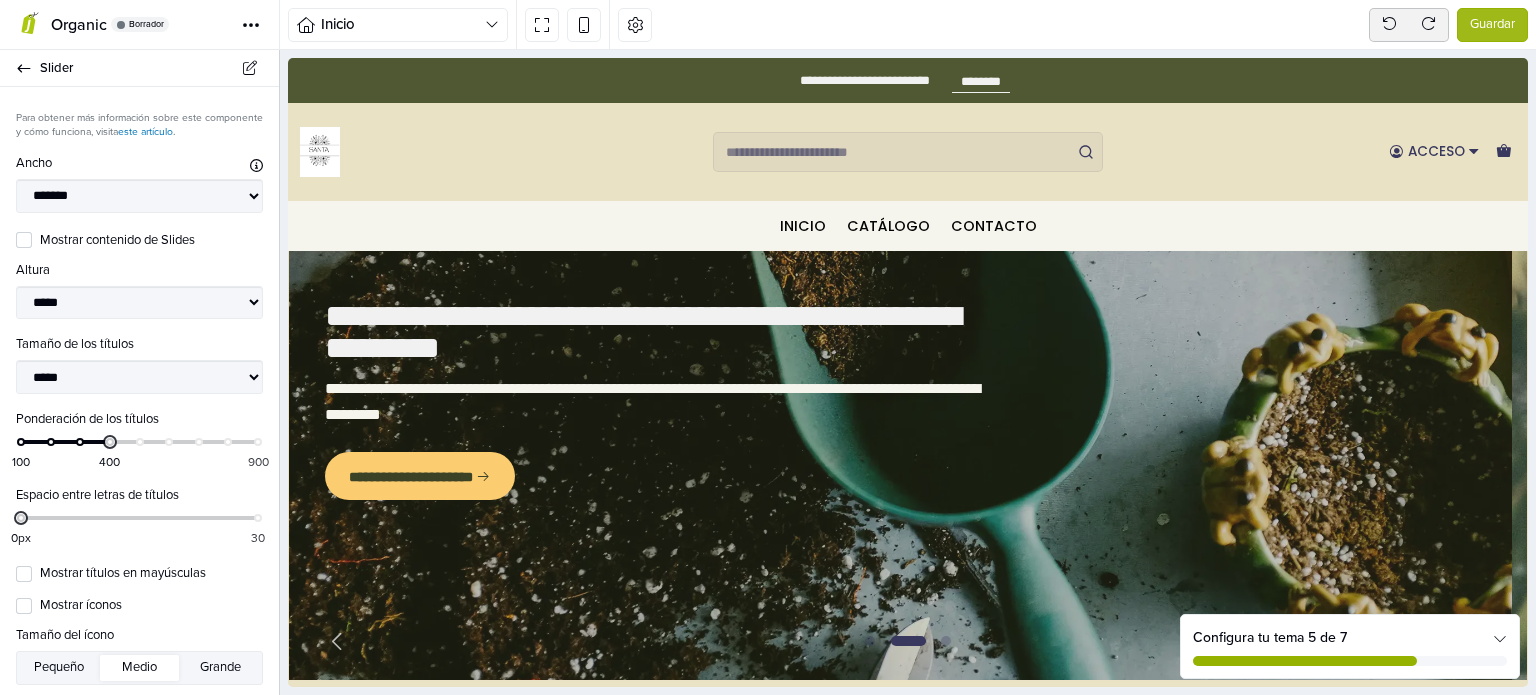 scroll, scrollTop: 140, scrollLeft: 0, axis: vertical 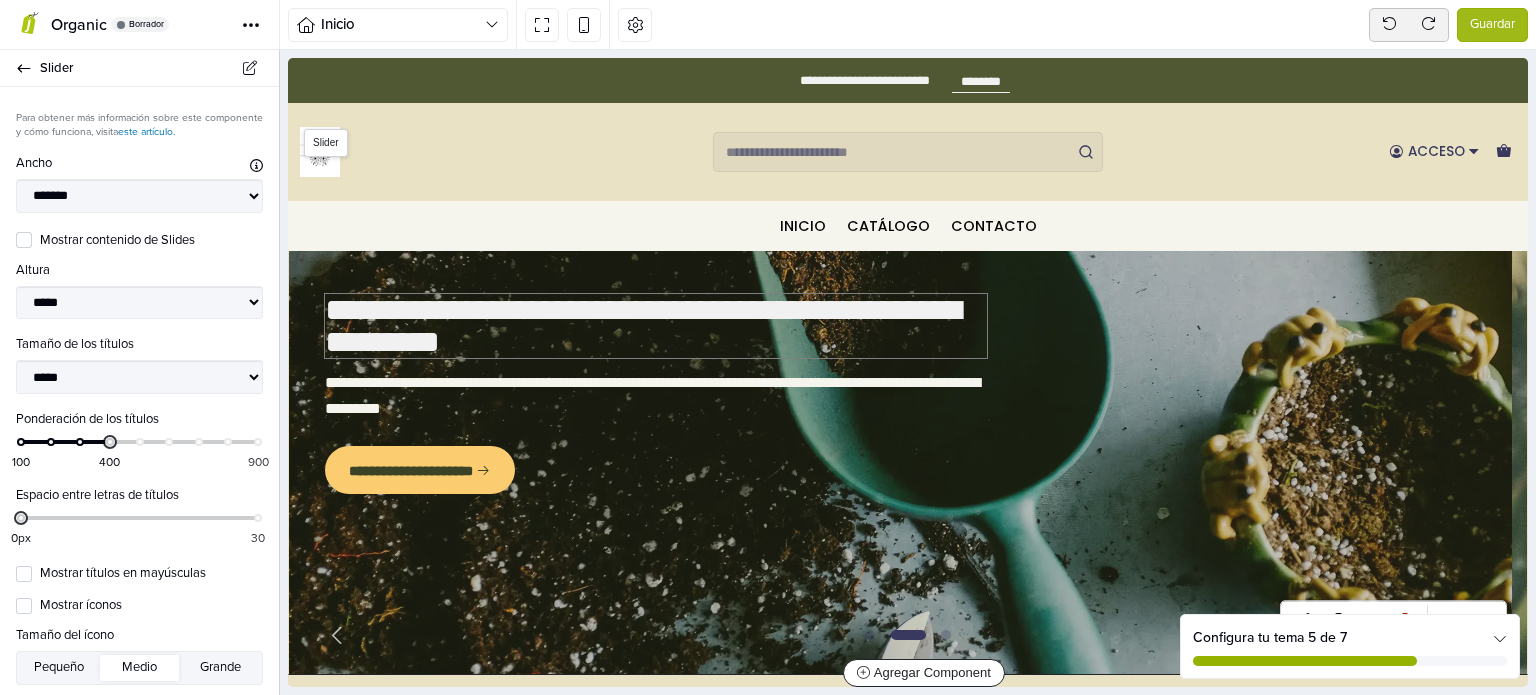 click on "**********" at bounding box center [656, 326] 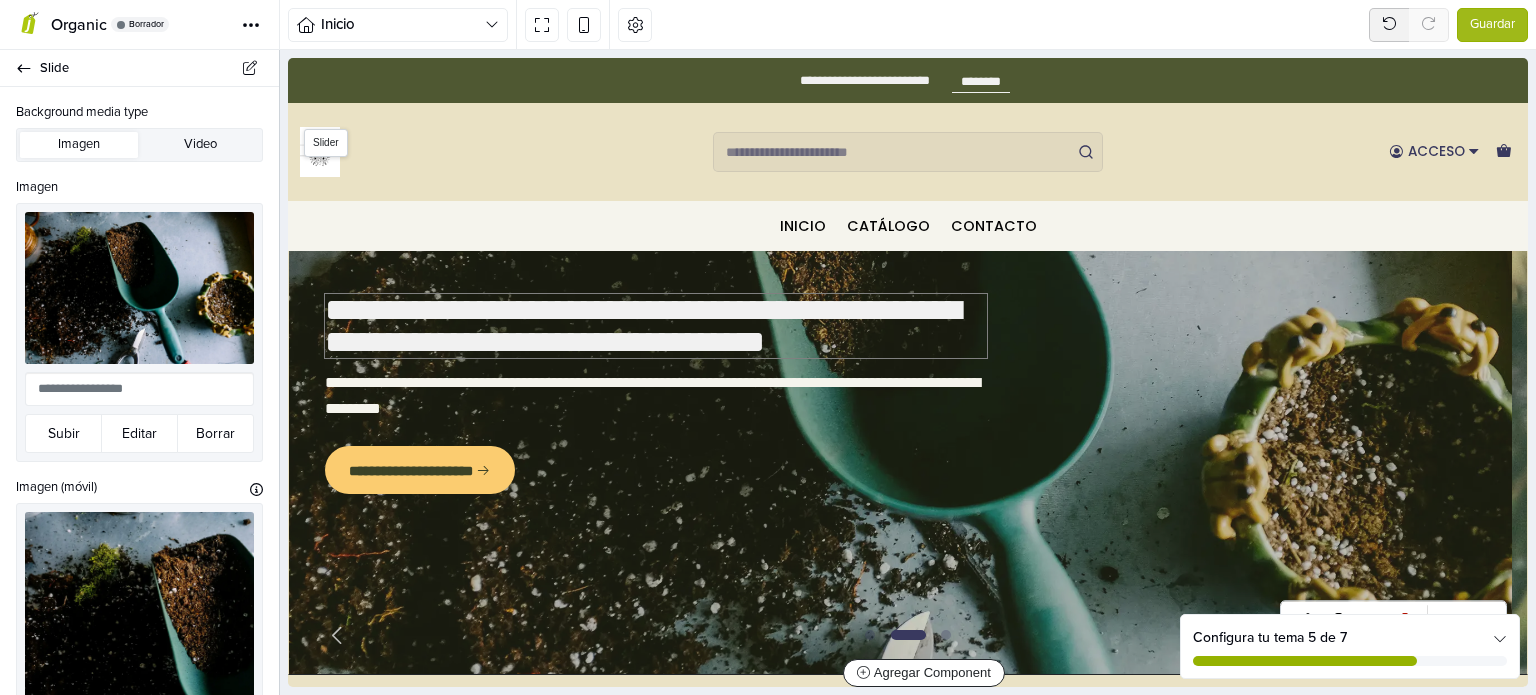 scroll, scrollTop: 124, scrollLeft: 0, axis: vertical 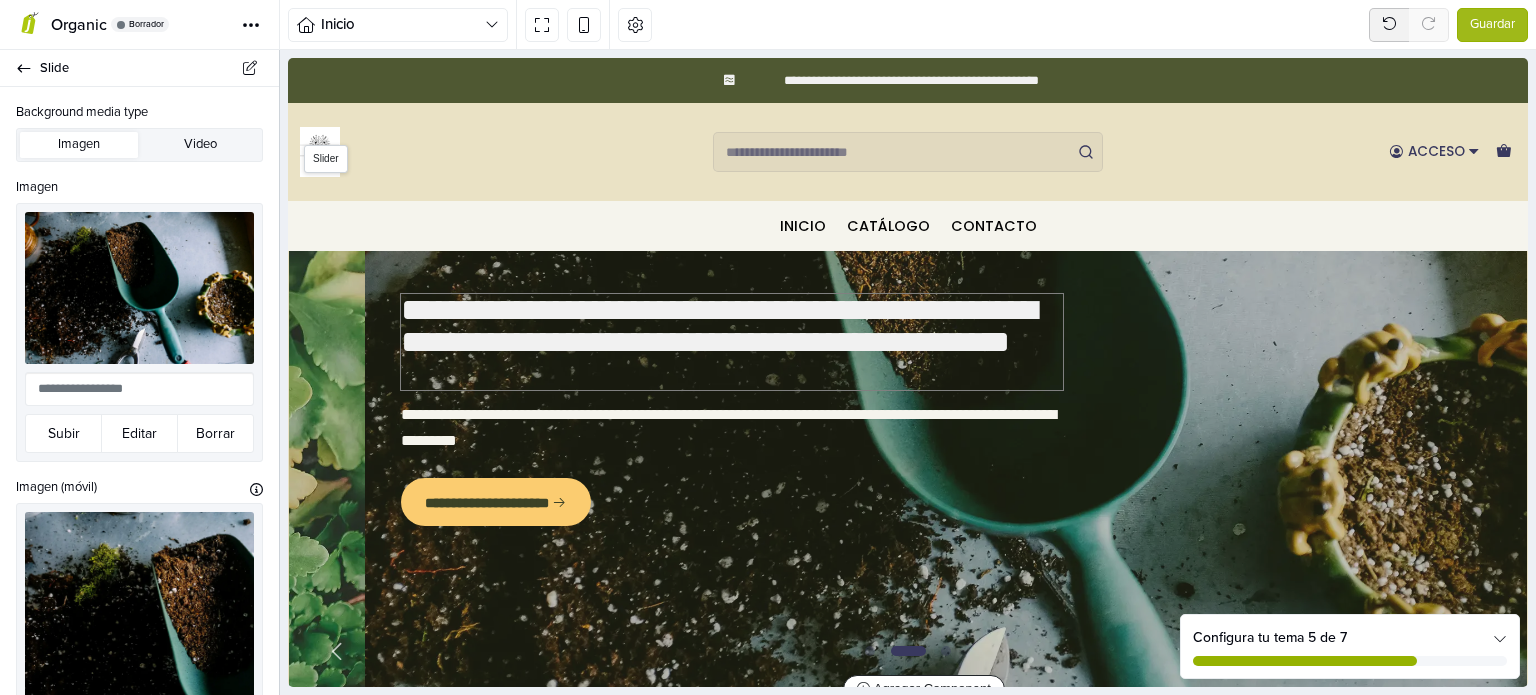 drag, startPoint x: 388, startPoint y: 347, endPoint x: 472, endPoint y: 370, distance: 87.0919 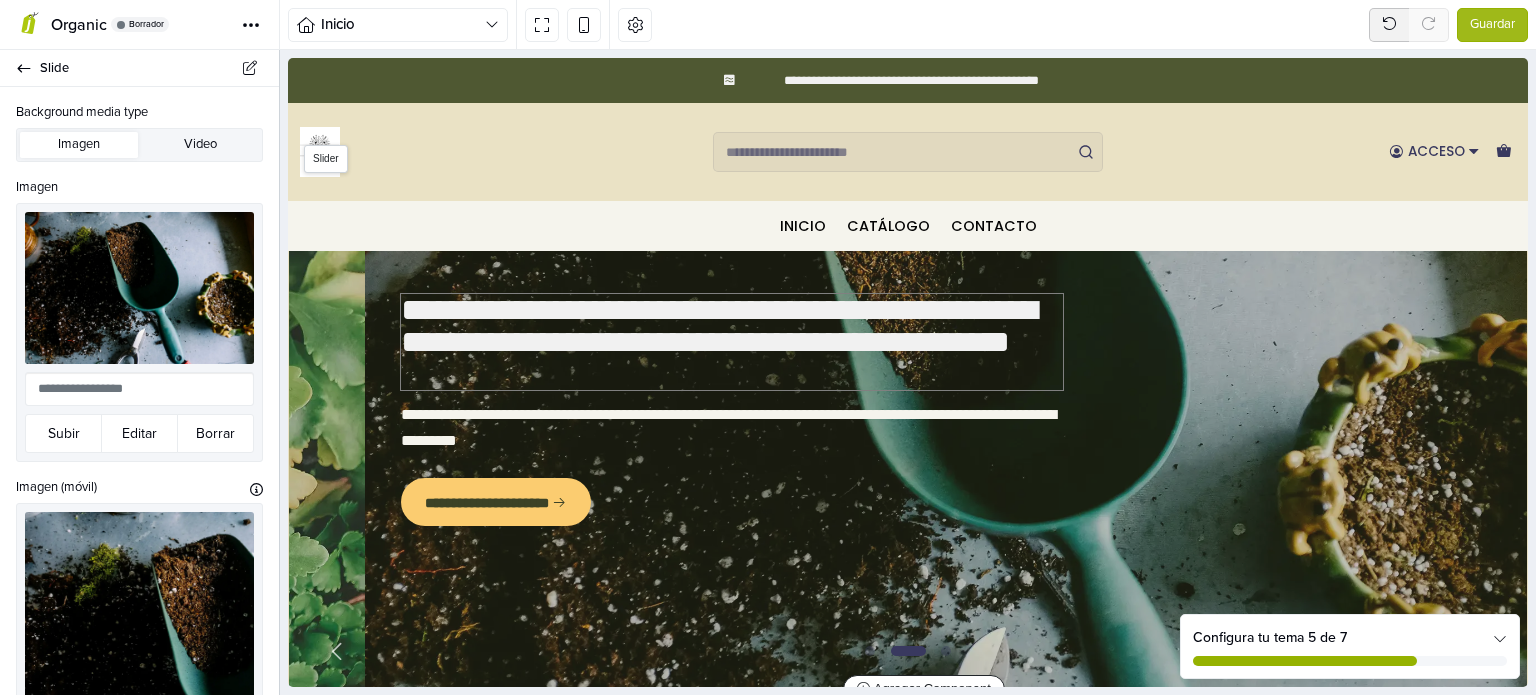 click on "**********" at bounding box center [732, 342] 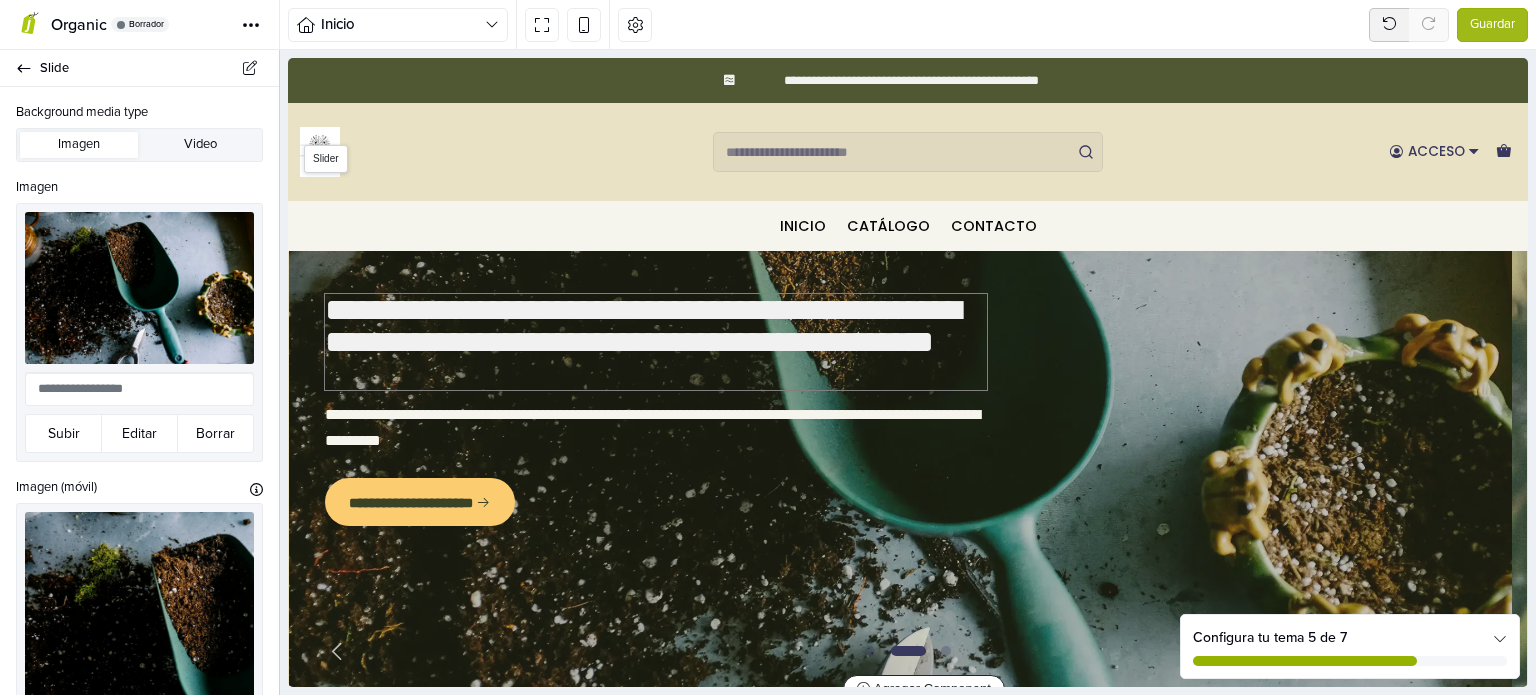 click on "**********" at bounding box center (656, 342) 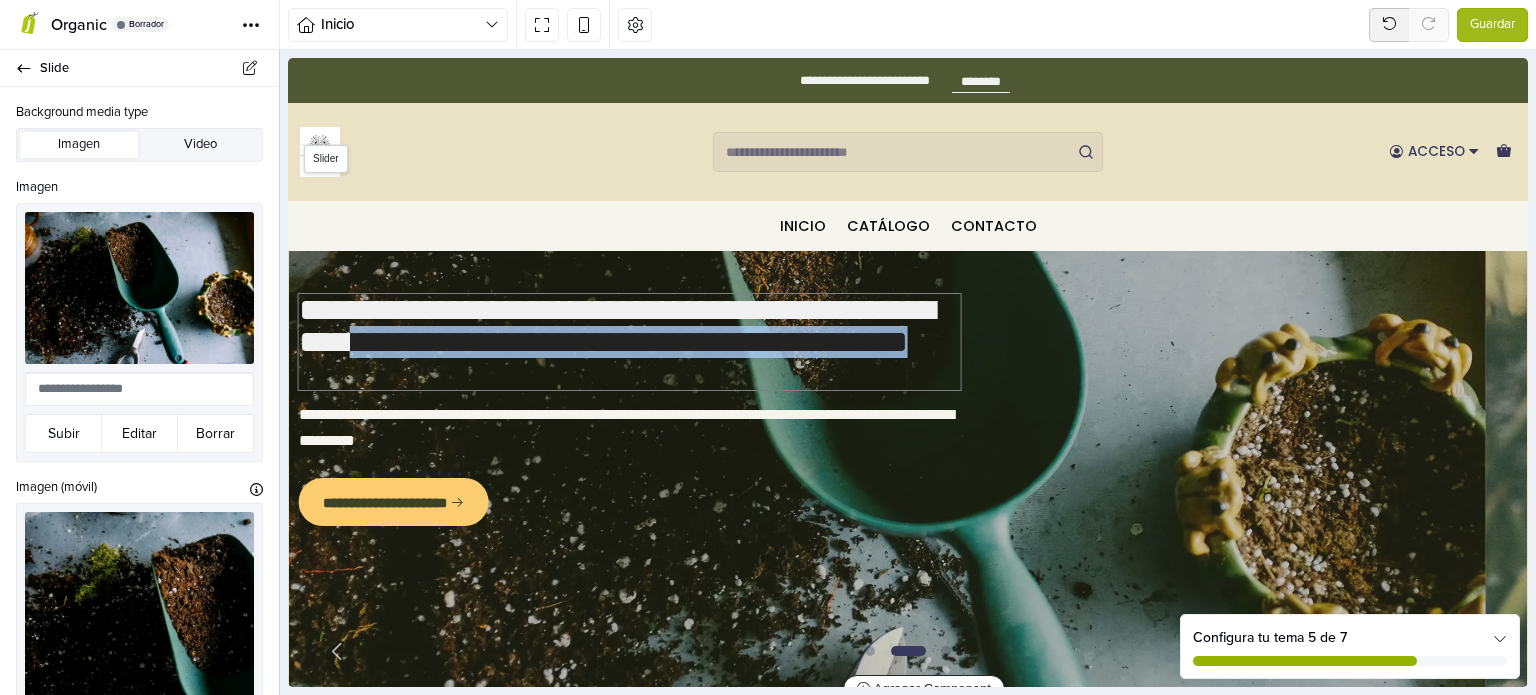 drag, startPoint x: 477, startPoint y: 367, endPoint x: 442, endPoint y: 356, distance: 36.687874 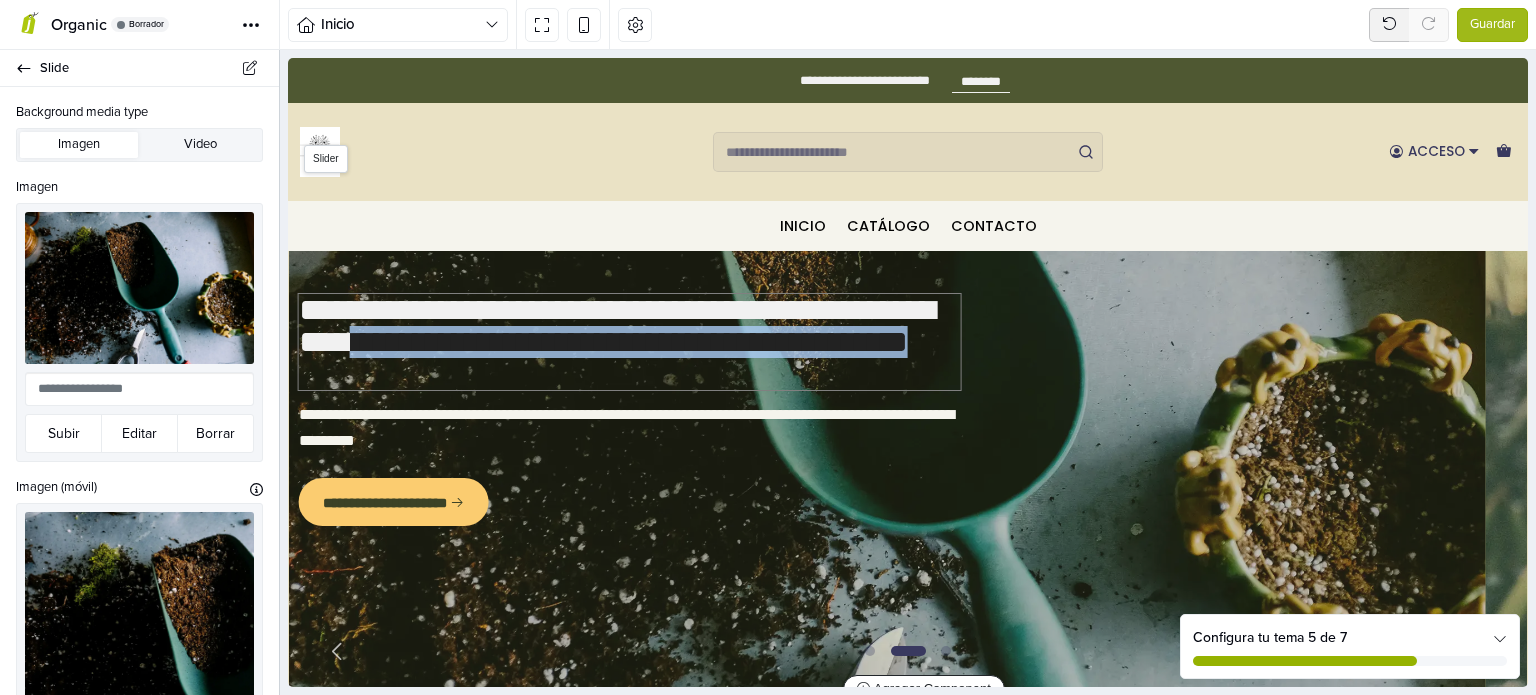 click on "**********" at bounding box center (630, 342) 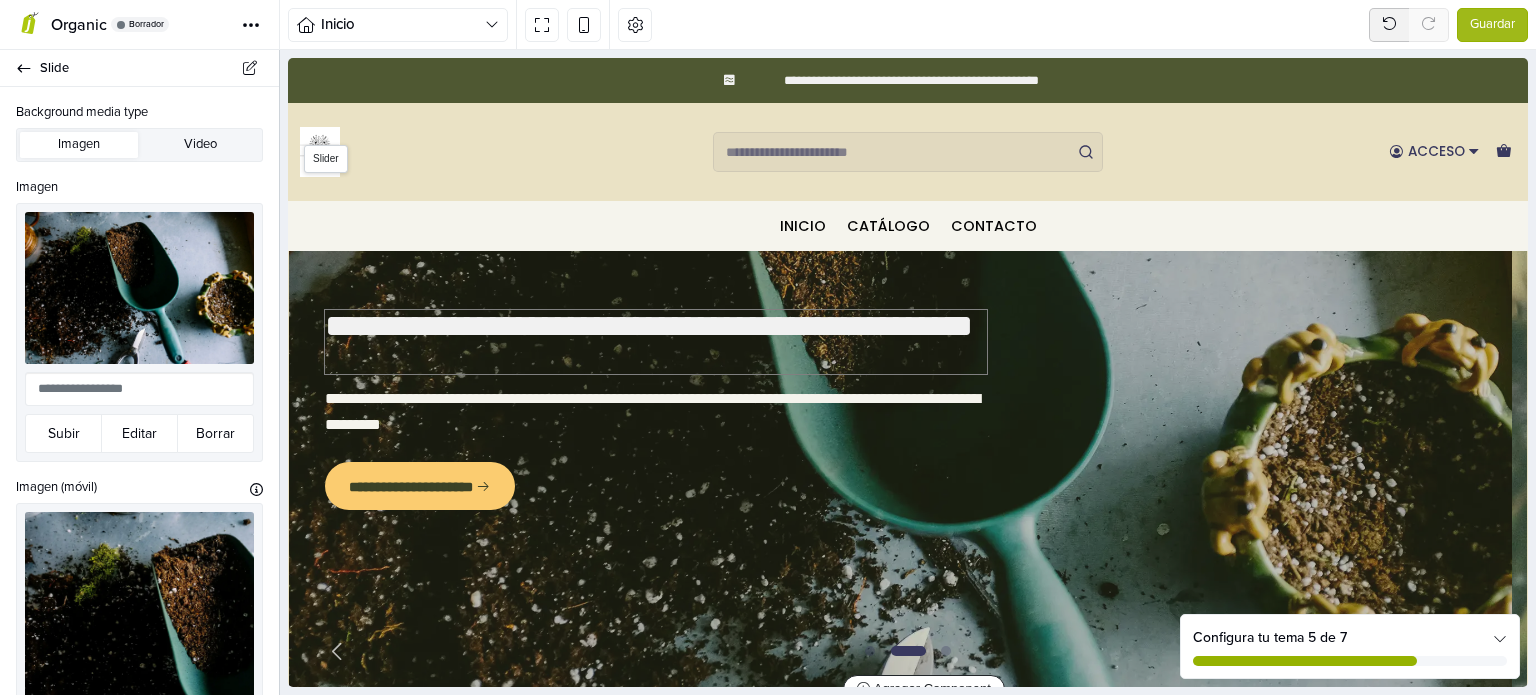 click on "**********" at bounding box center [656, 342] 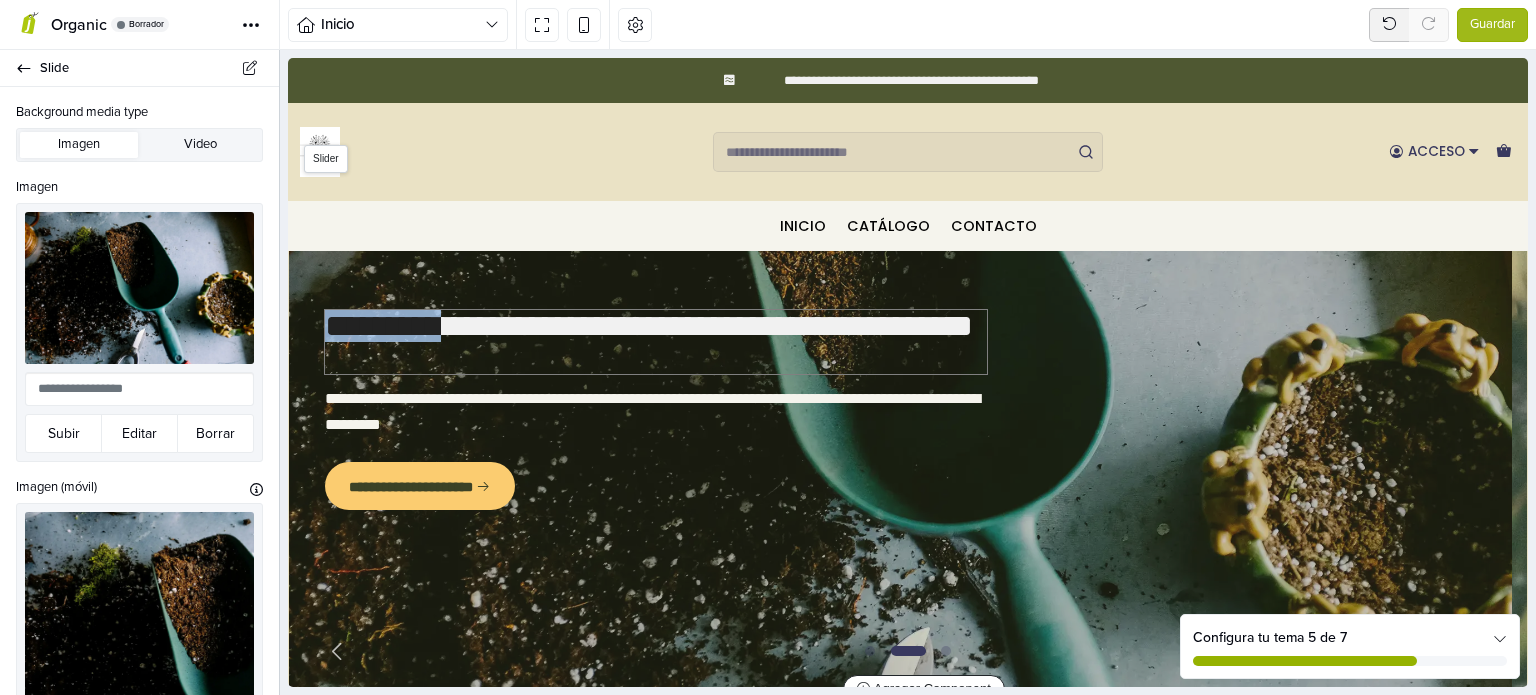 type on "**********" 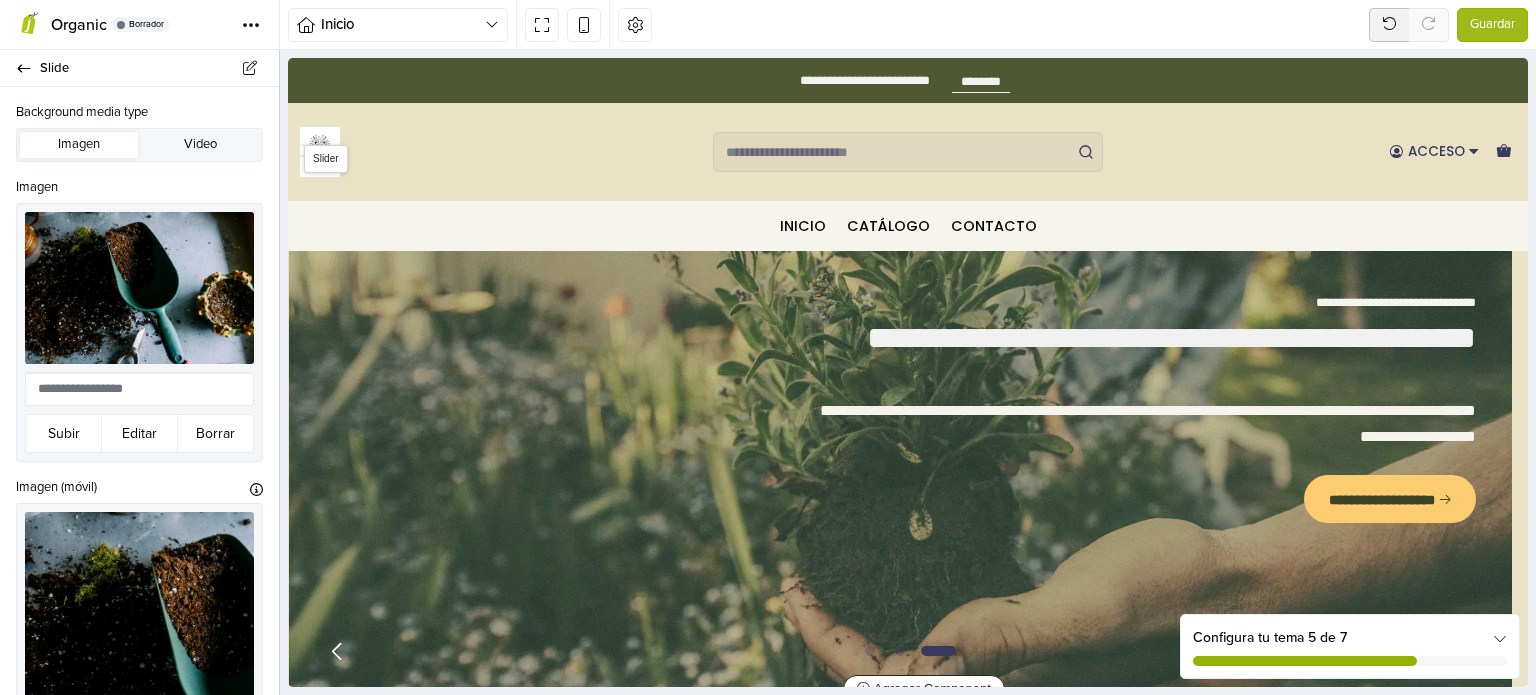 click at bounding box center [337, 651] 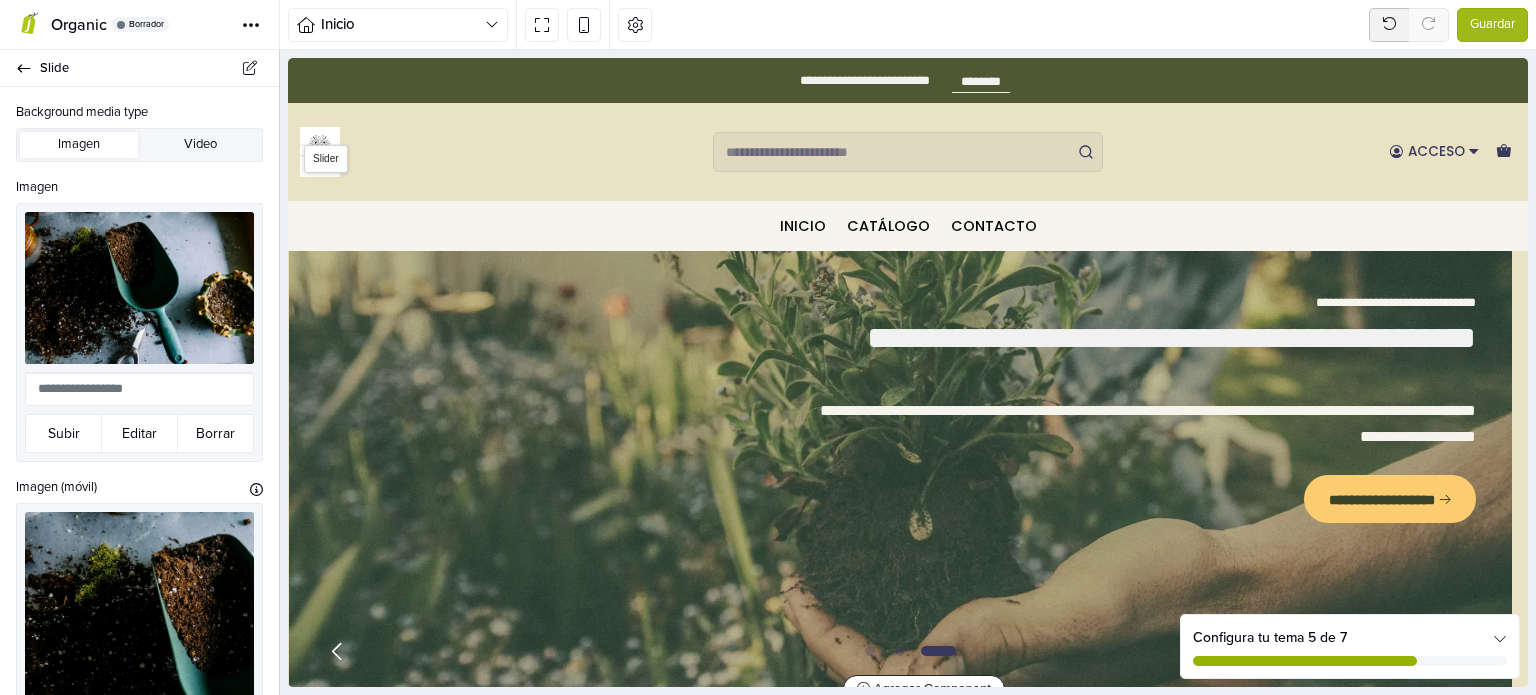select on "******" 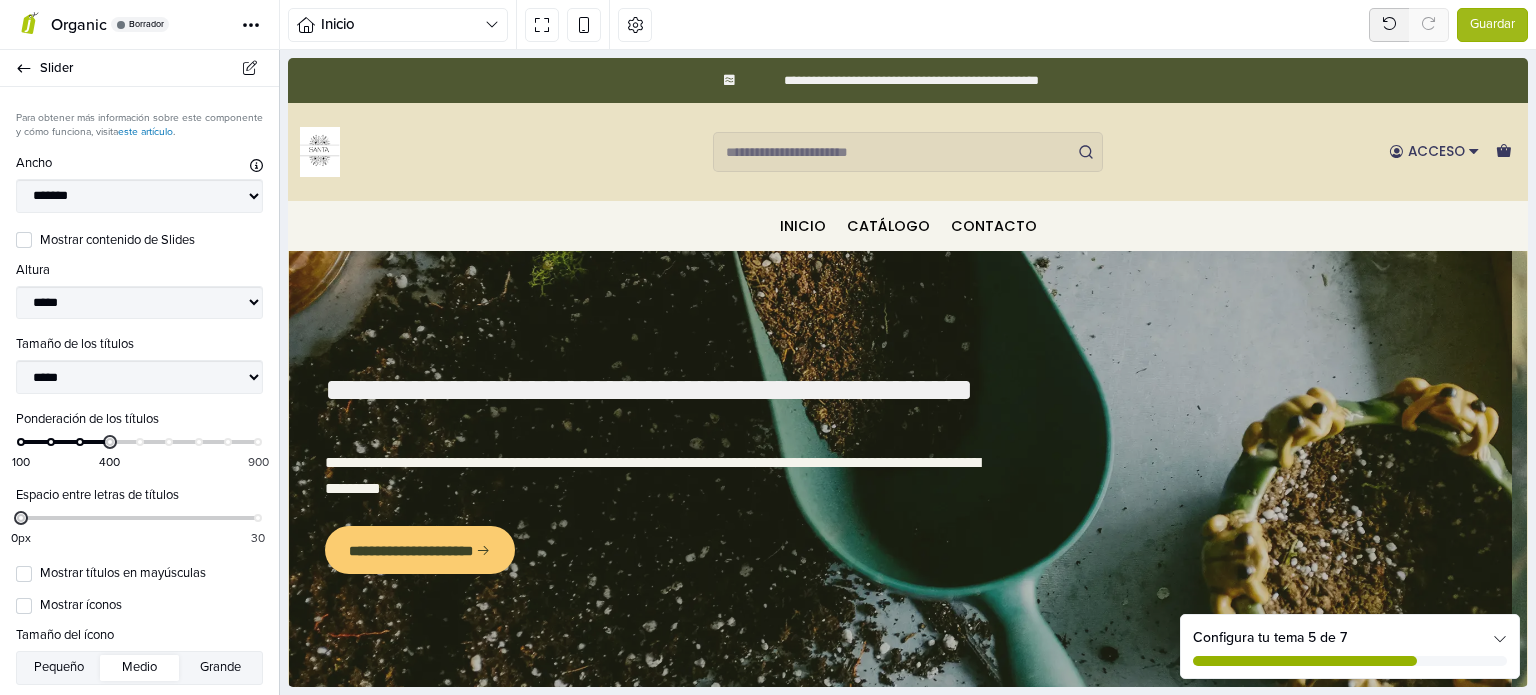 scroll, scrollTop: 0, scrollLeft: 0, axis: both 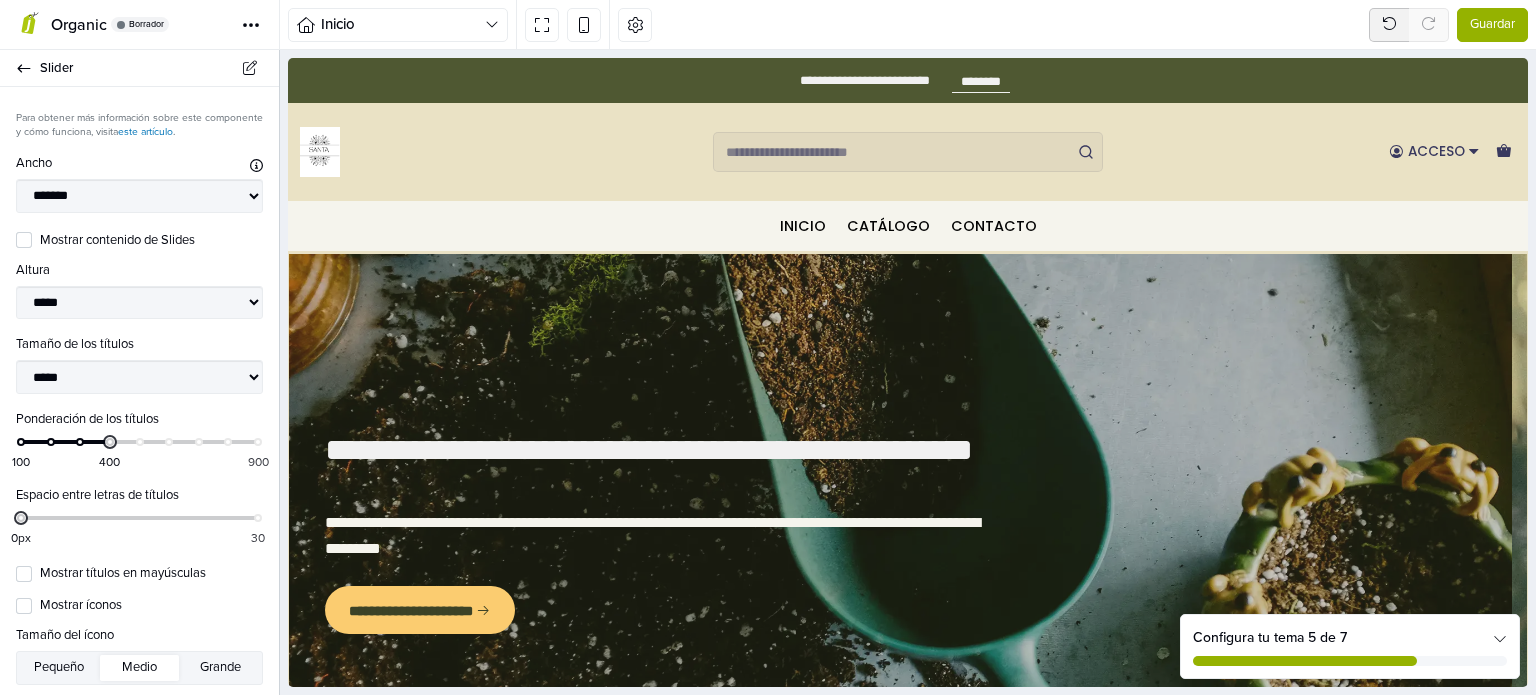 click on "Guardar" at bounding box center [1492, 25] 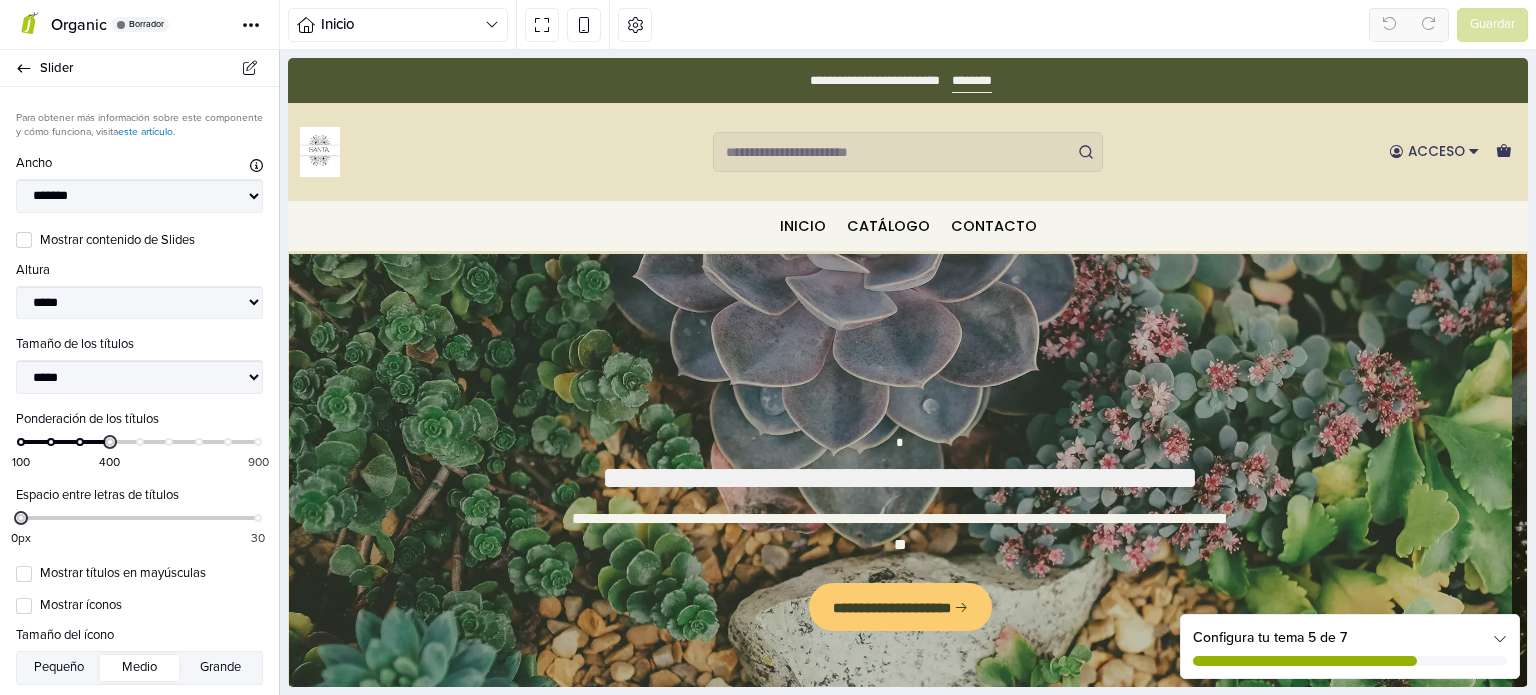 scroll, scrollTop: 0, scrollLeft: 0, axis: both 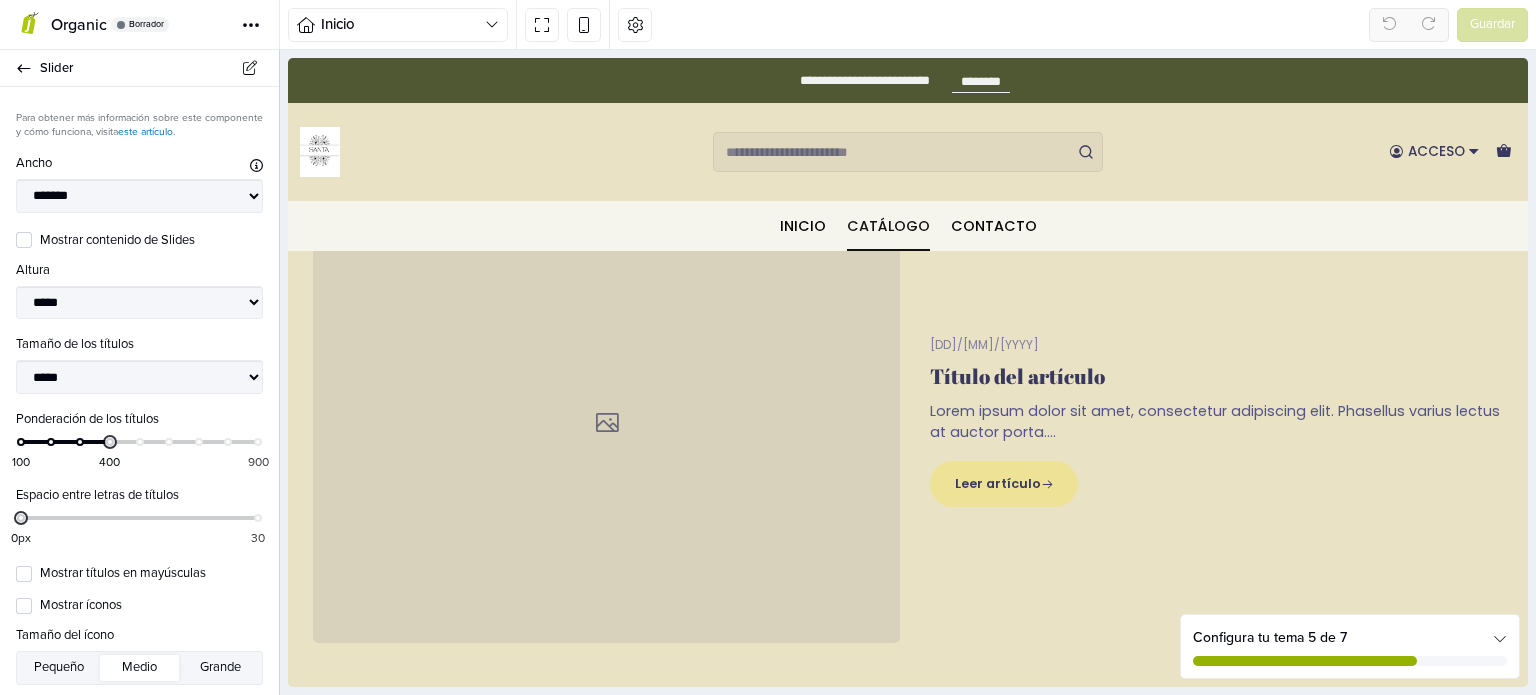 click on "Catálogo" at bounding box center [888, 226] 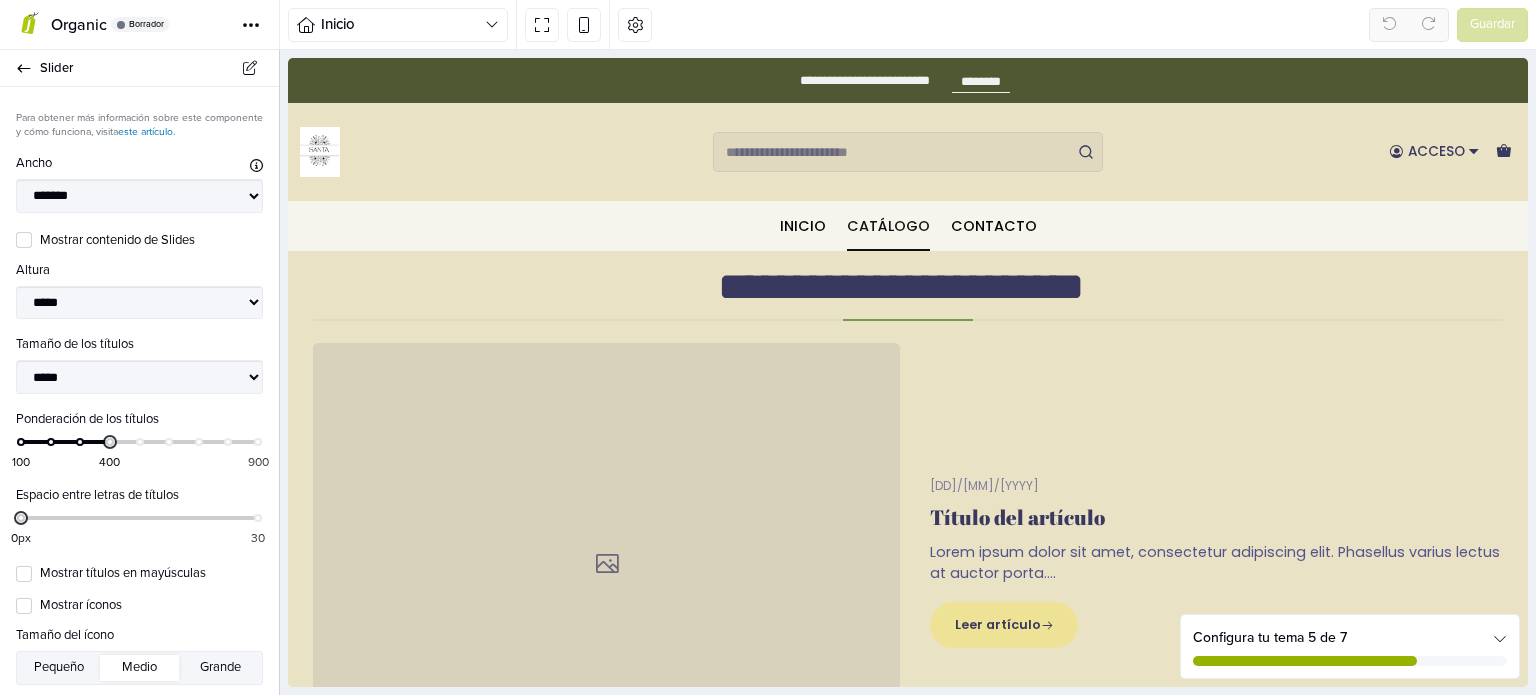select on "****" 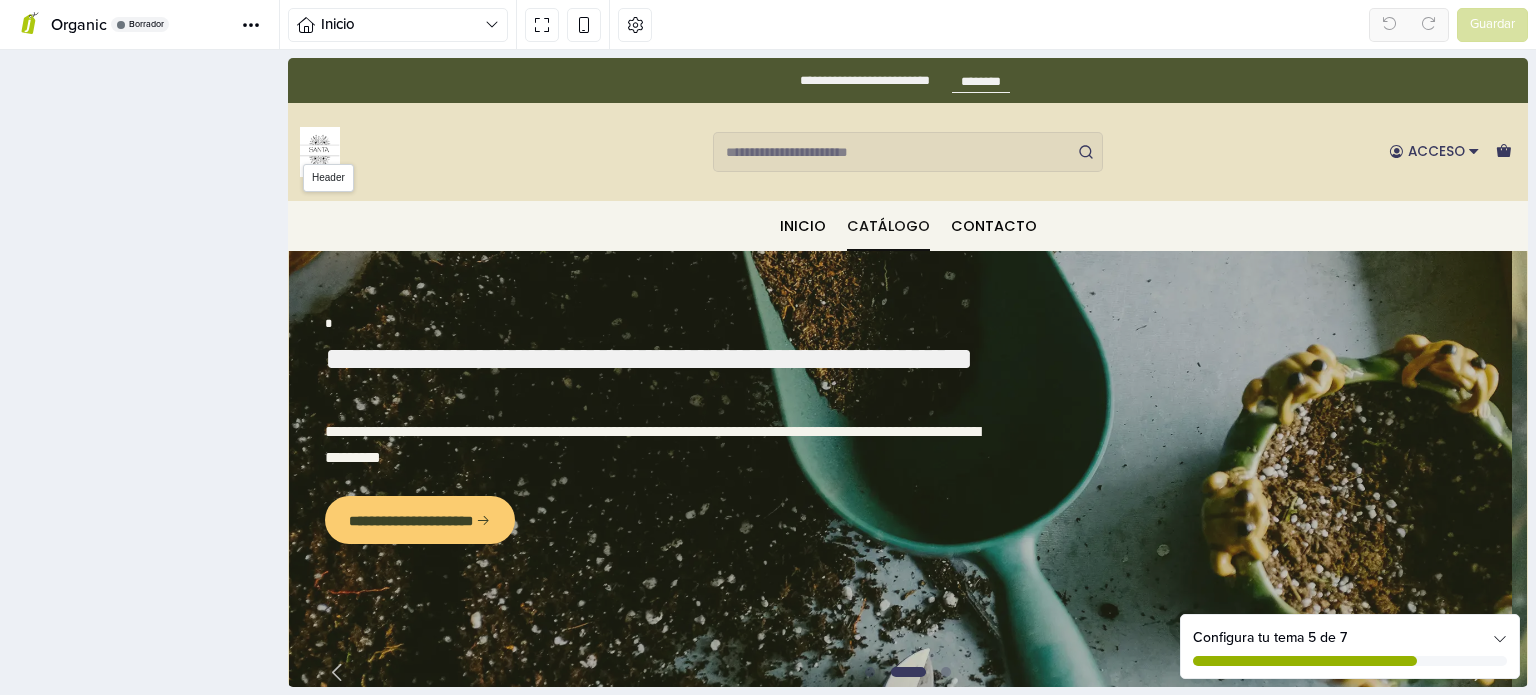 scroll, scrollTop: 0, scrollLeft: 0, axis: both 